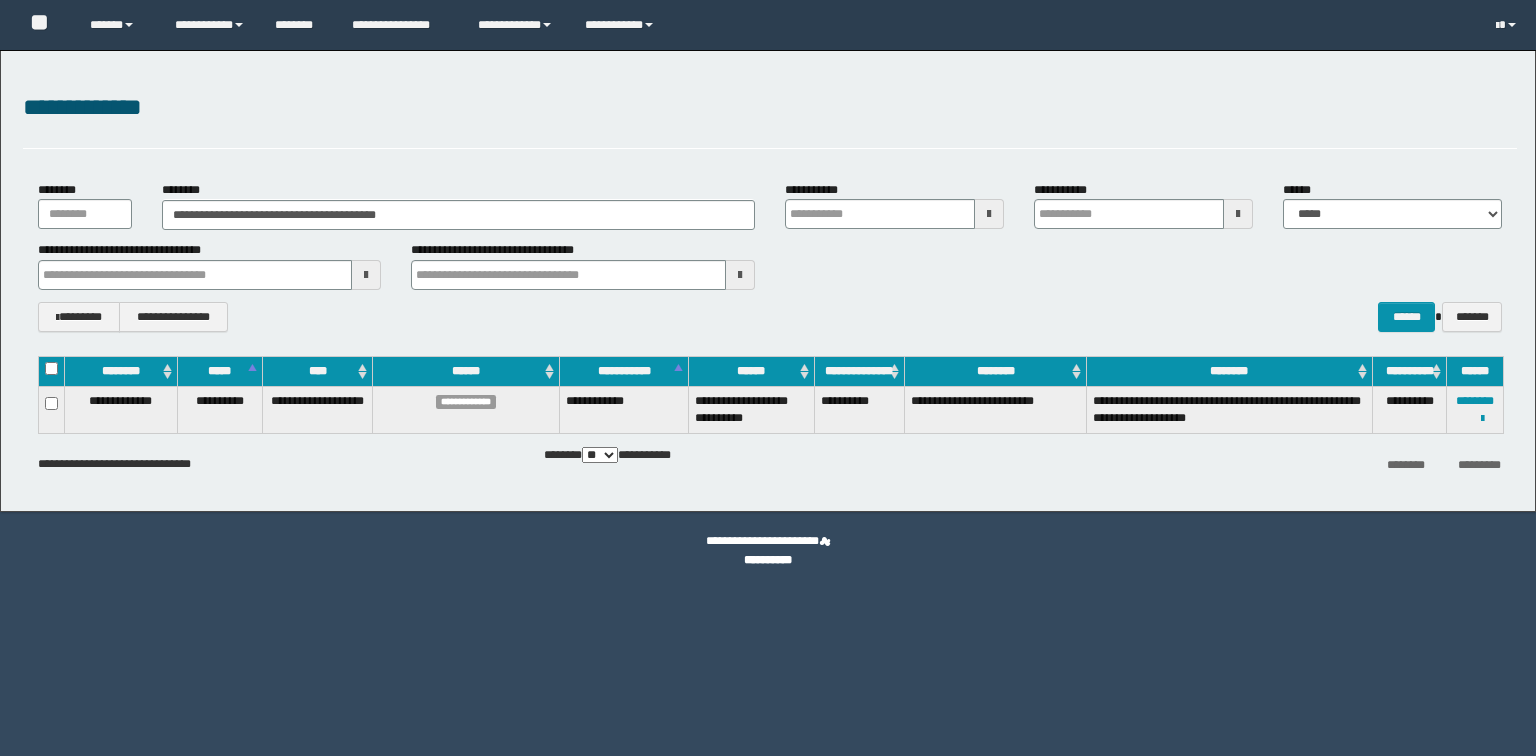 scroll, scrollTop: 0, scrollLeft: 0, axis: both 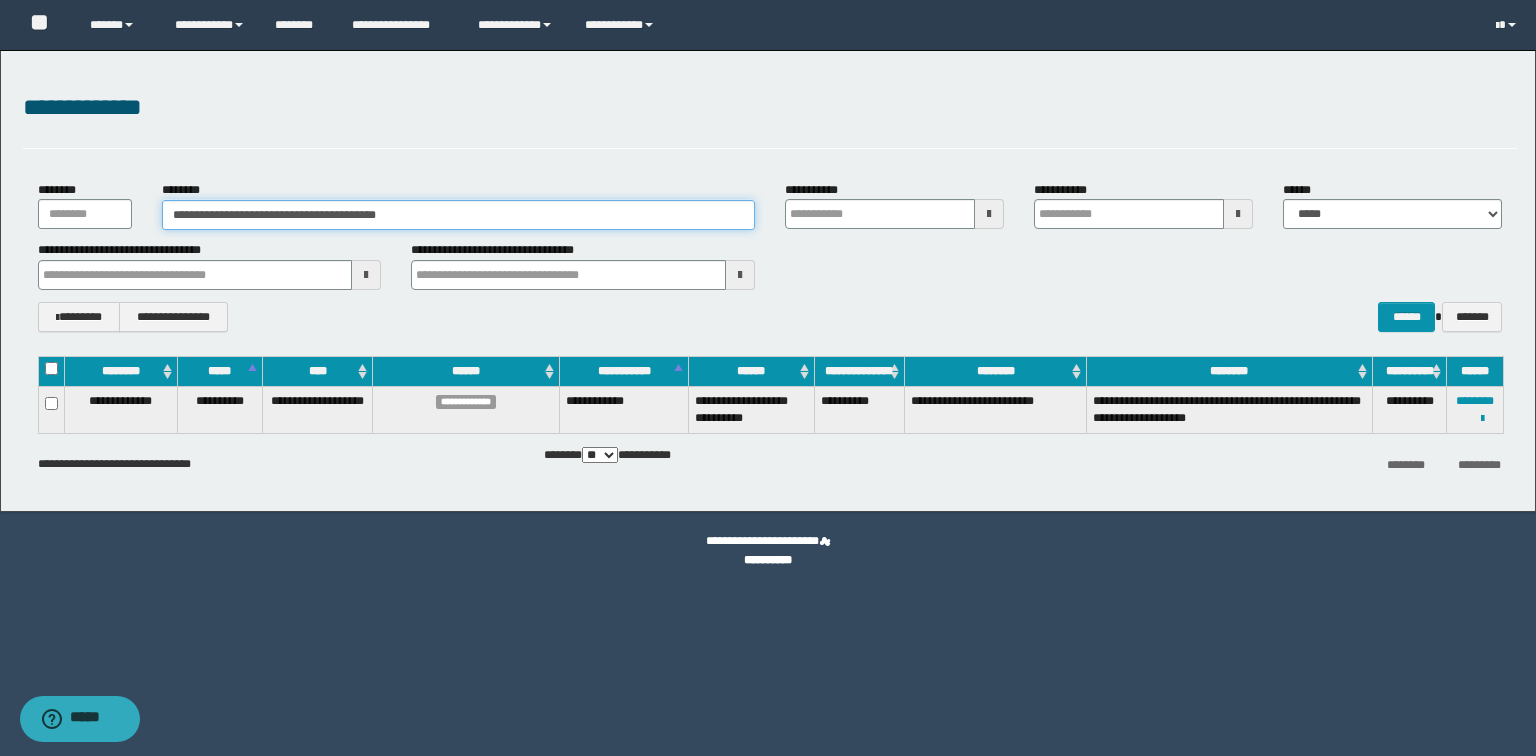drag, startPoint x: 491, startPoint y: 224, endPoint x: 0, endPoint y: 131, distance: 499.72992 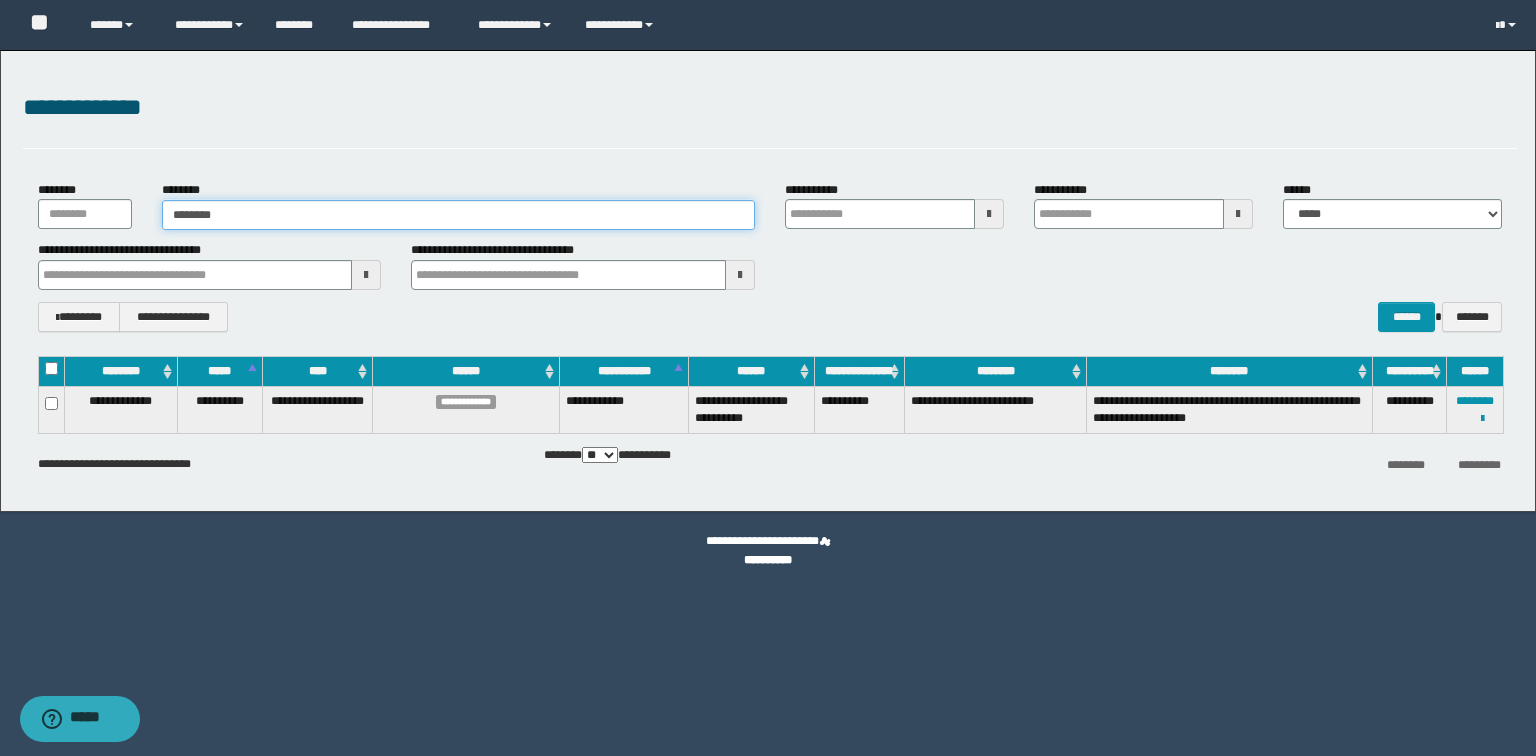 type on "********" 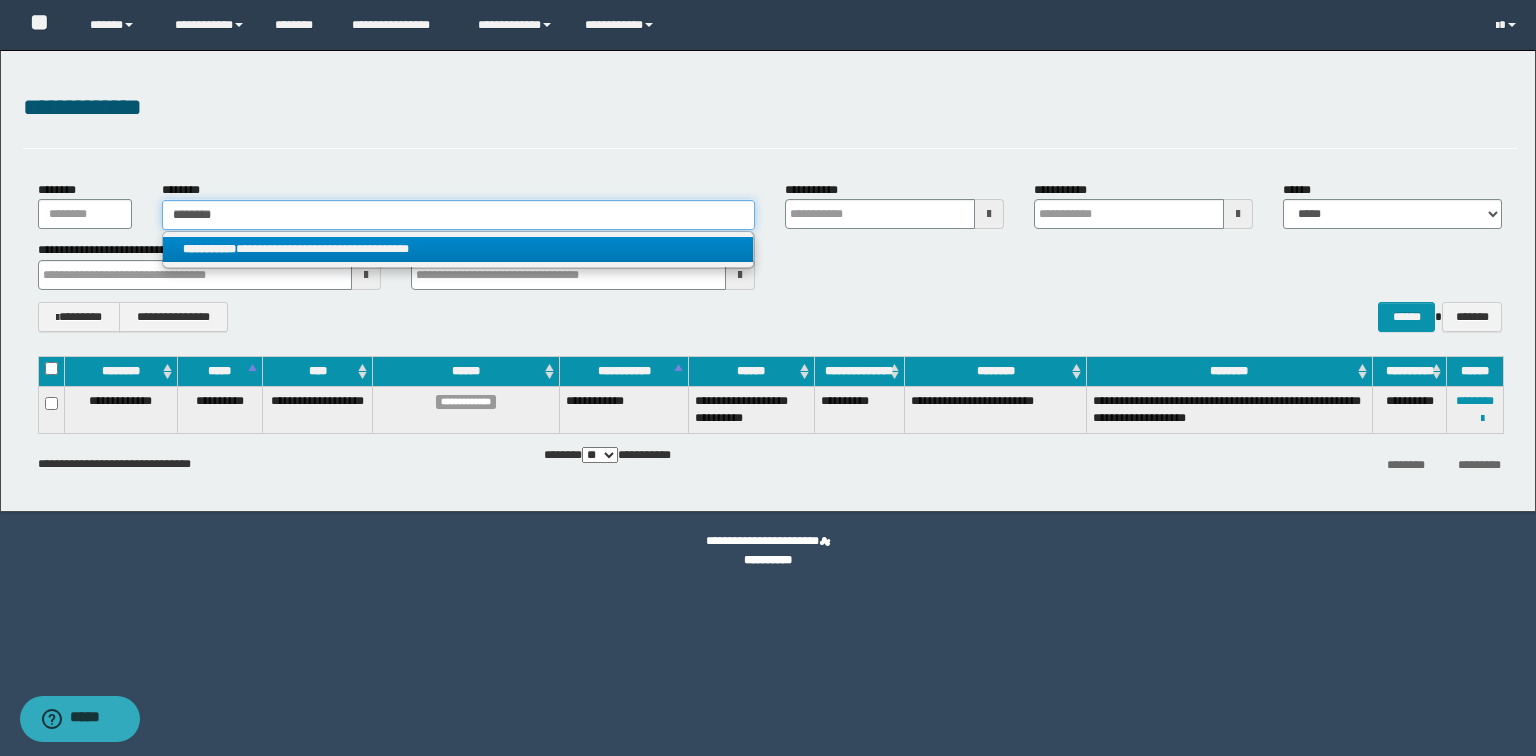 type on "********" 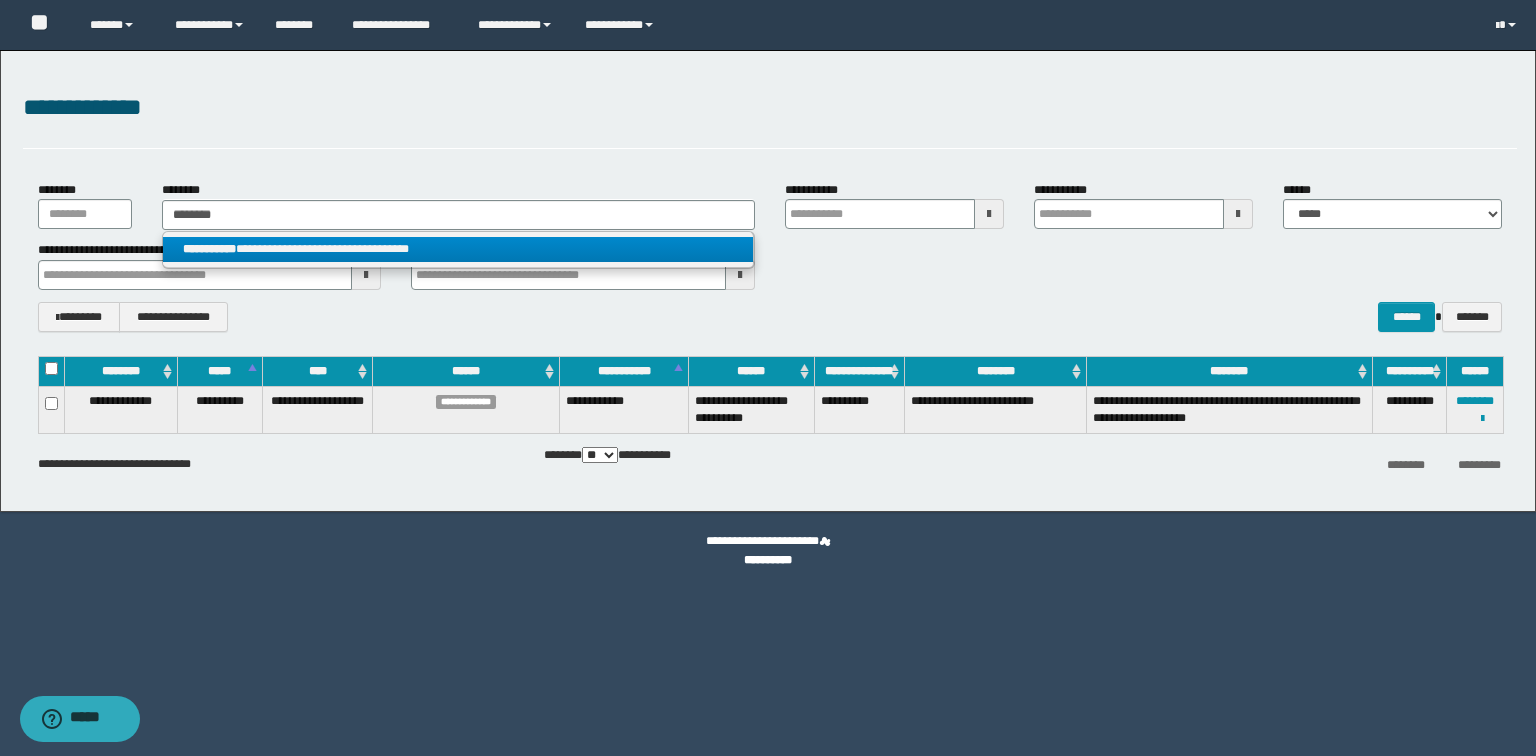 click on "**********" at bounding box center (458, 249) 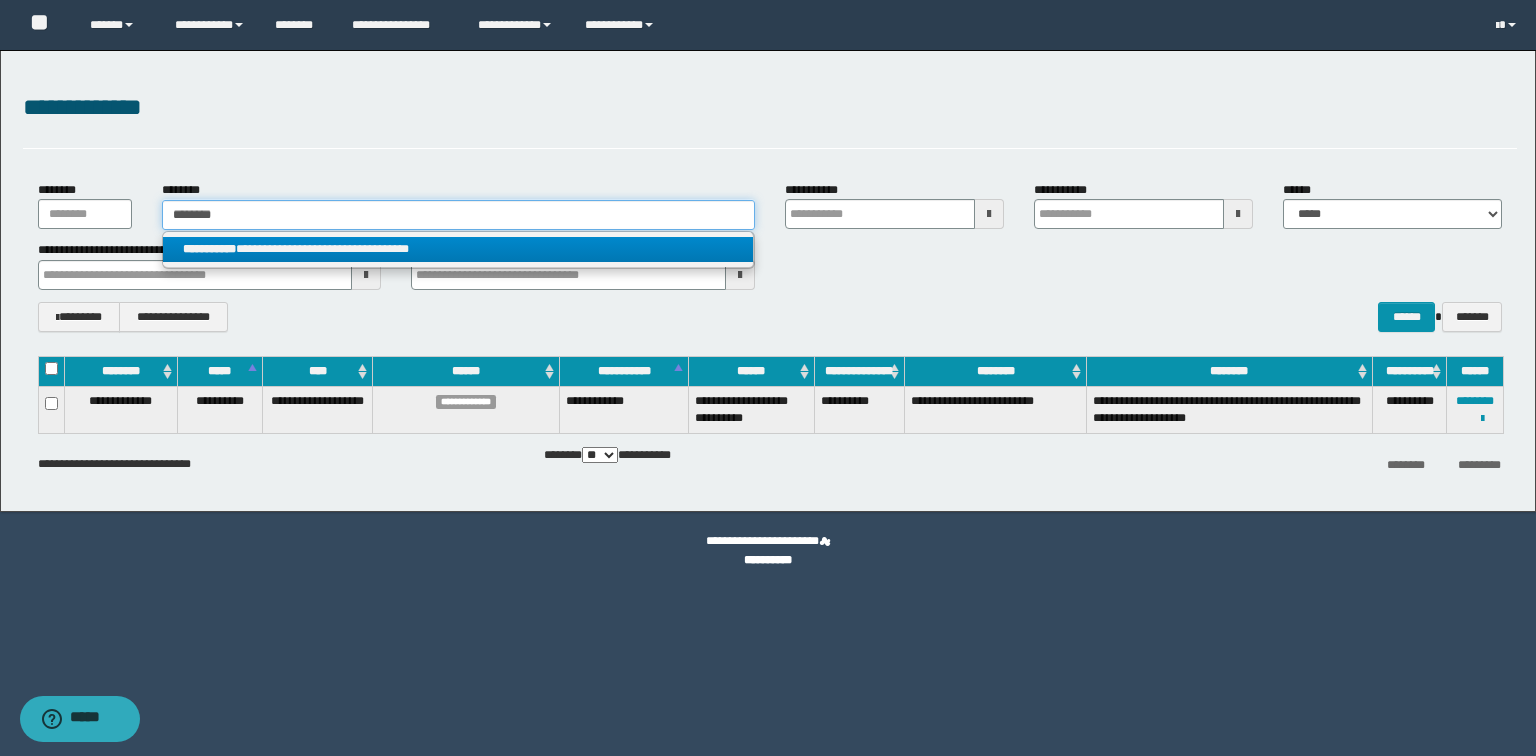 type 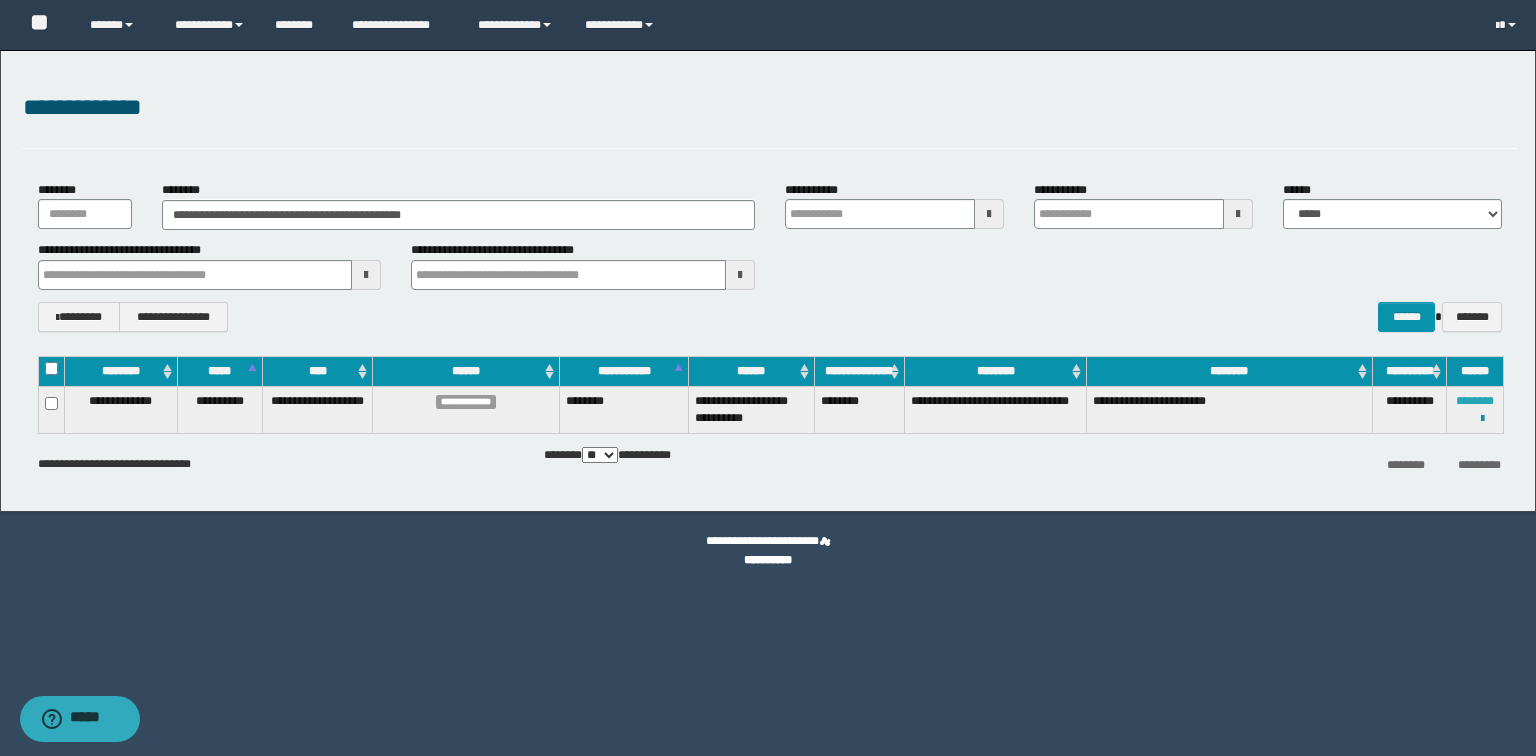 click on "********" at bounding box center (1475, 401) 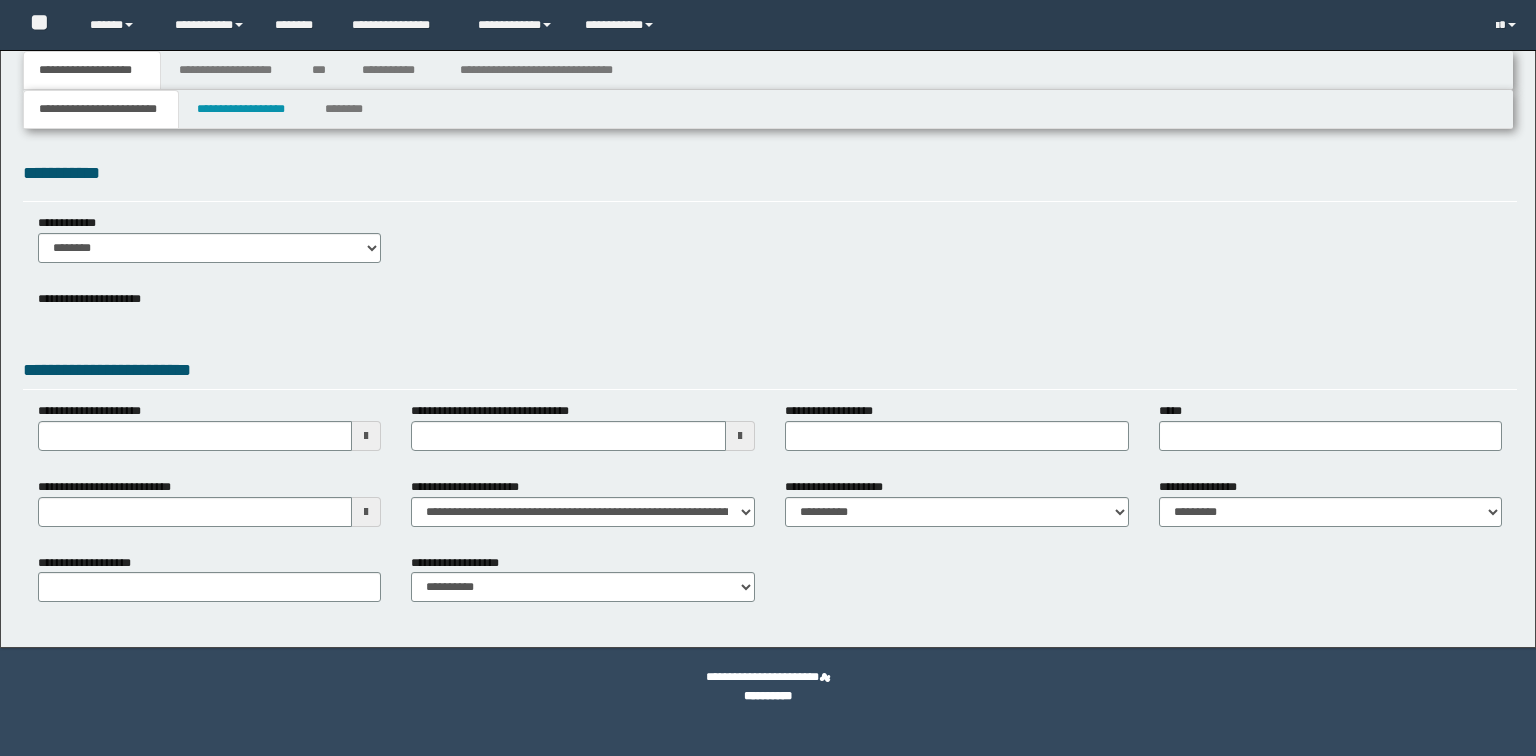 scroll, scrollTop: 0, scrollLeft: 0, axis: both 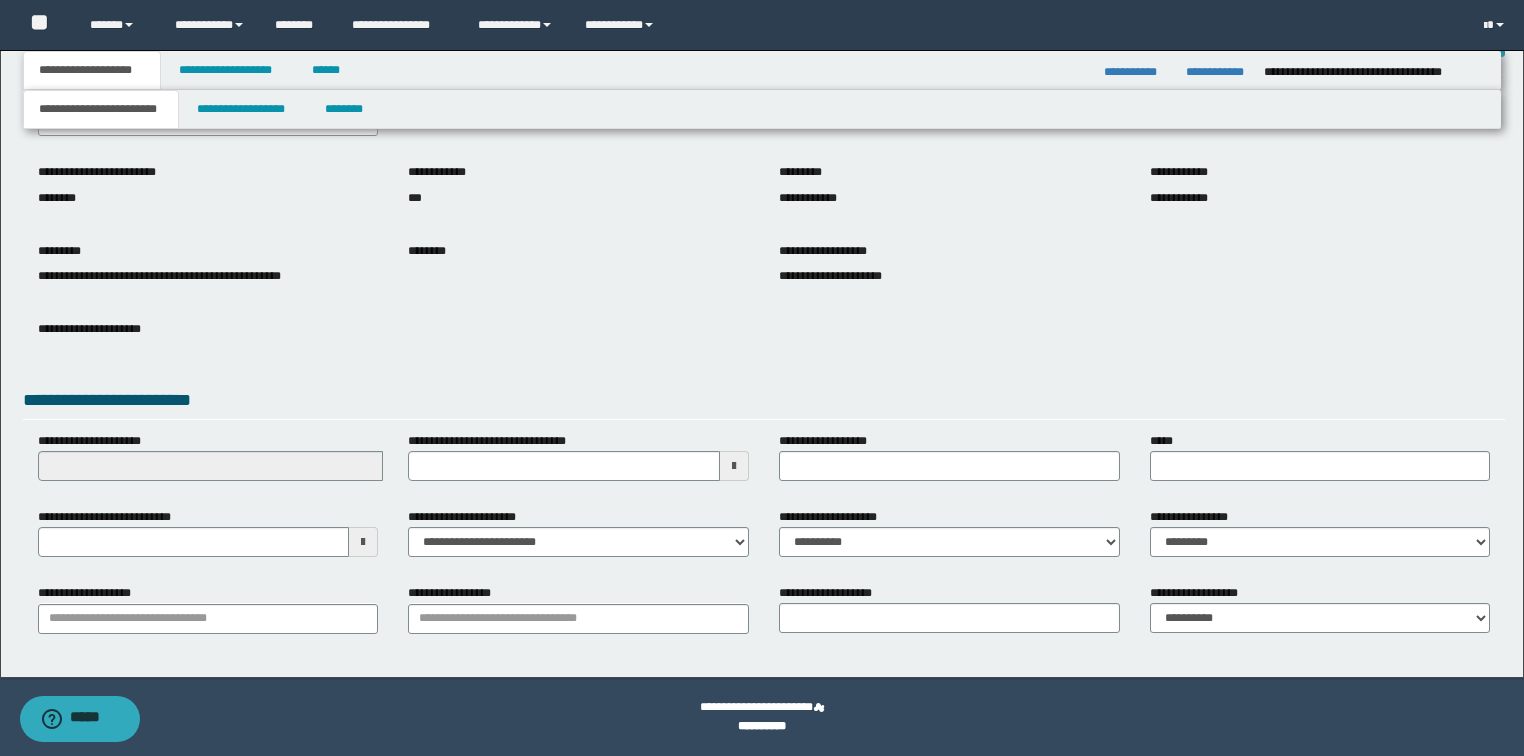click on "**********" at bounding box center (764, 344) 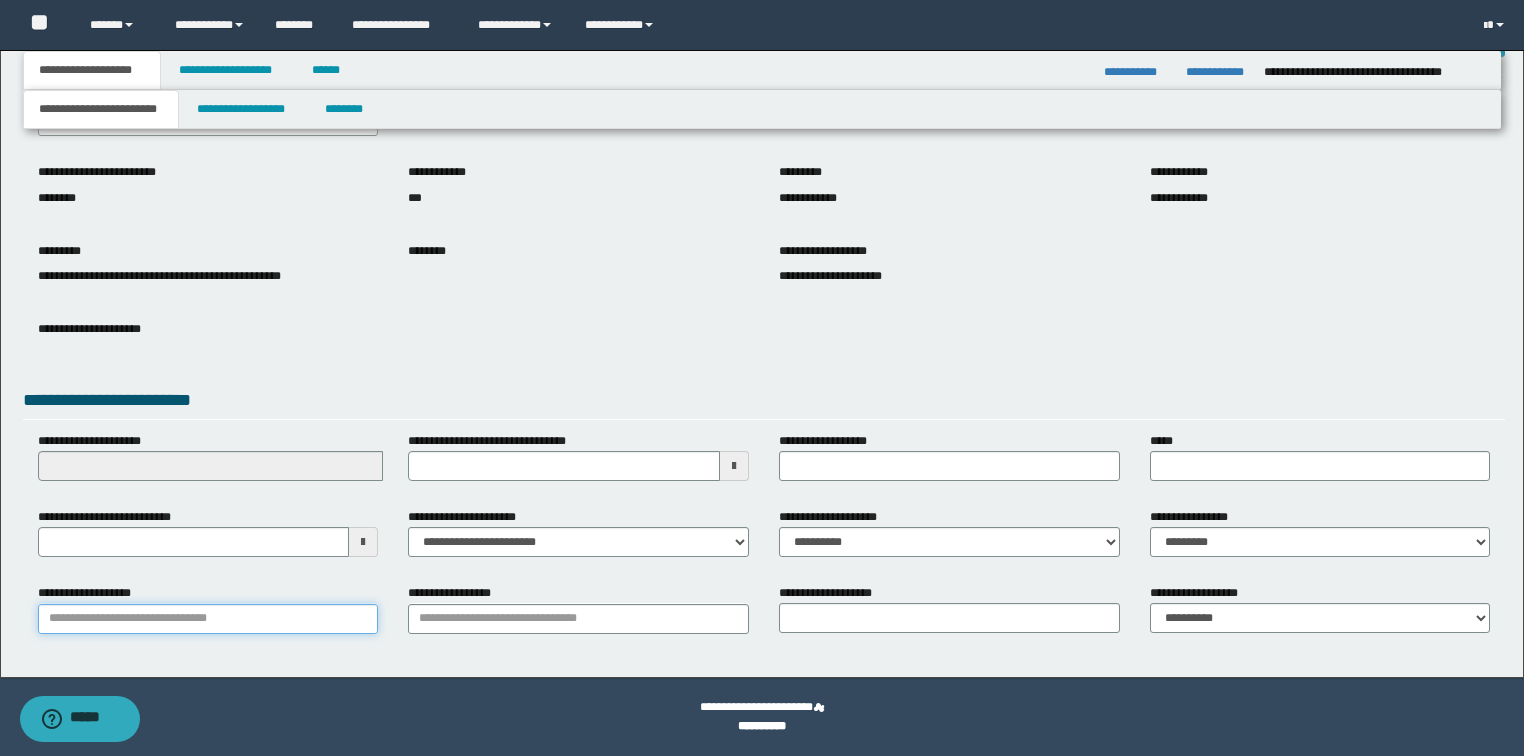 click on "**********" at bounding box center (208, 619) 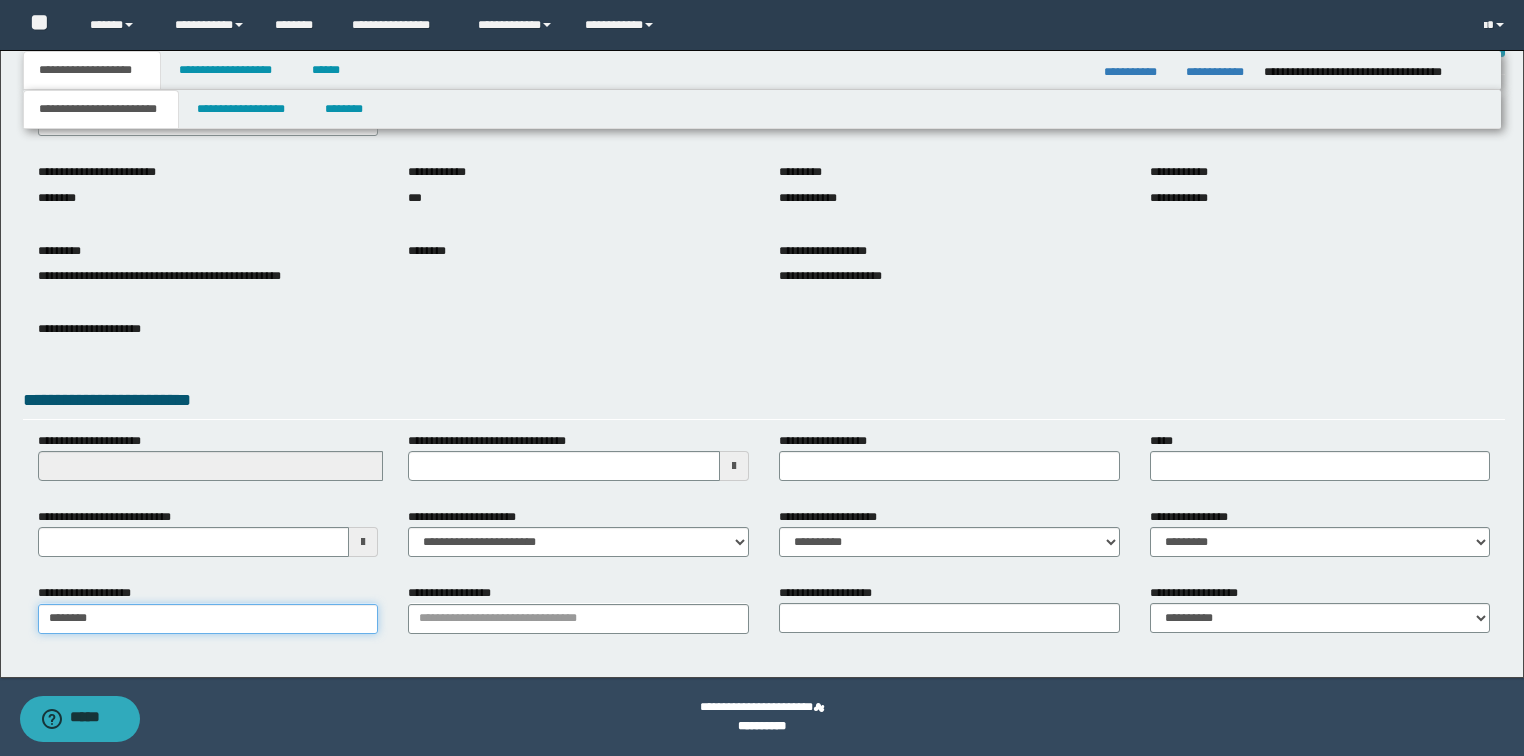 type on "*********" 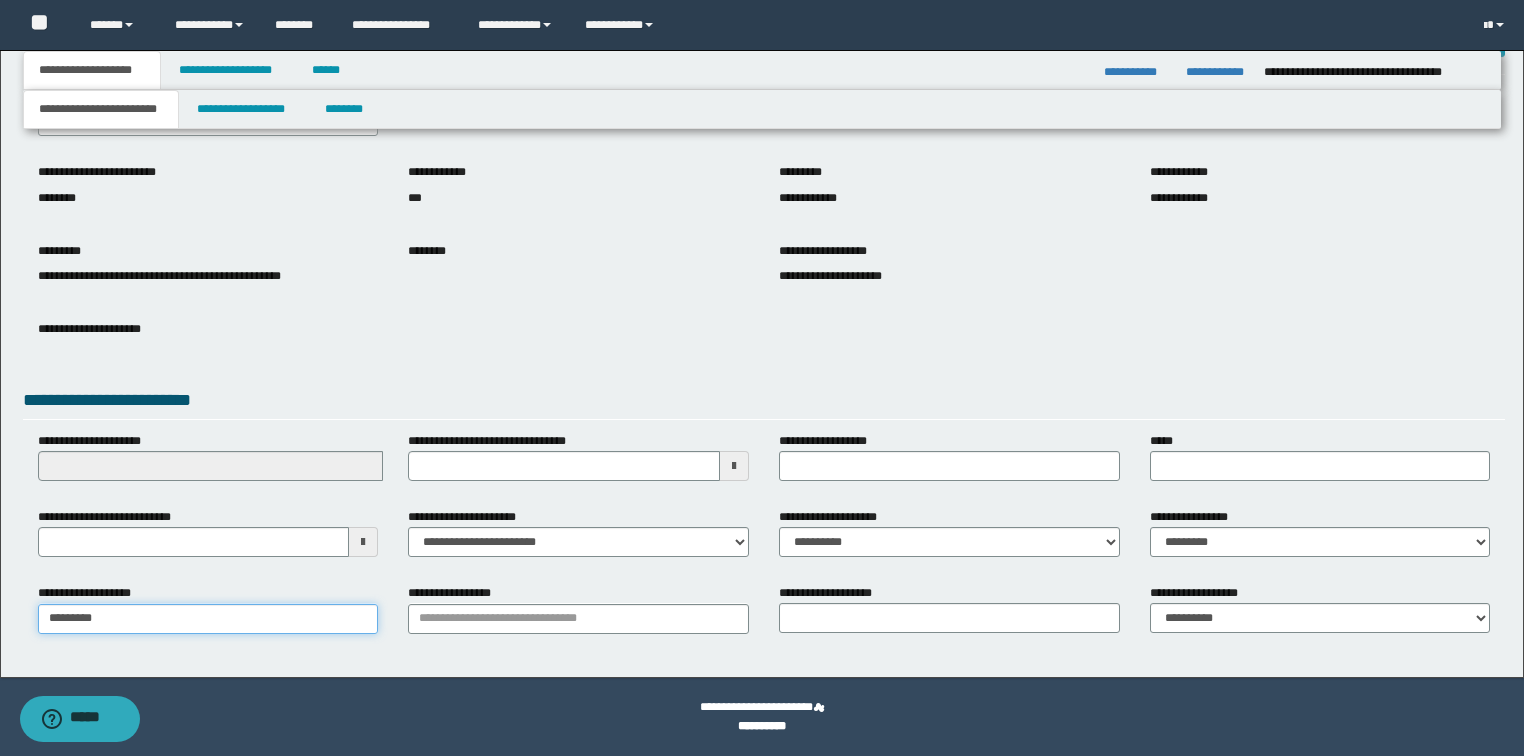type on "*********" 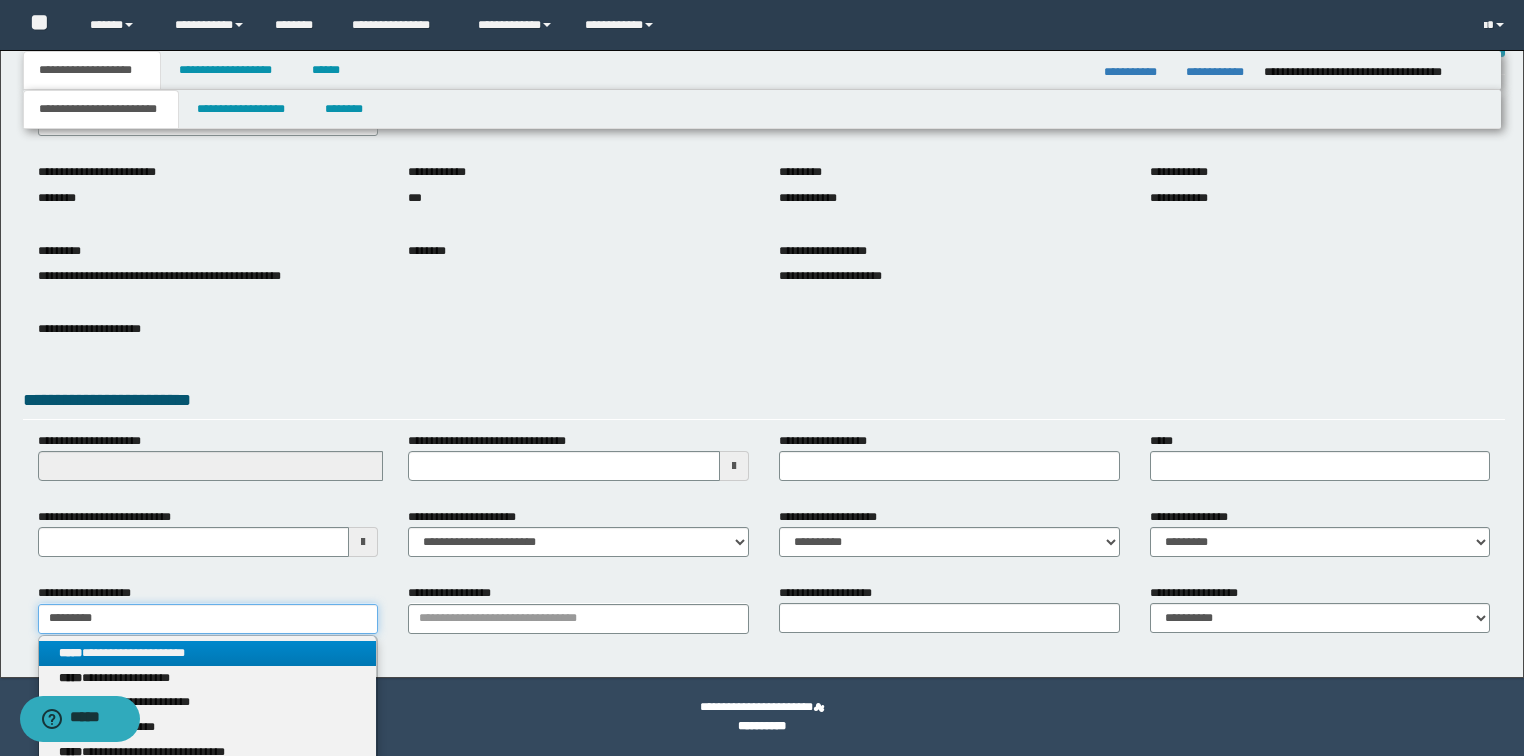 type on "*********" 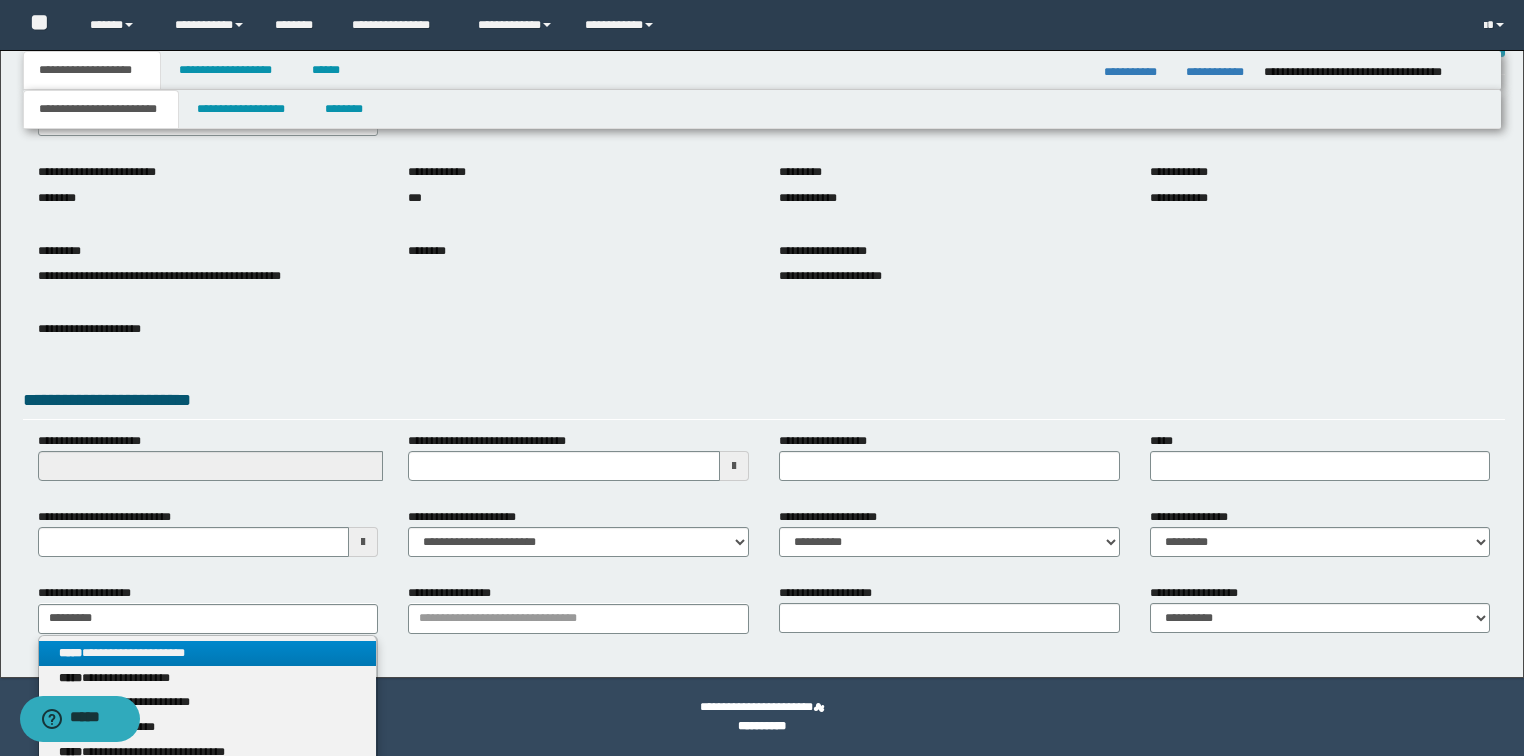click on "**********" at bounding box center (208, 653) 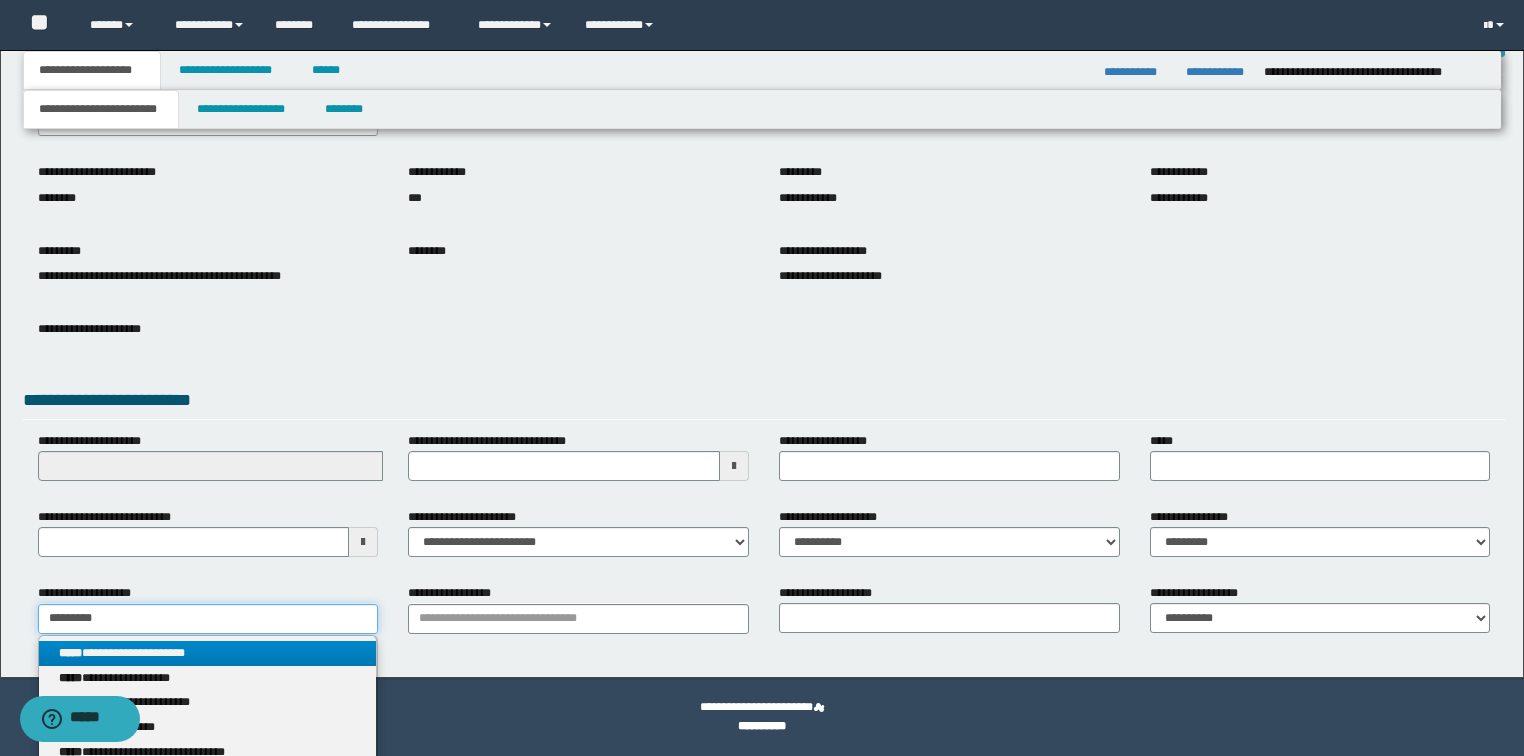 type 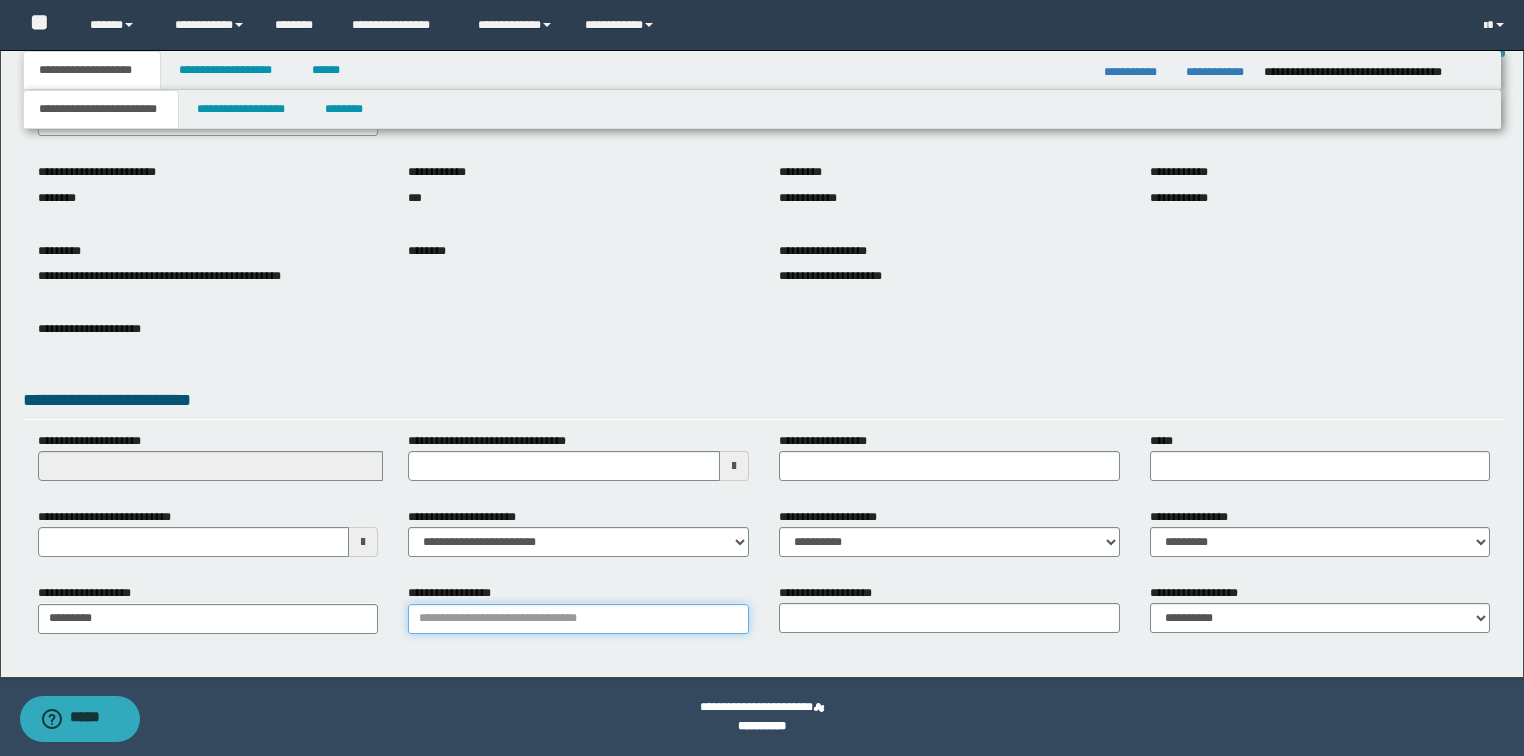 click on "**********" at bounding box center (578, 619) 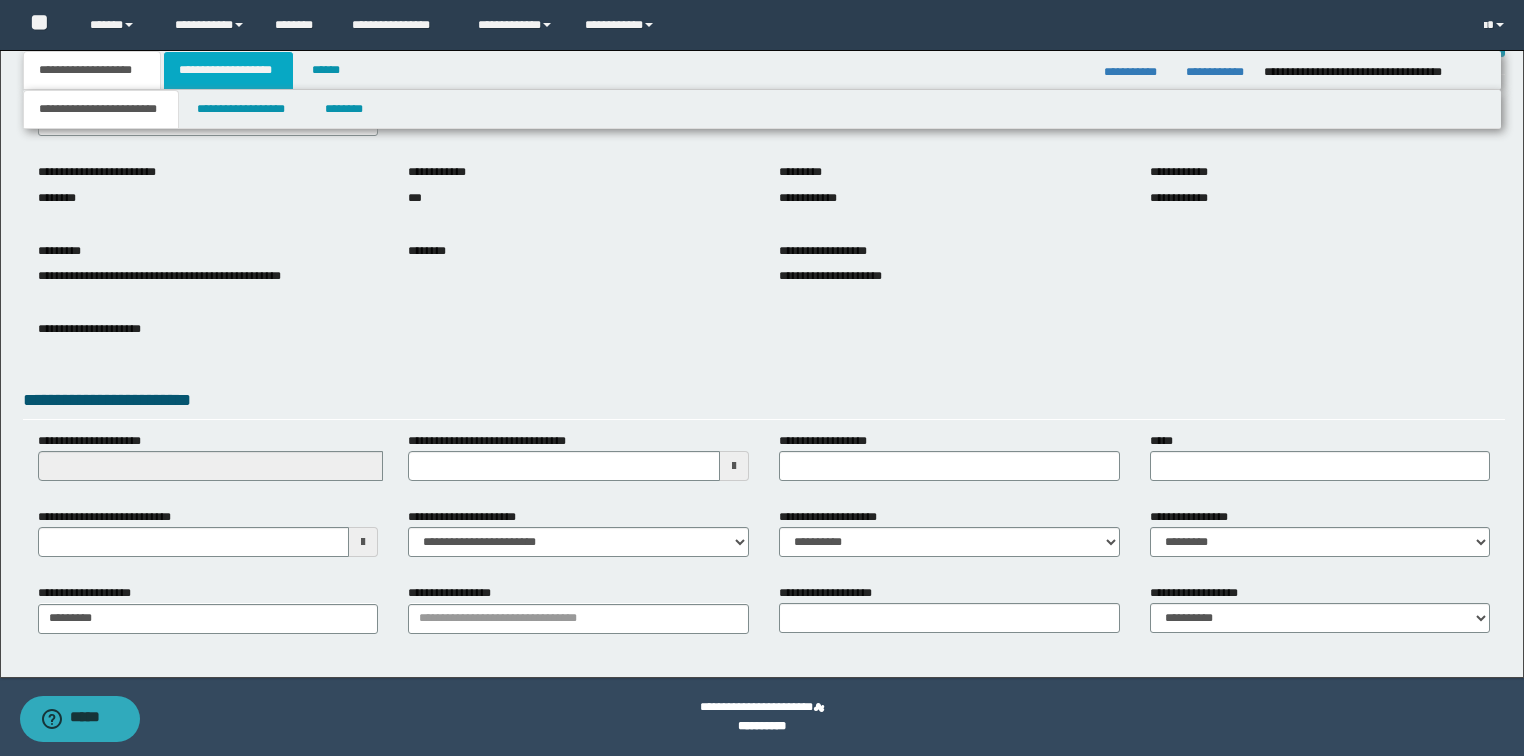 click on "**********" at bounding box center [228, 70] 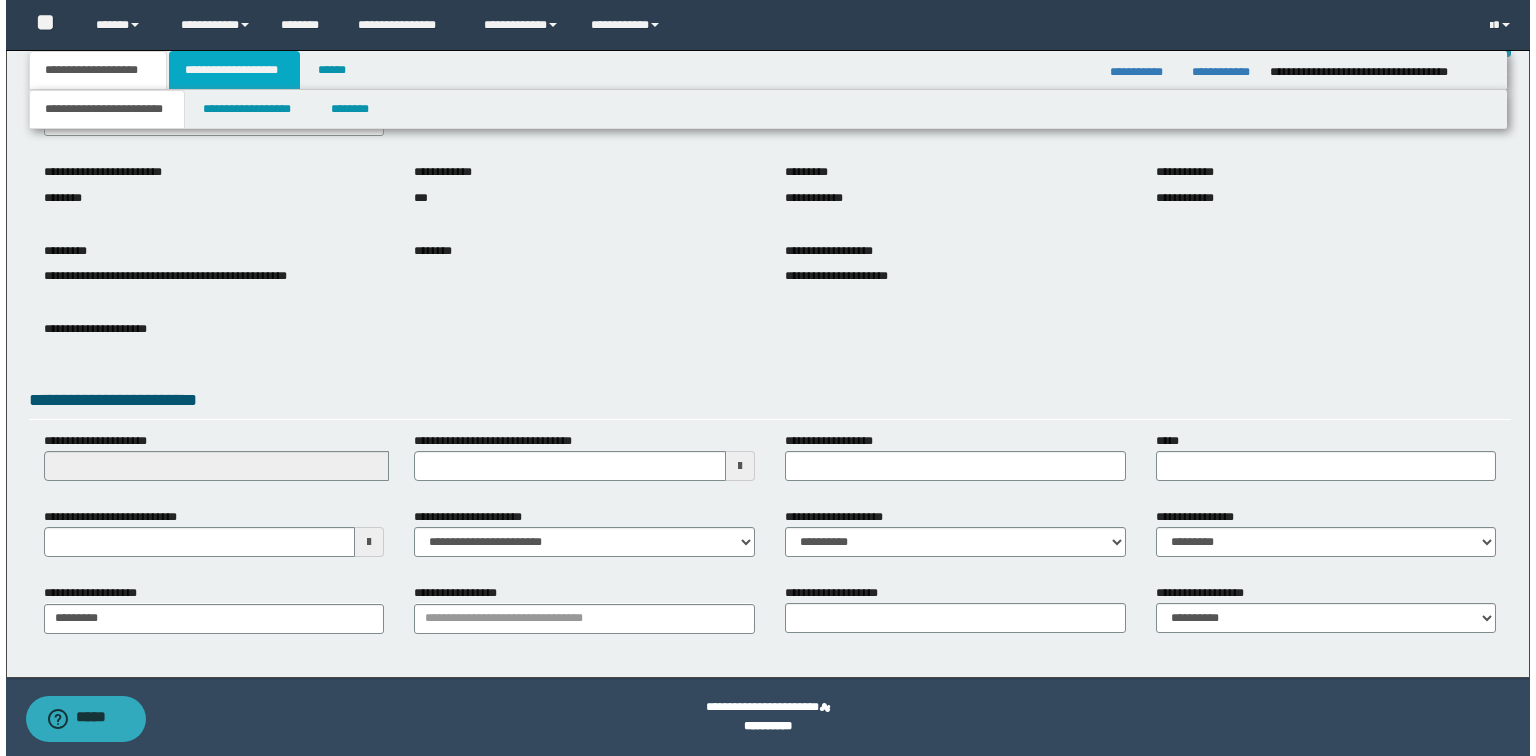 scroll, scrollTop: 0, scrollLeft: 0, axis: both 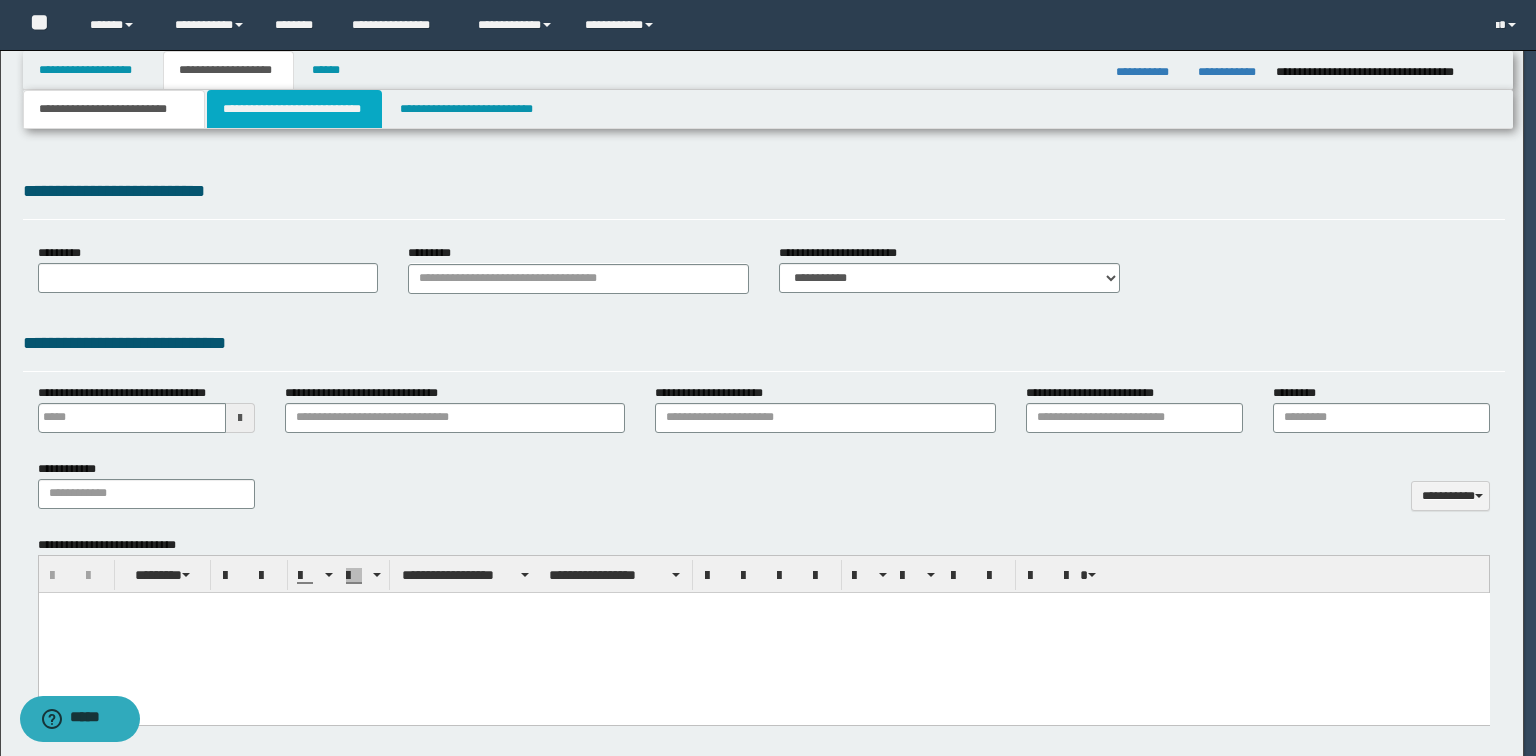 click on "**********" at bounding box center (294, 109) 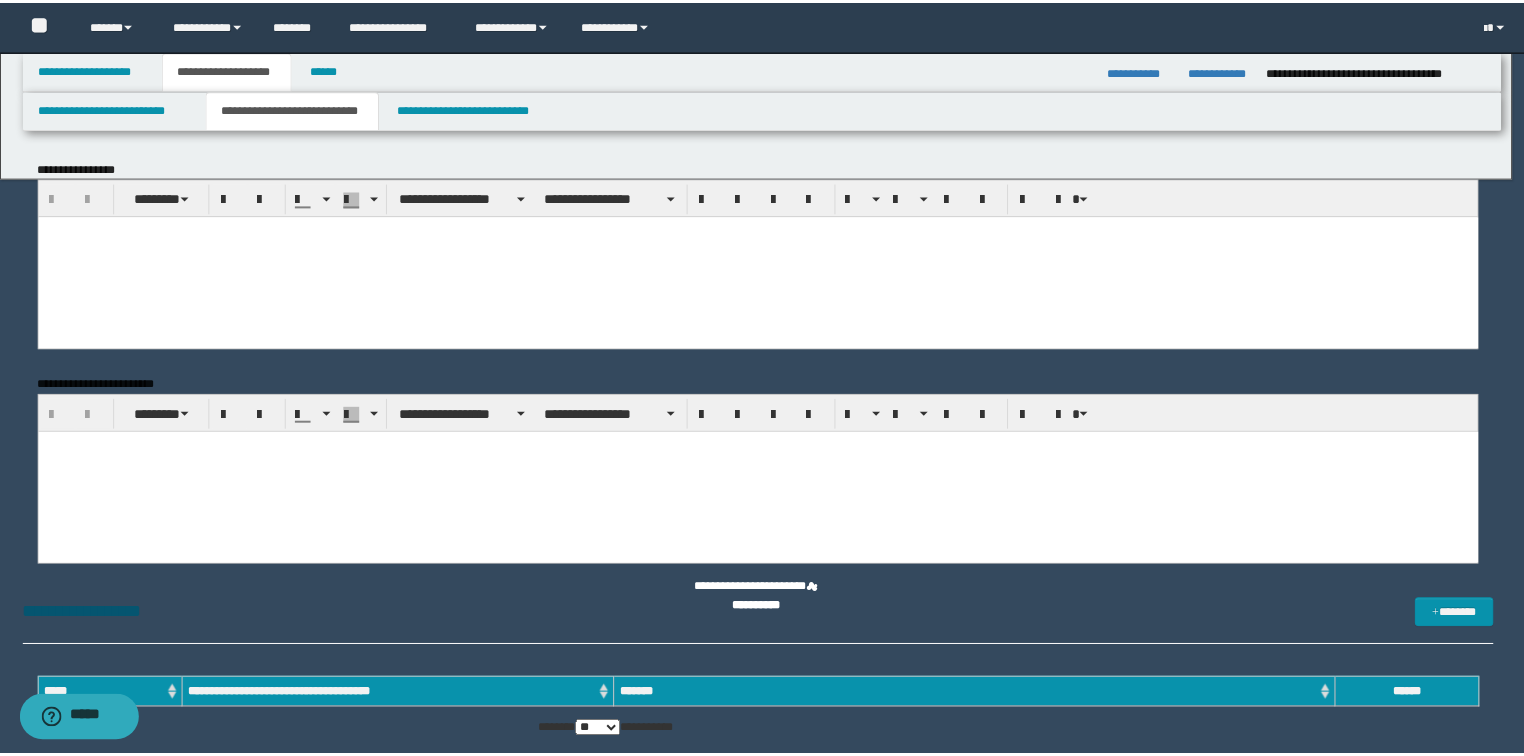 scroll, scrollTop: 0, scrollLeft: 0, axis: both 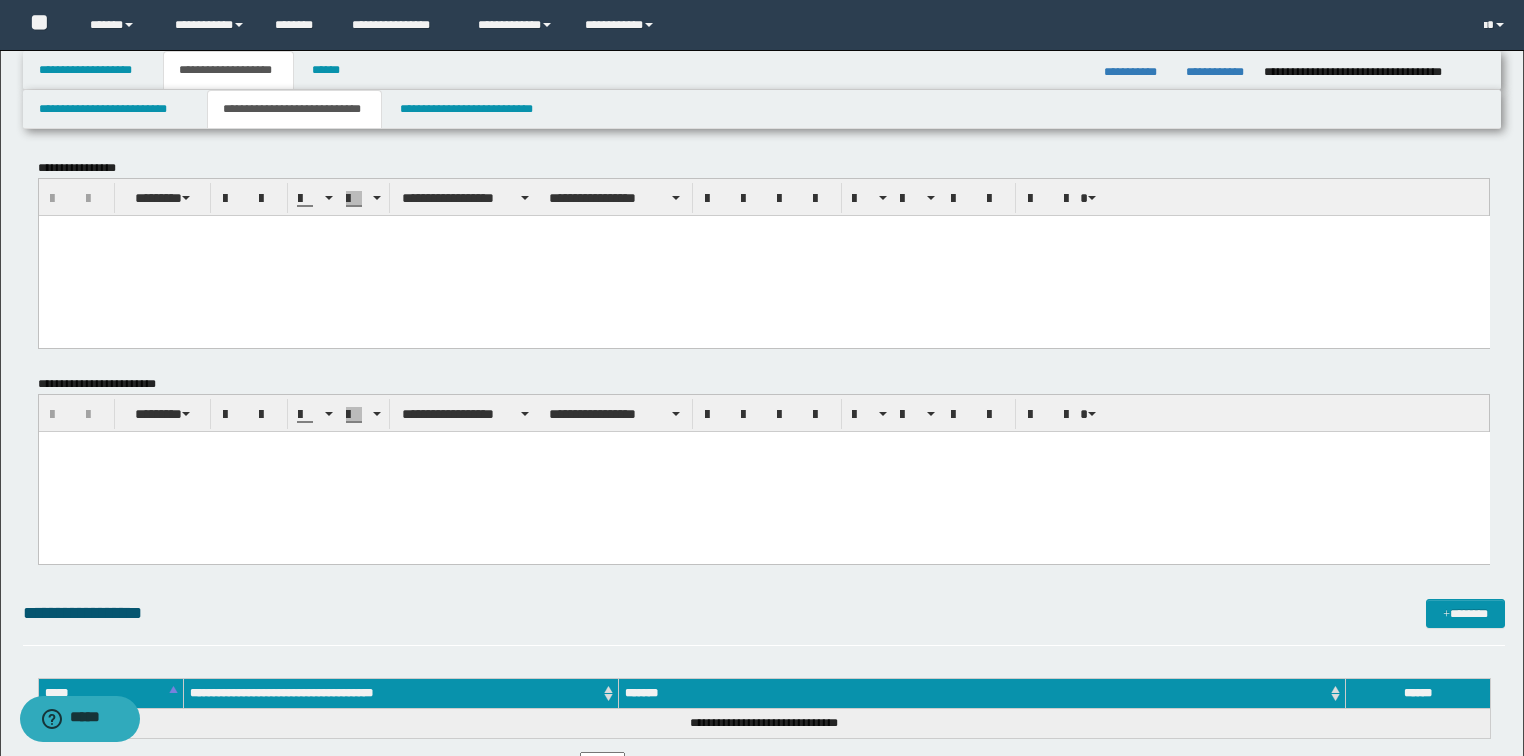 click at bounding box center [763, 255] 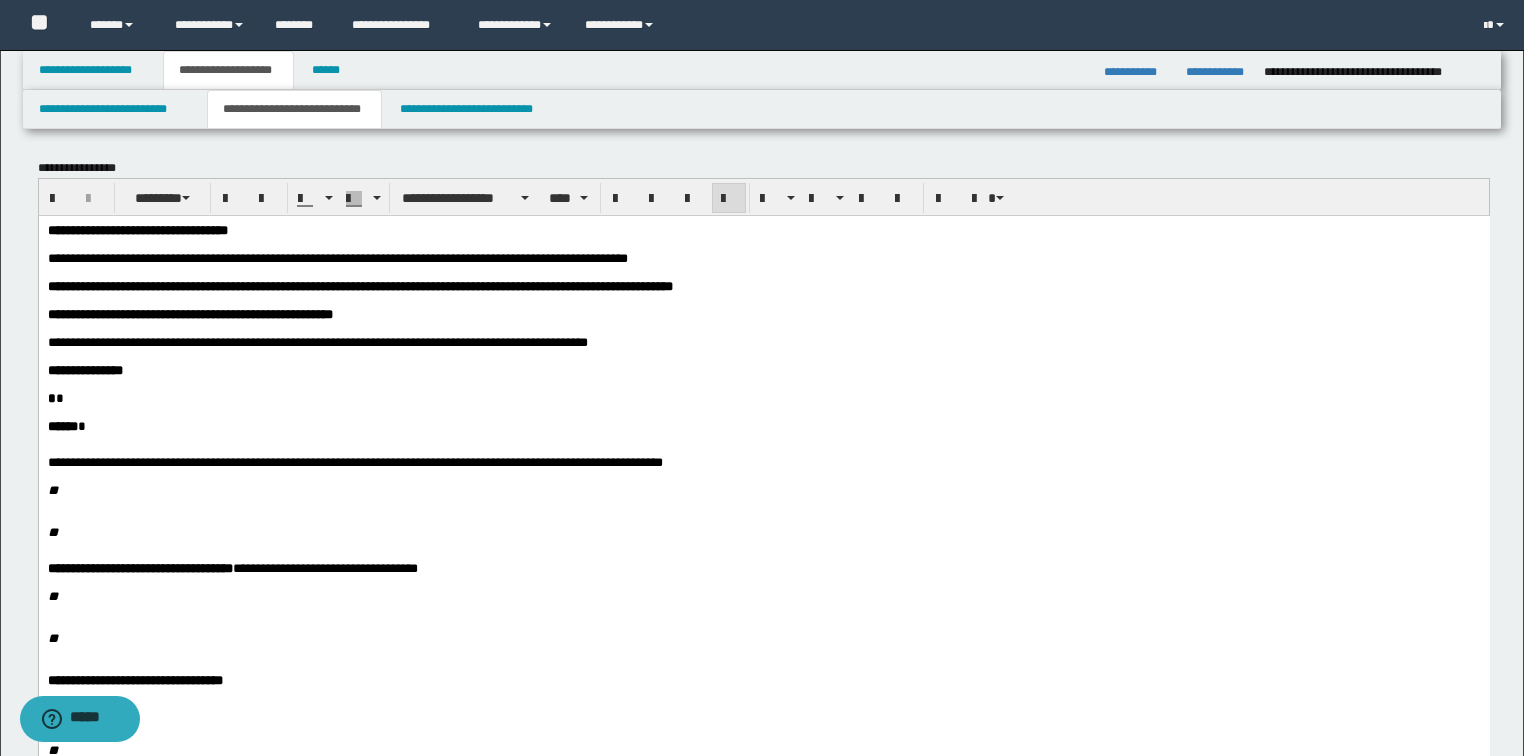 click on "**********" at bounding box center (763, 568) 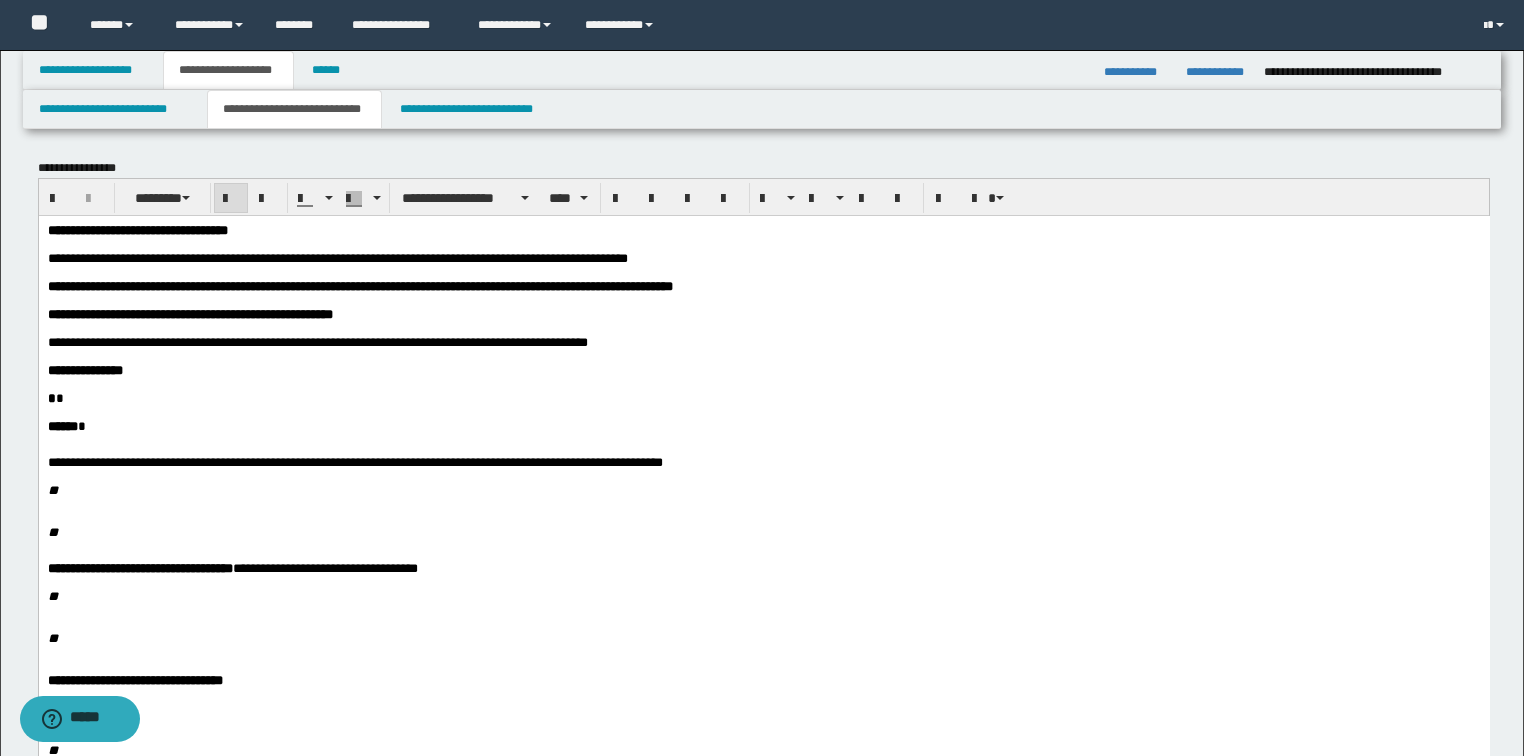 click at bounding box center (764, 638) 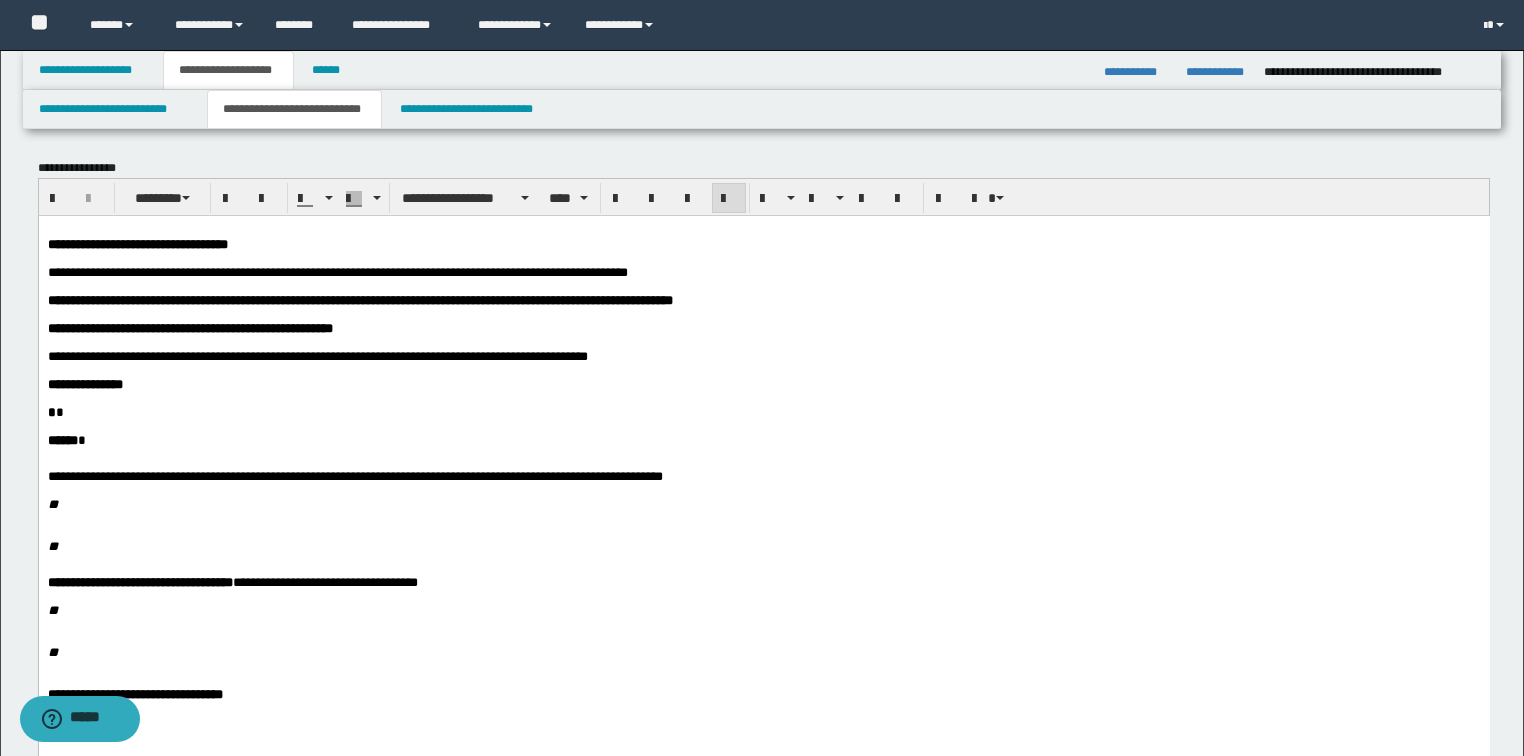 click at bounding box center [810, 370] 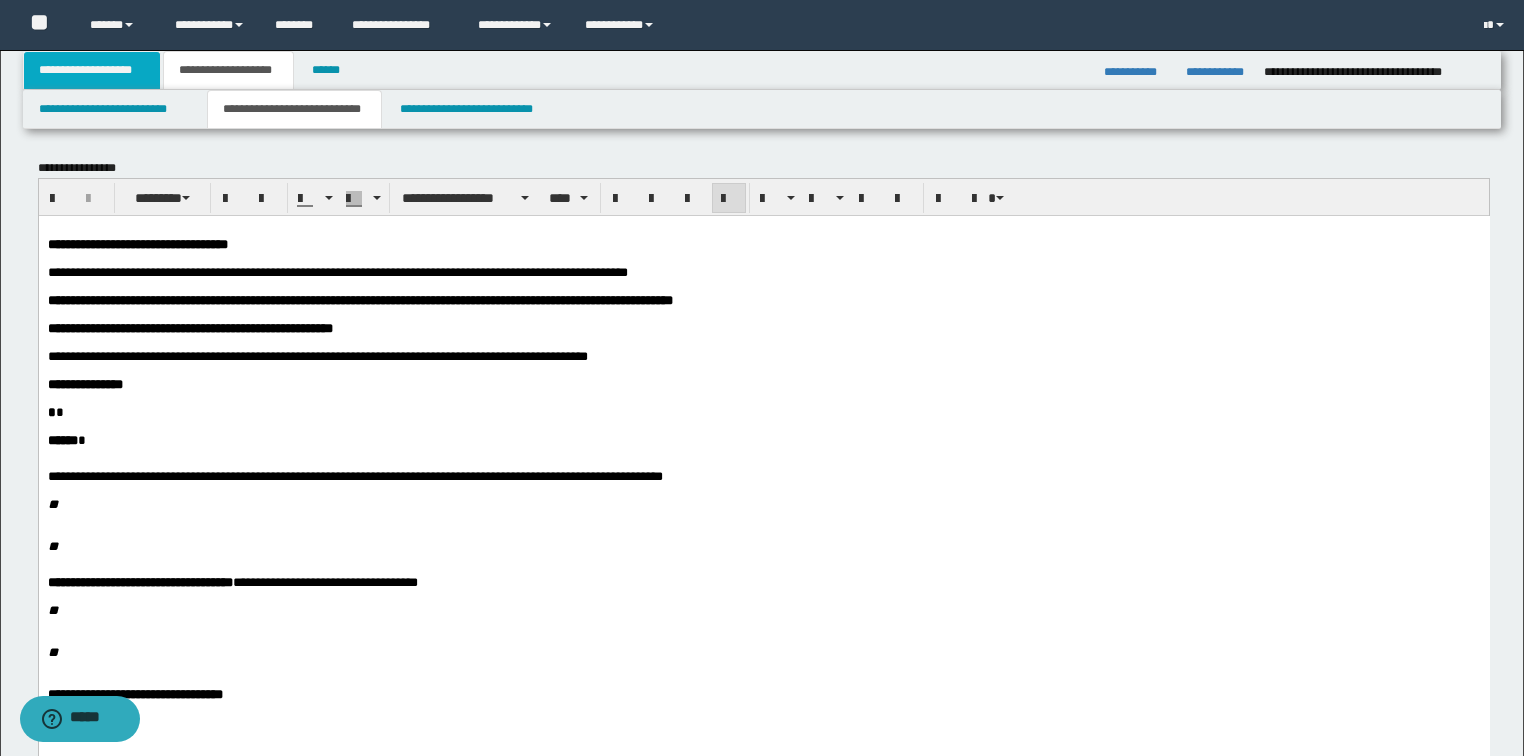 click on "**********" at bounding box center (92, 70) 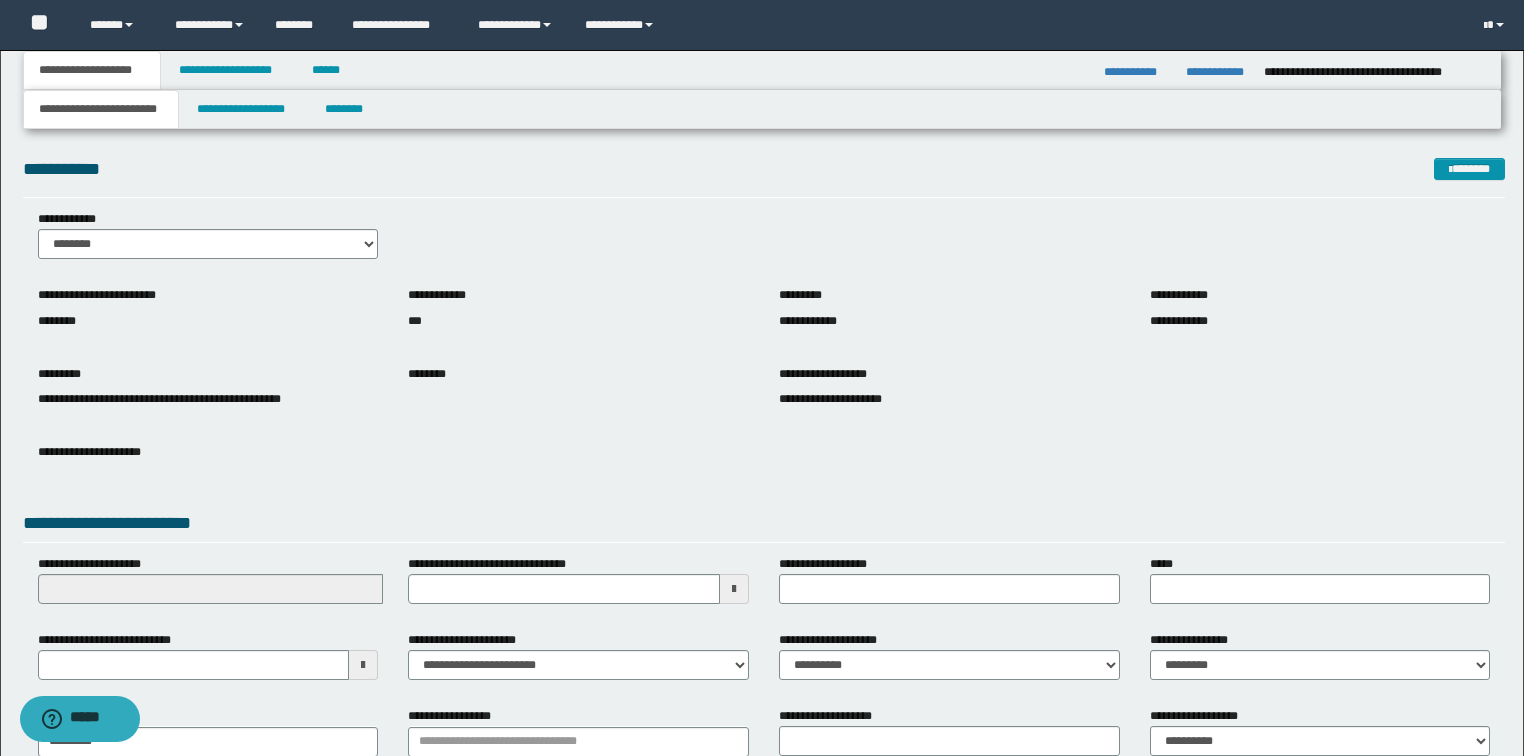 scroll, scrollTop: 127, scrollLeft: 0, axis: vertical 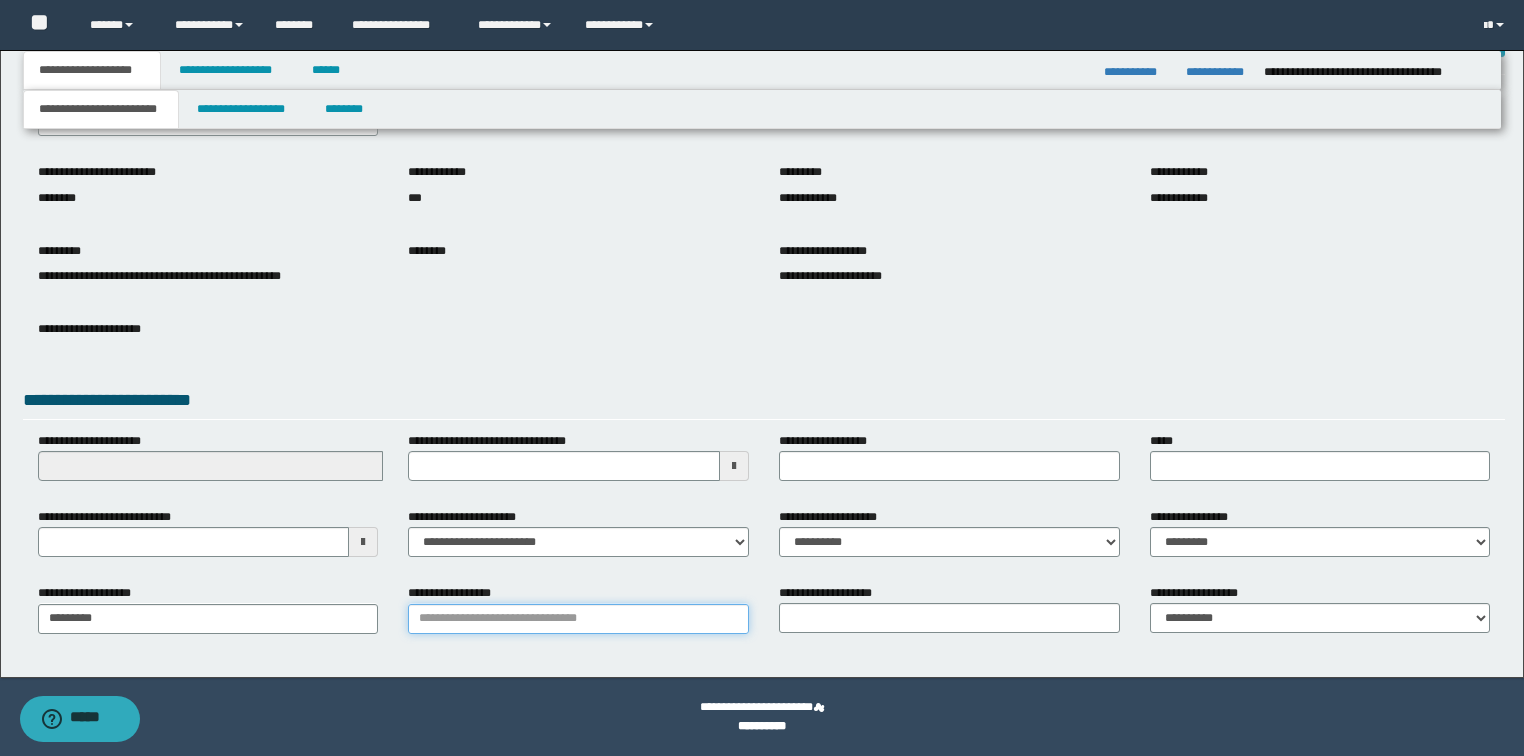 click on "**********" at bounding box center (578, 619) 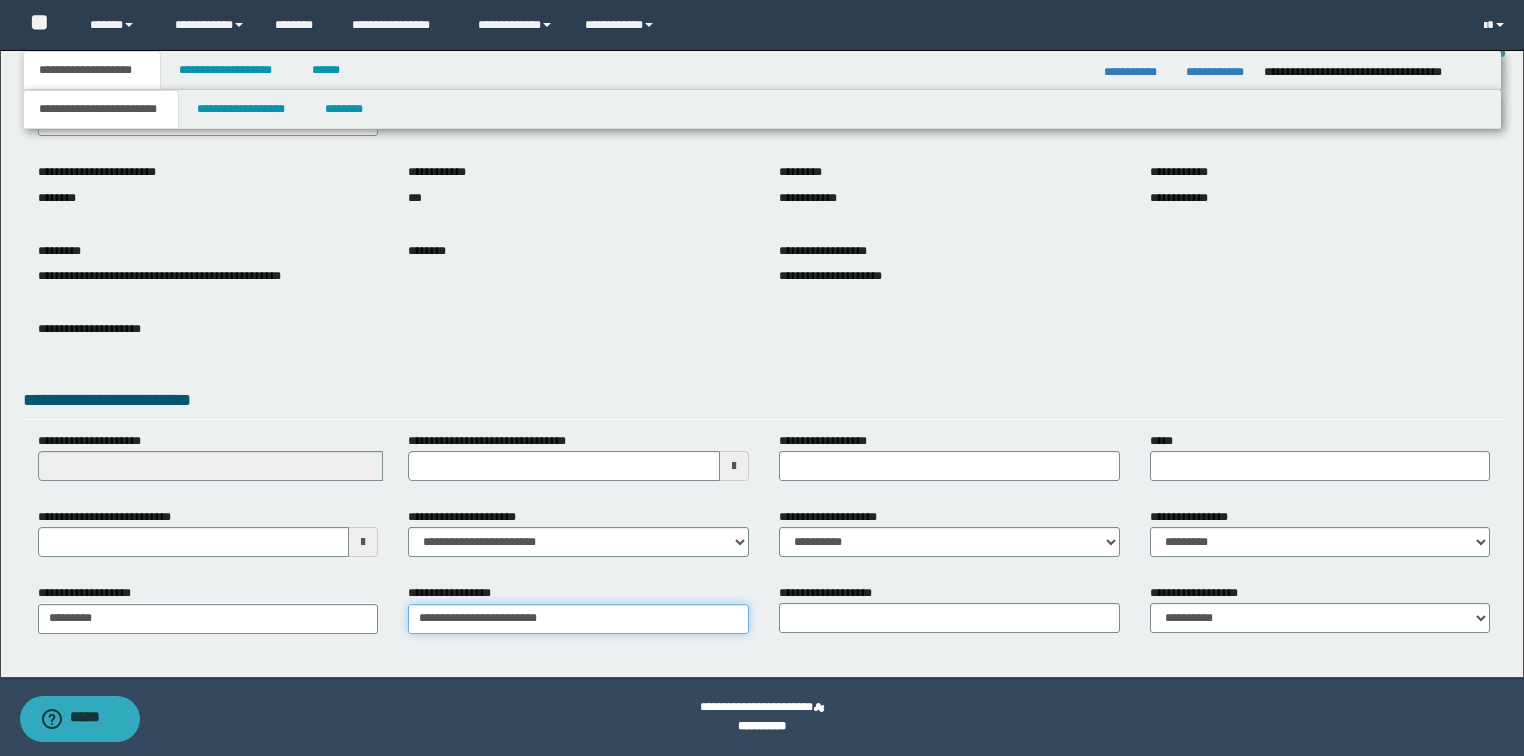 type on "**********" 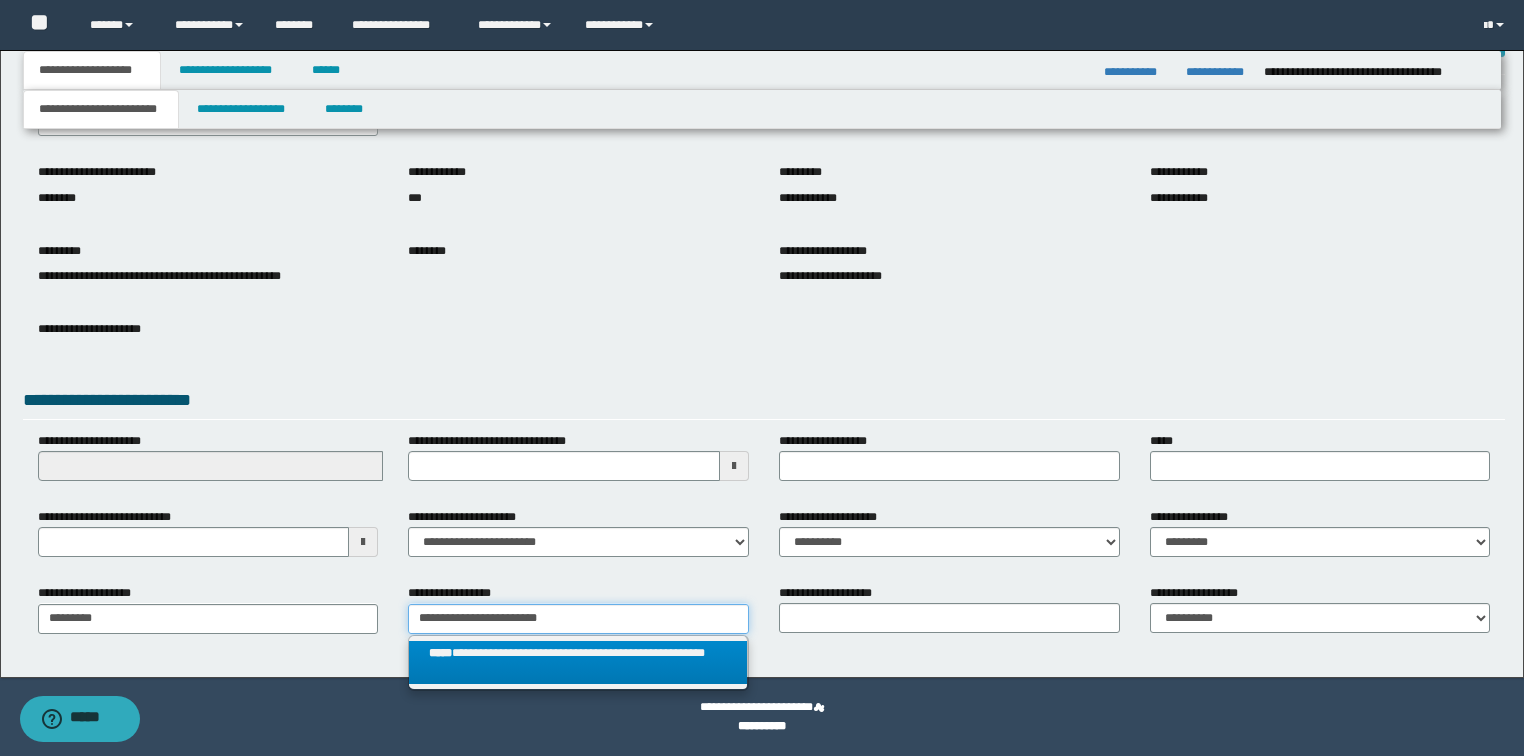 type on "**********" 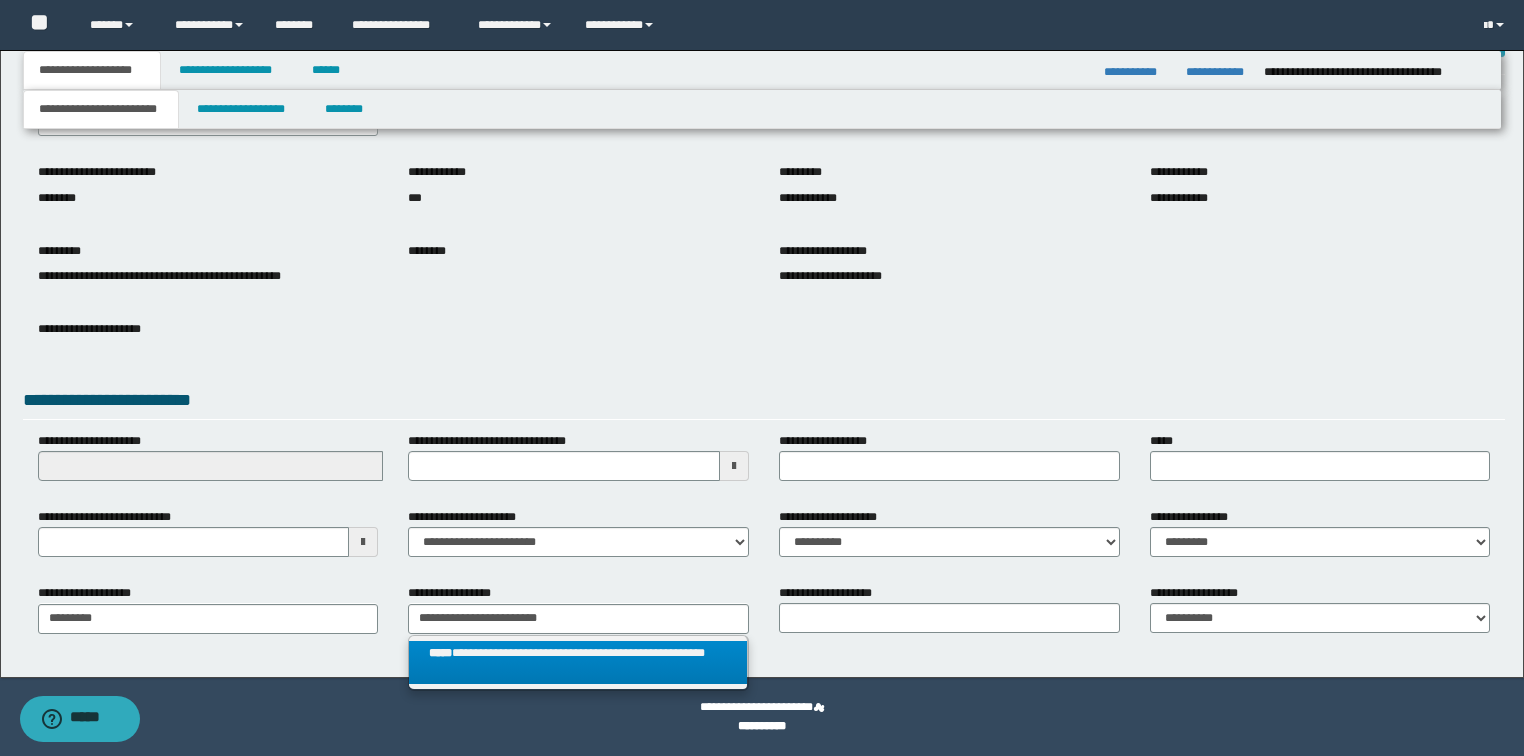 click on "**********" at bounding box center [578, 663] 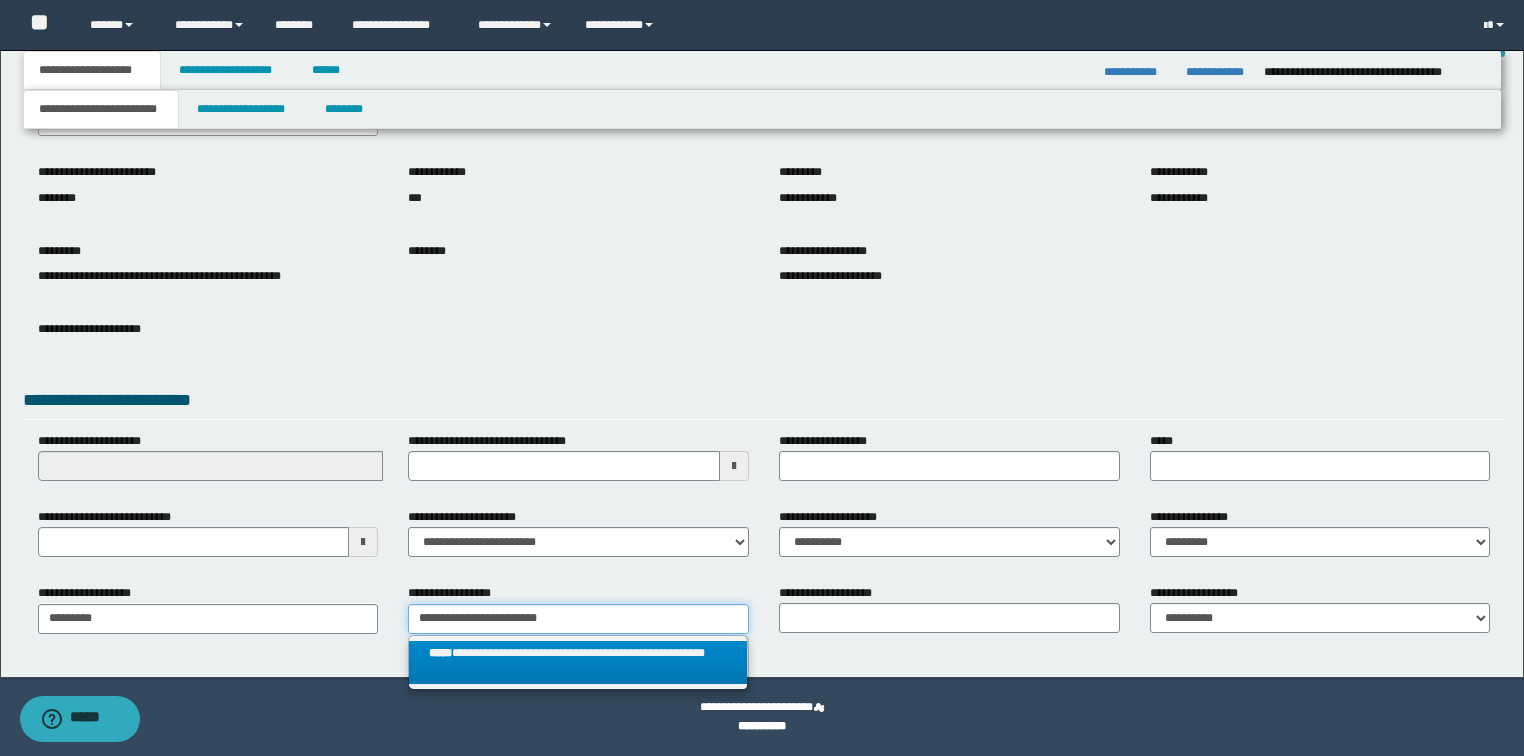 type 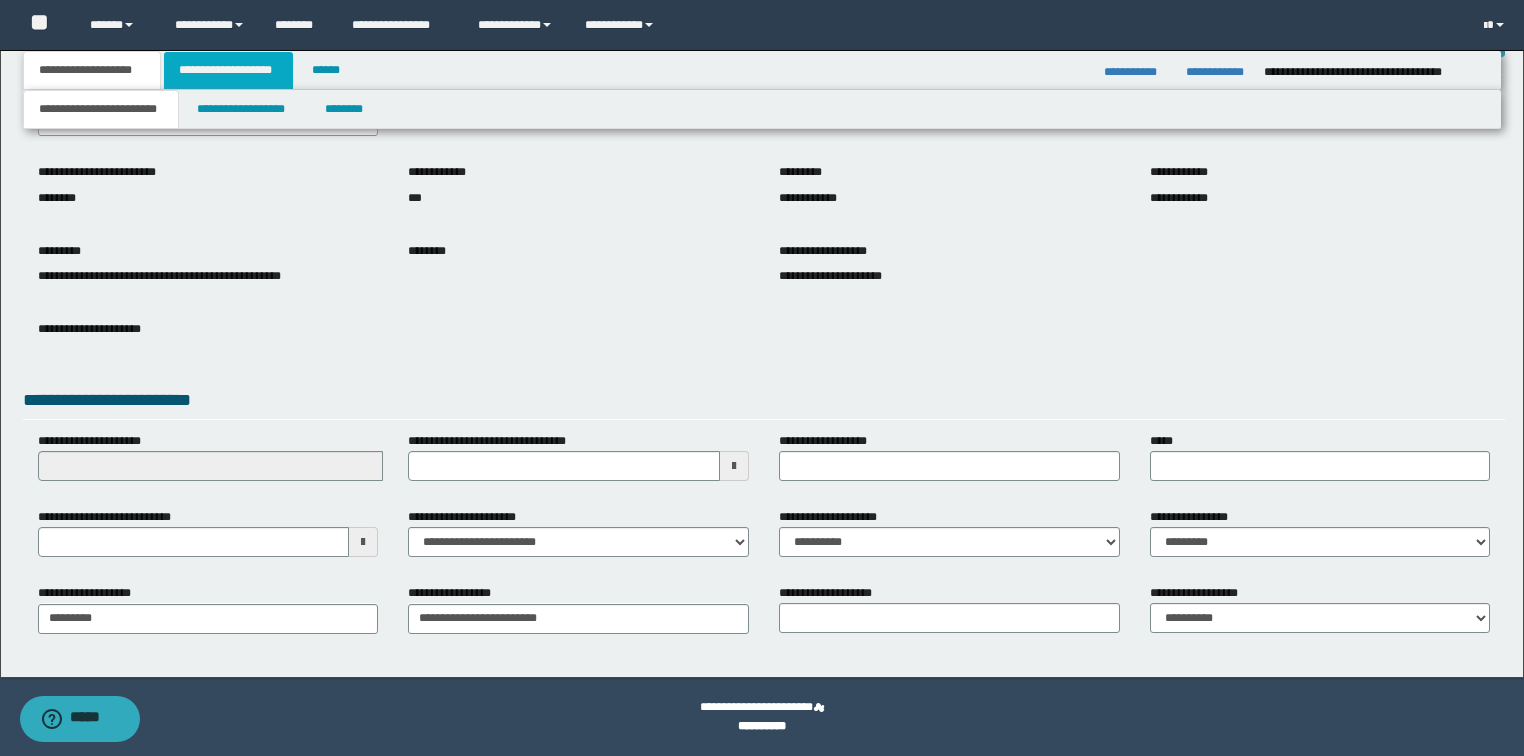 click on "**********" at bounding box center (228, 70) 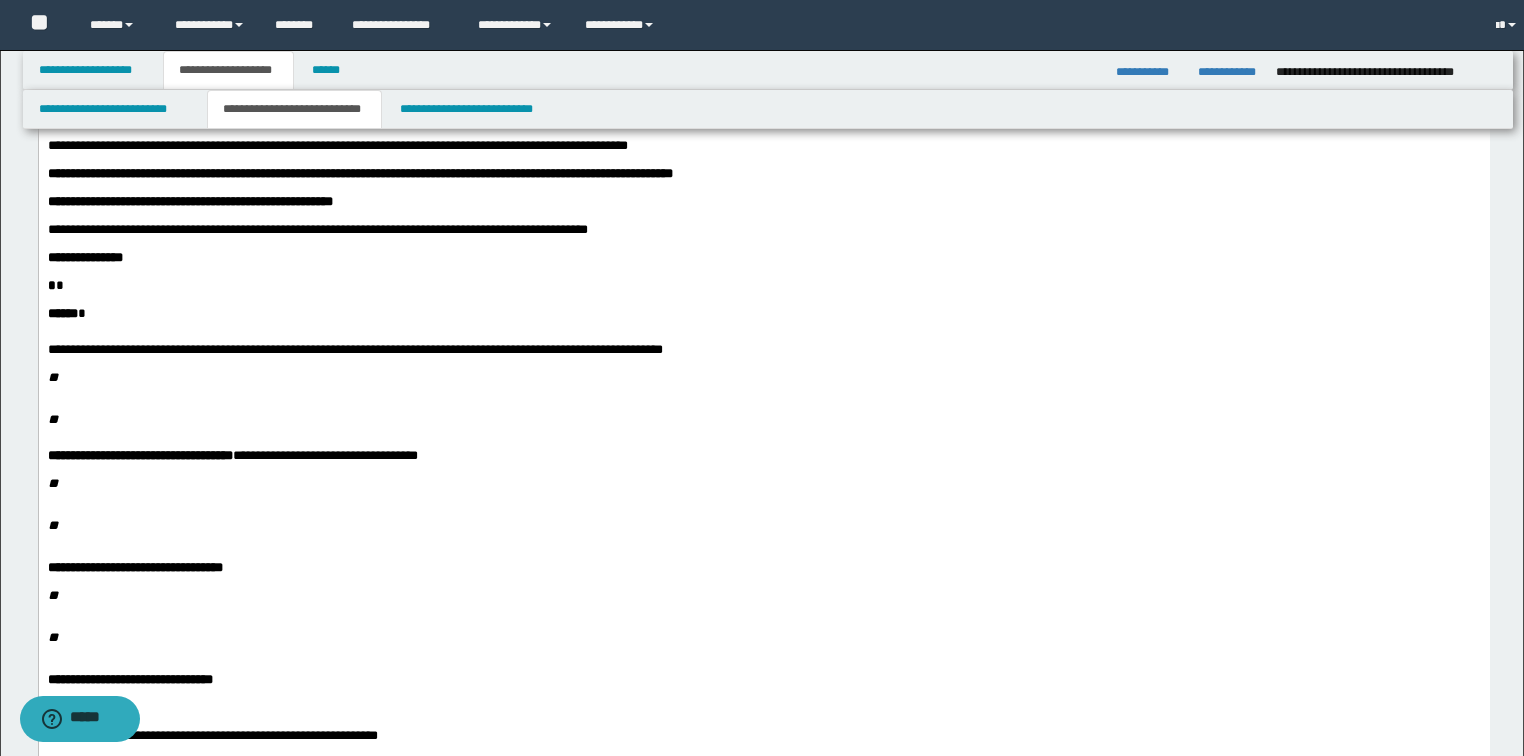 click on "**********" at bounding box center (294, 109) 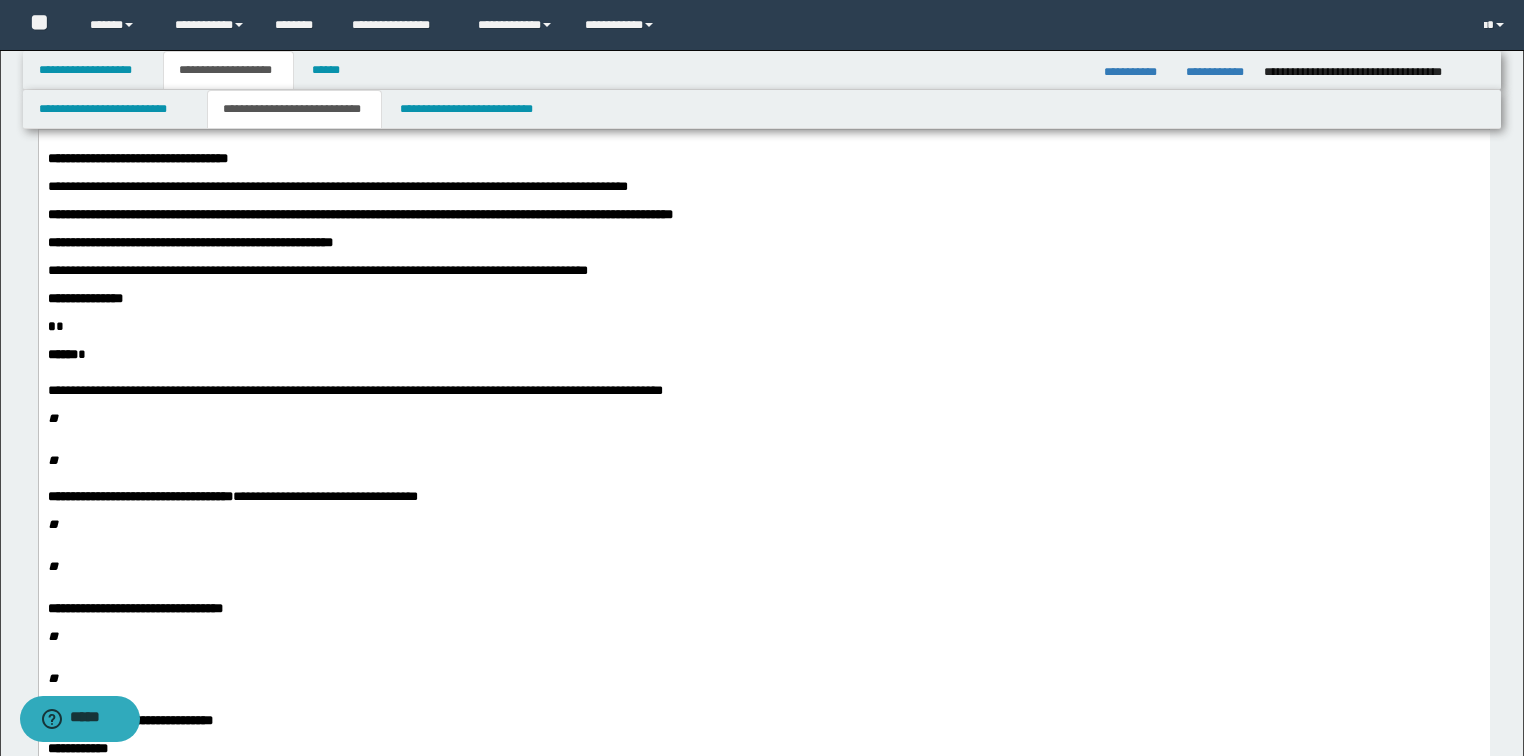 scroll, scrollTop: 47, scrollLeft: 0, axis: vertical 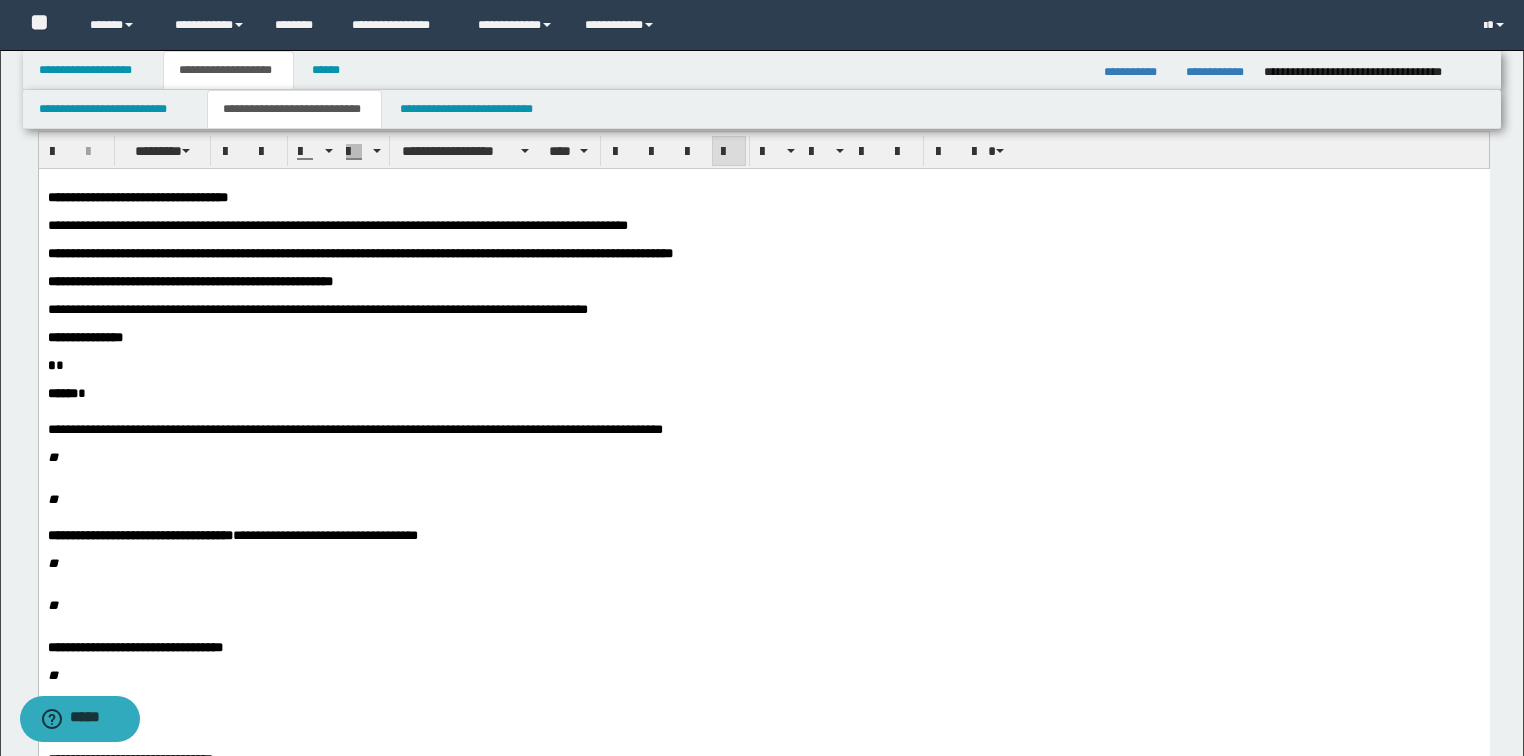 click at bounding box center (787, 211) 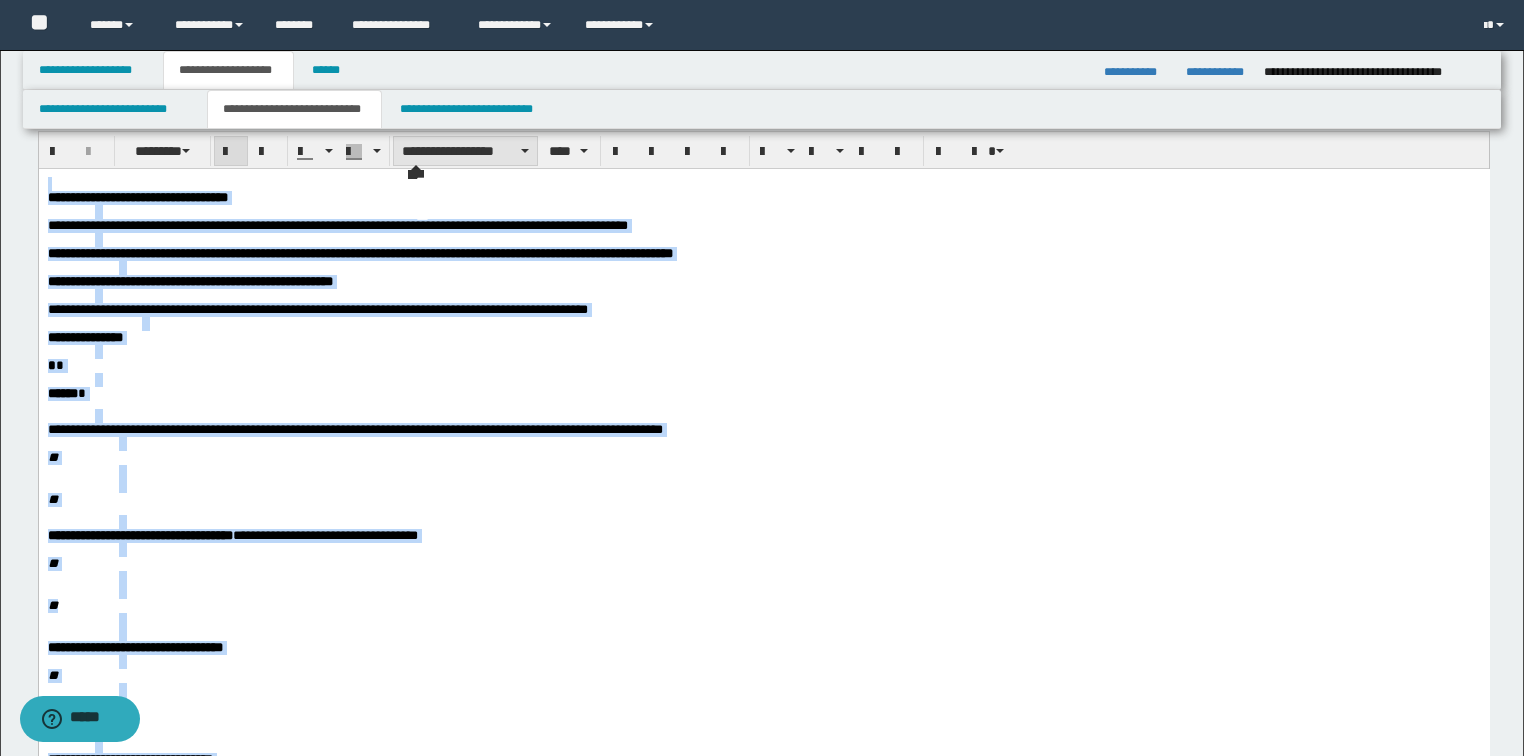 click on "**********" at bounding box center [465, 151] 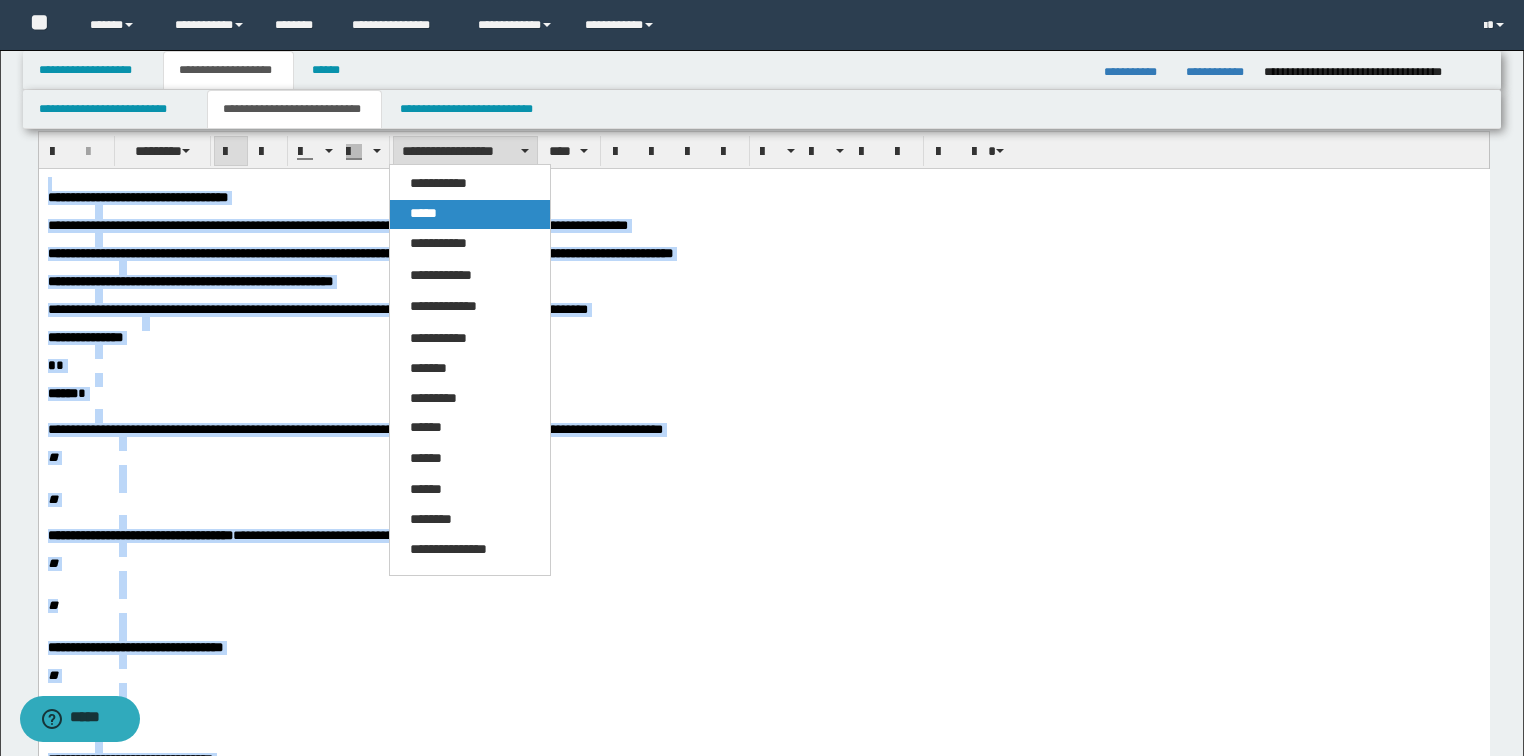 click on "*****" at bounding box center (423, 213) 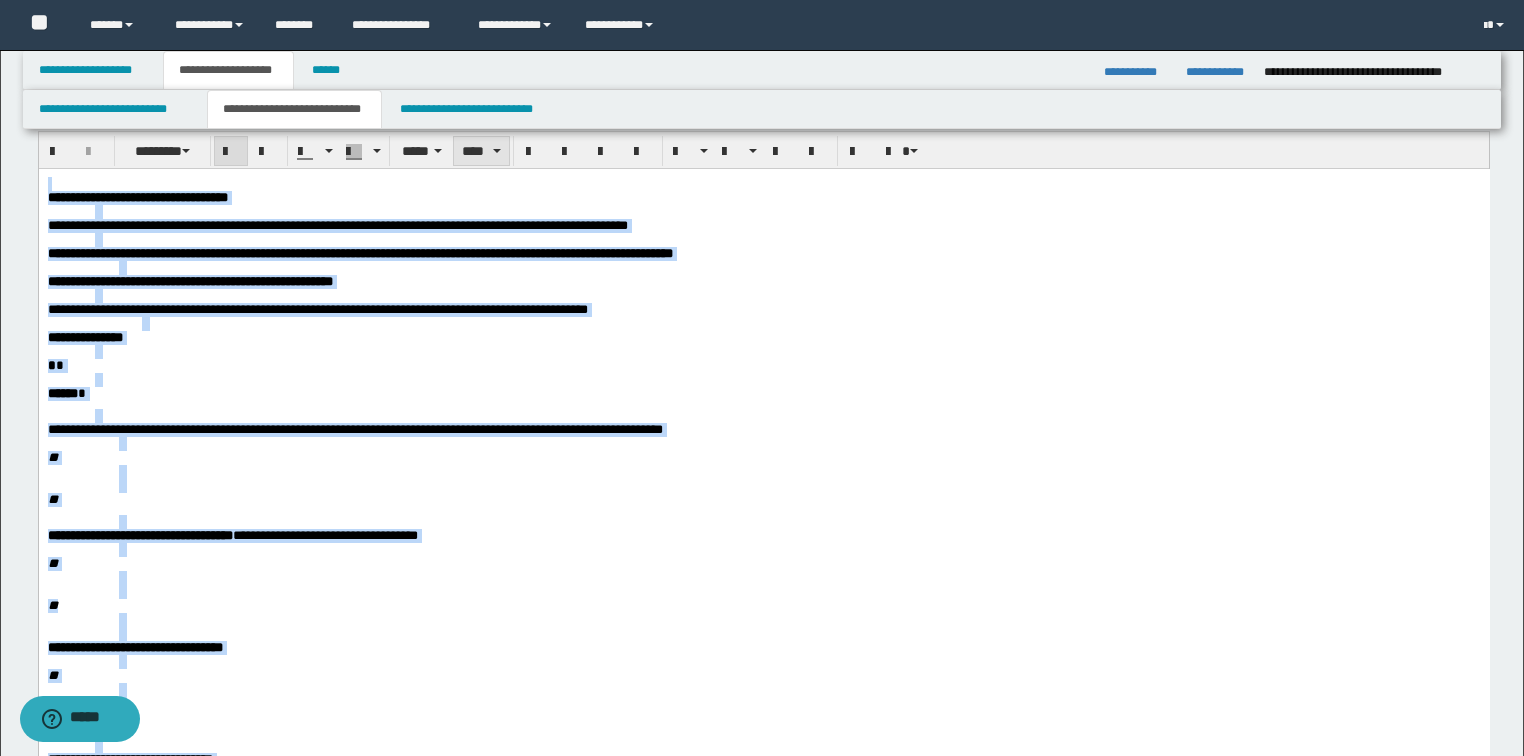 click on "****" at bounding box center [481, 151] 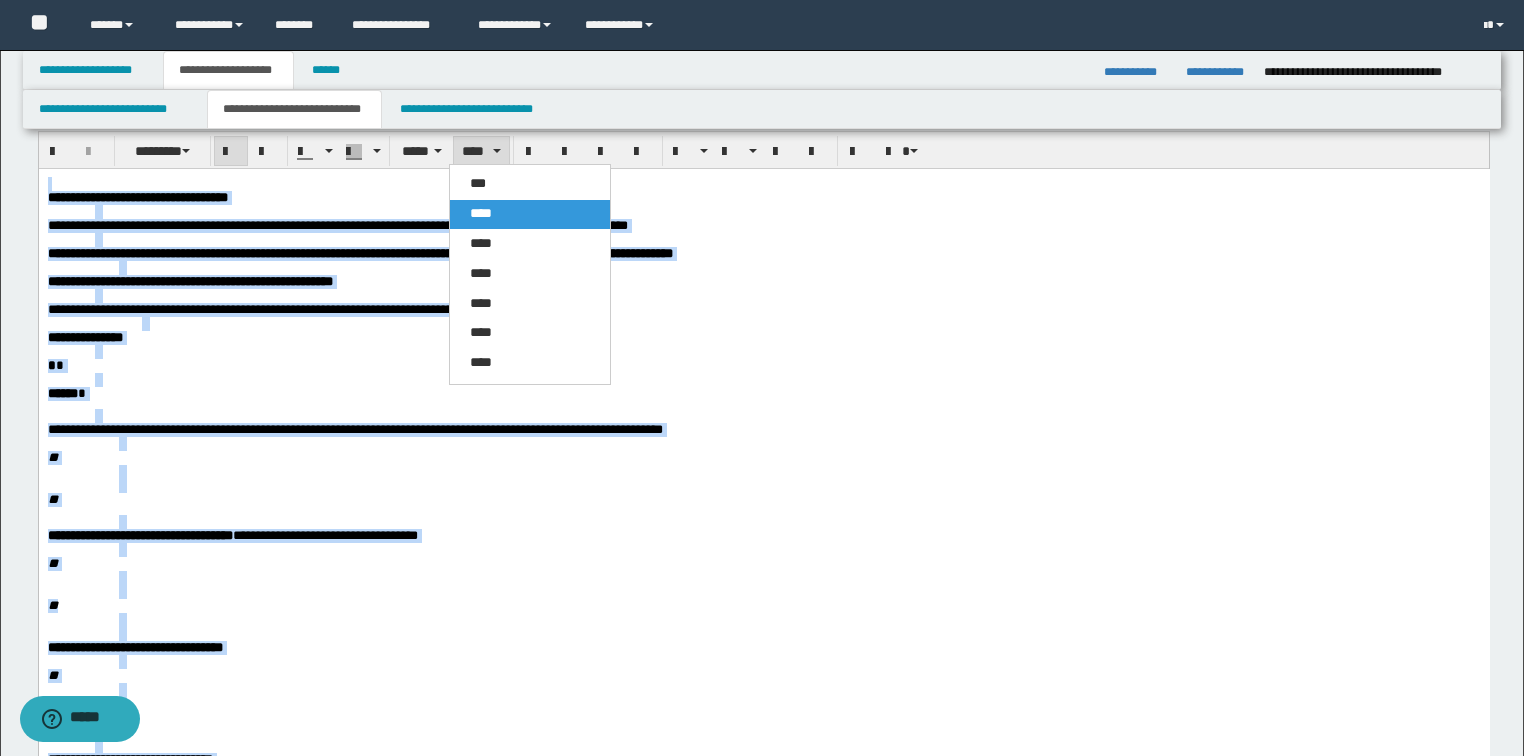 click on "****" at bounding box center (530, 214) 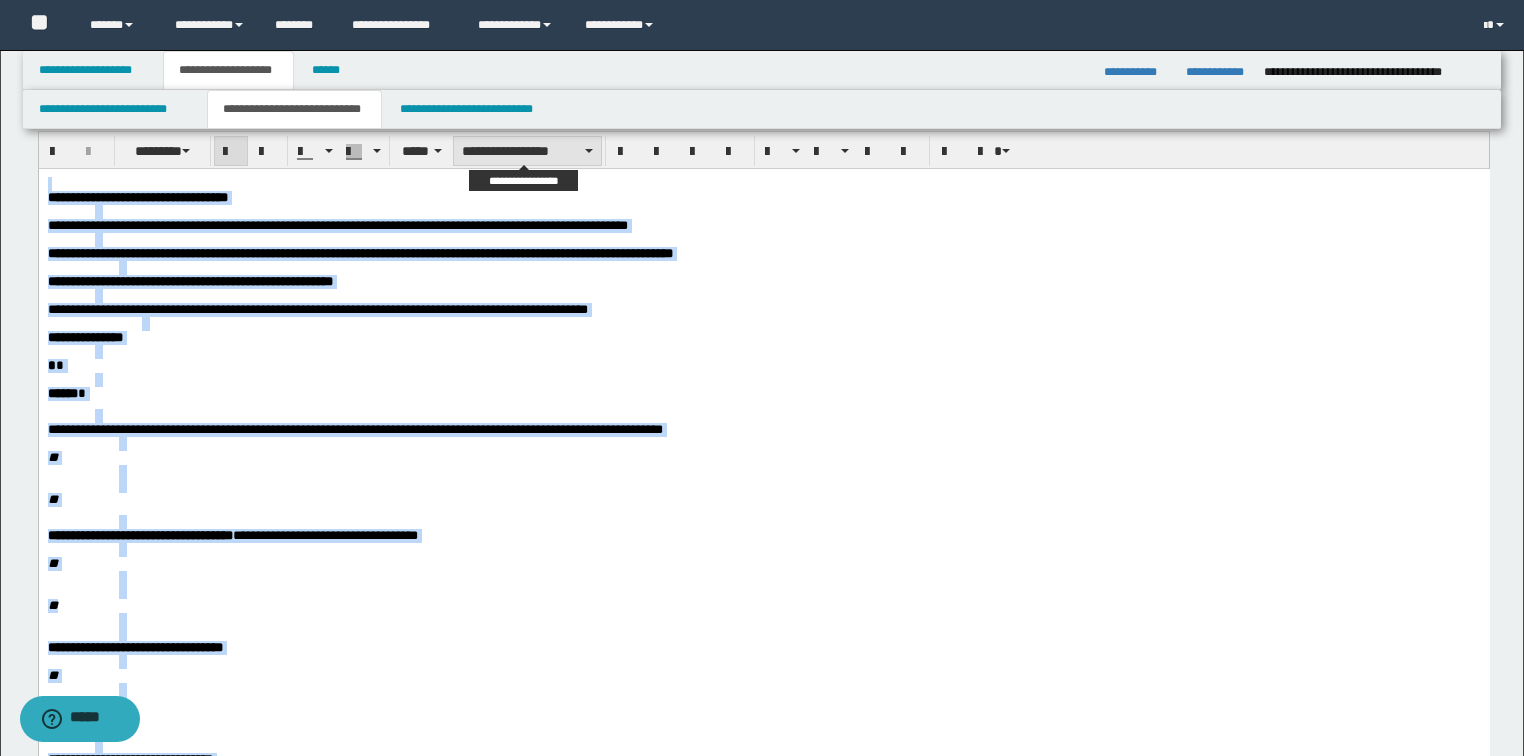 click on "**********" at bounding box center [527, 151] 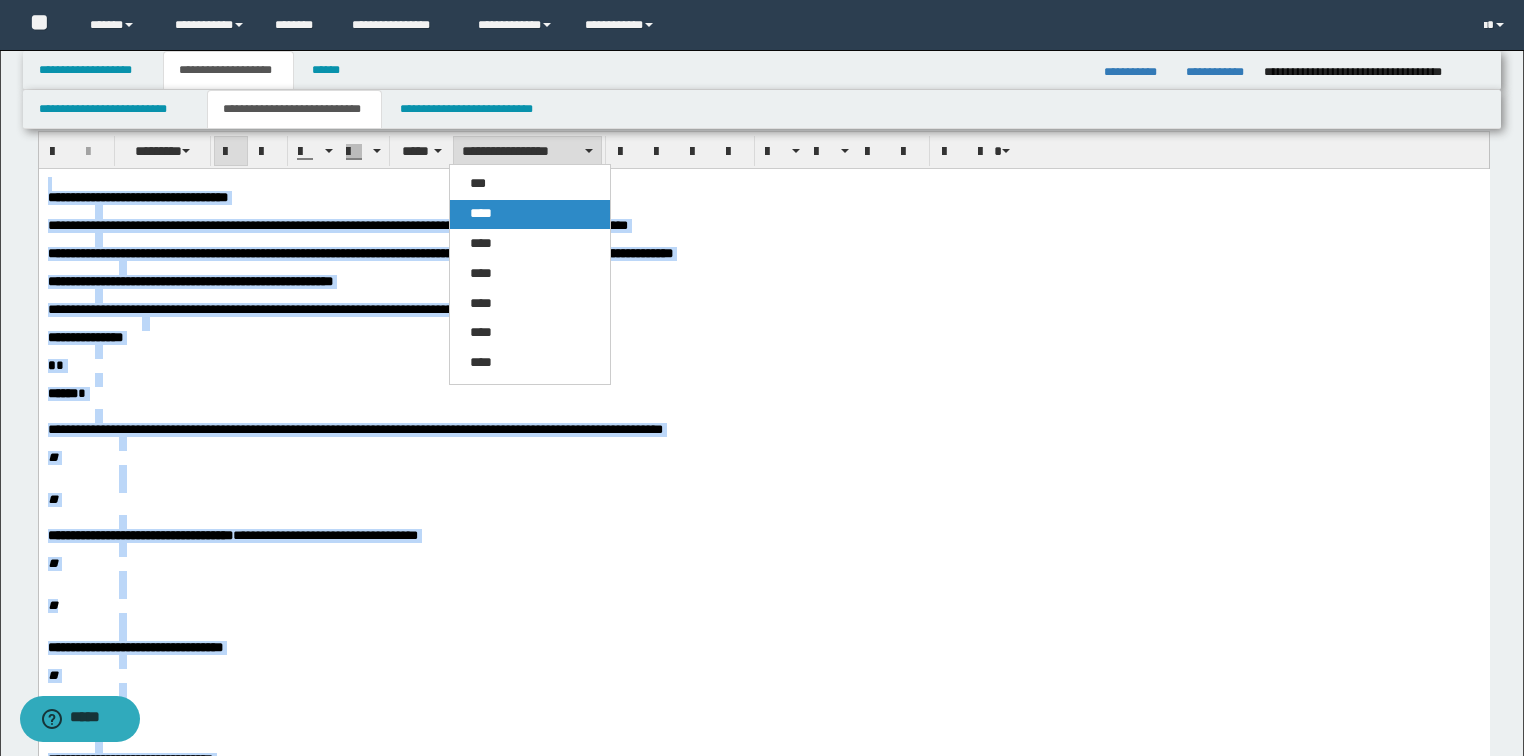 click on "****" at bounding box center (481, 213) 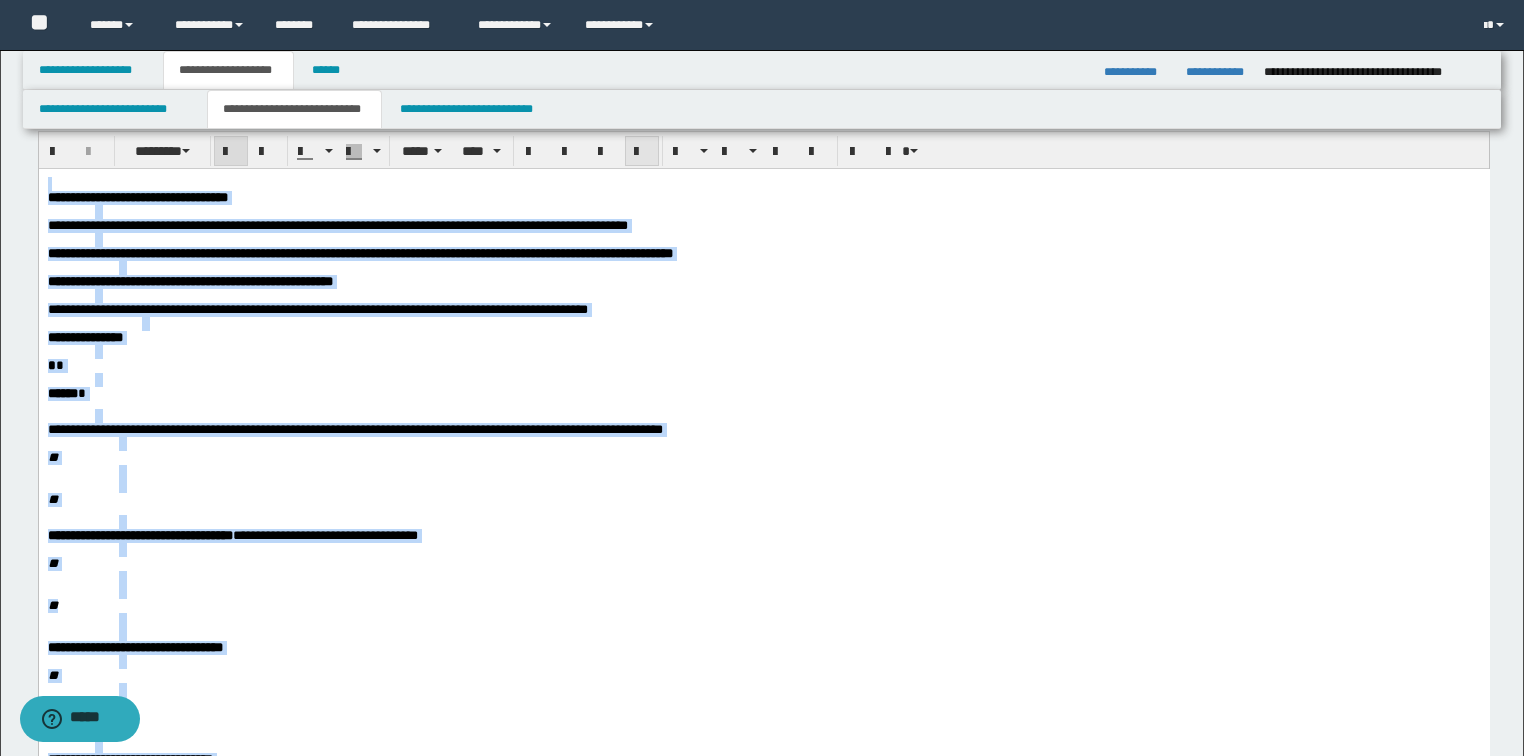 click at bounding box center (642, 152) 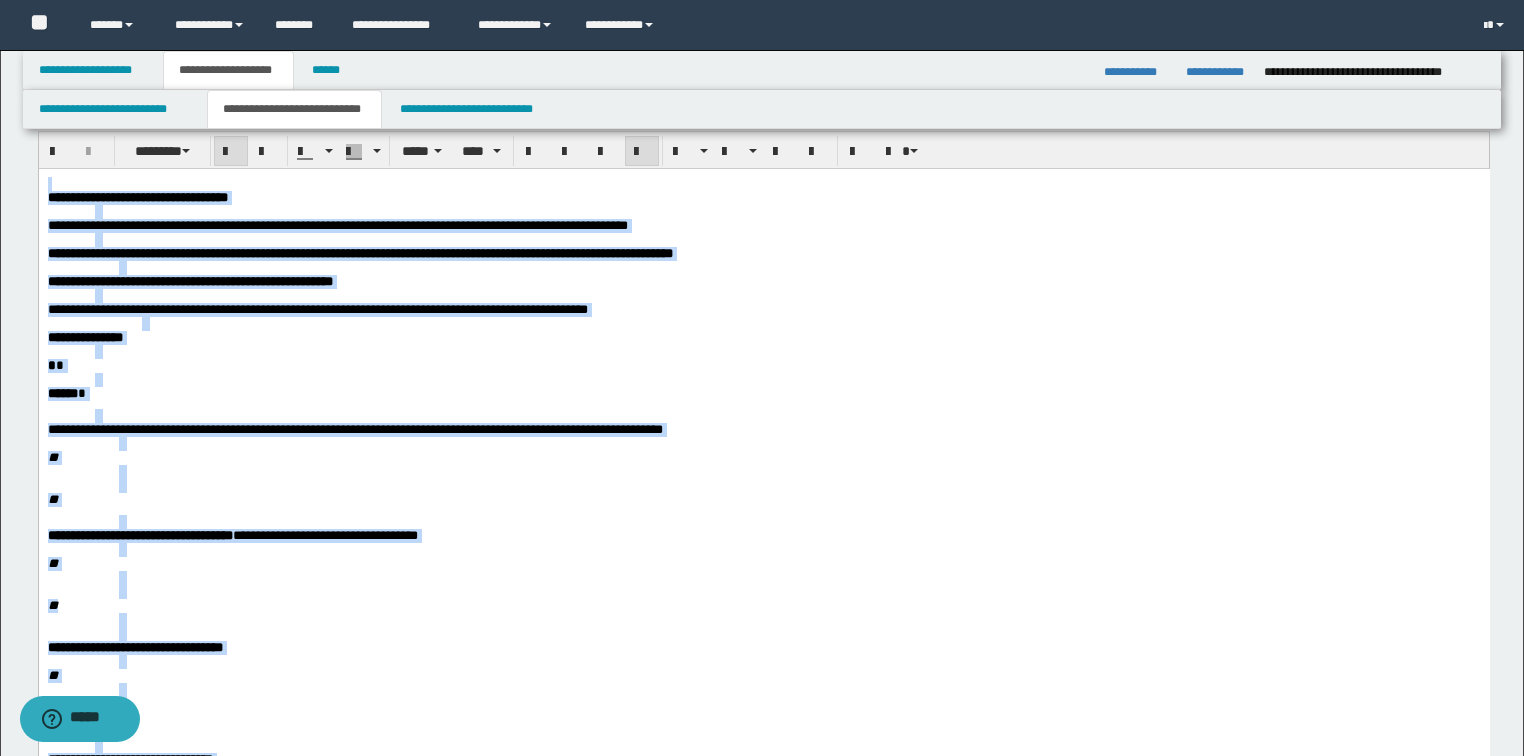 click at bounding box center [642, 152] 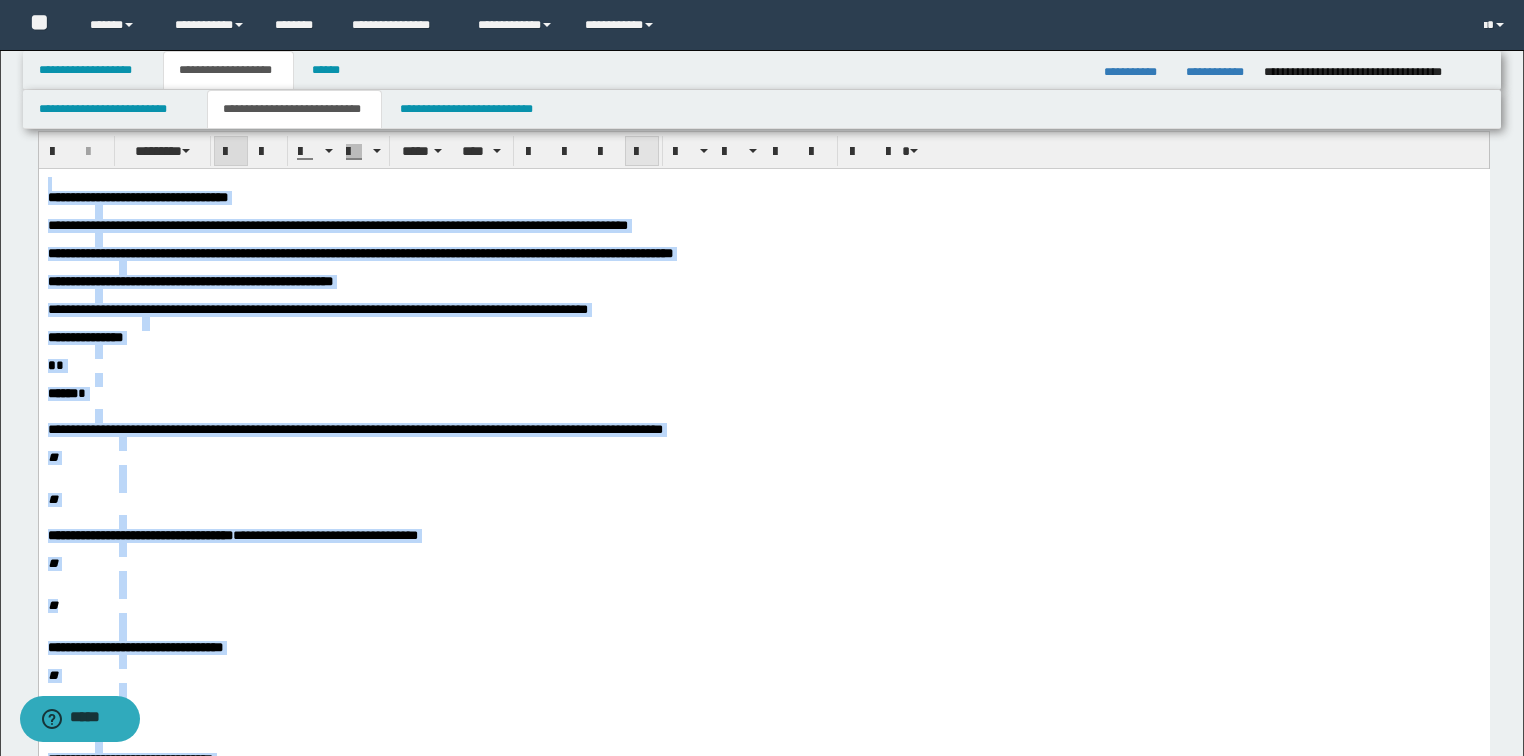 click at bounding box center [642, 152] 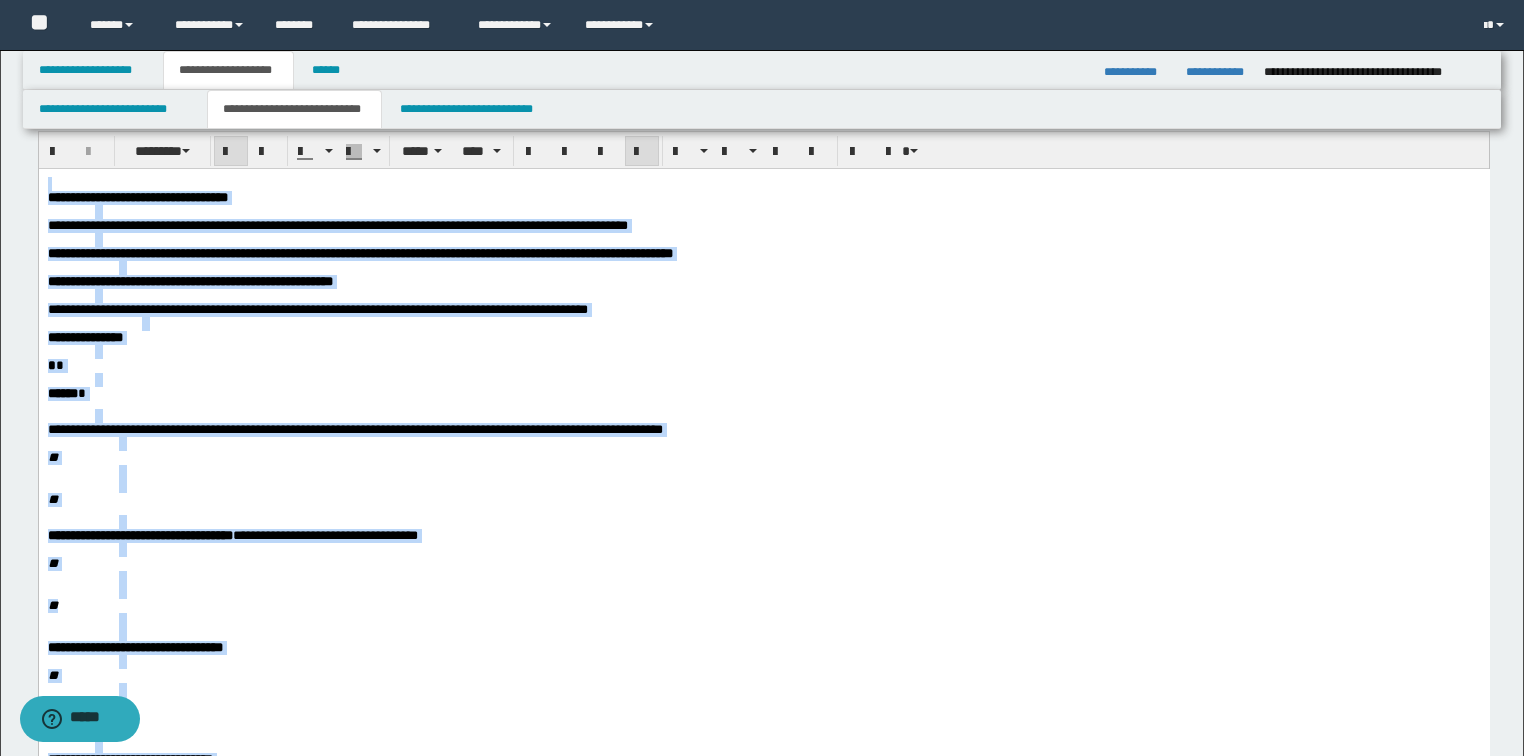click at bounding box center (642, 152) 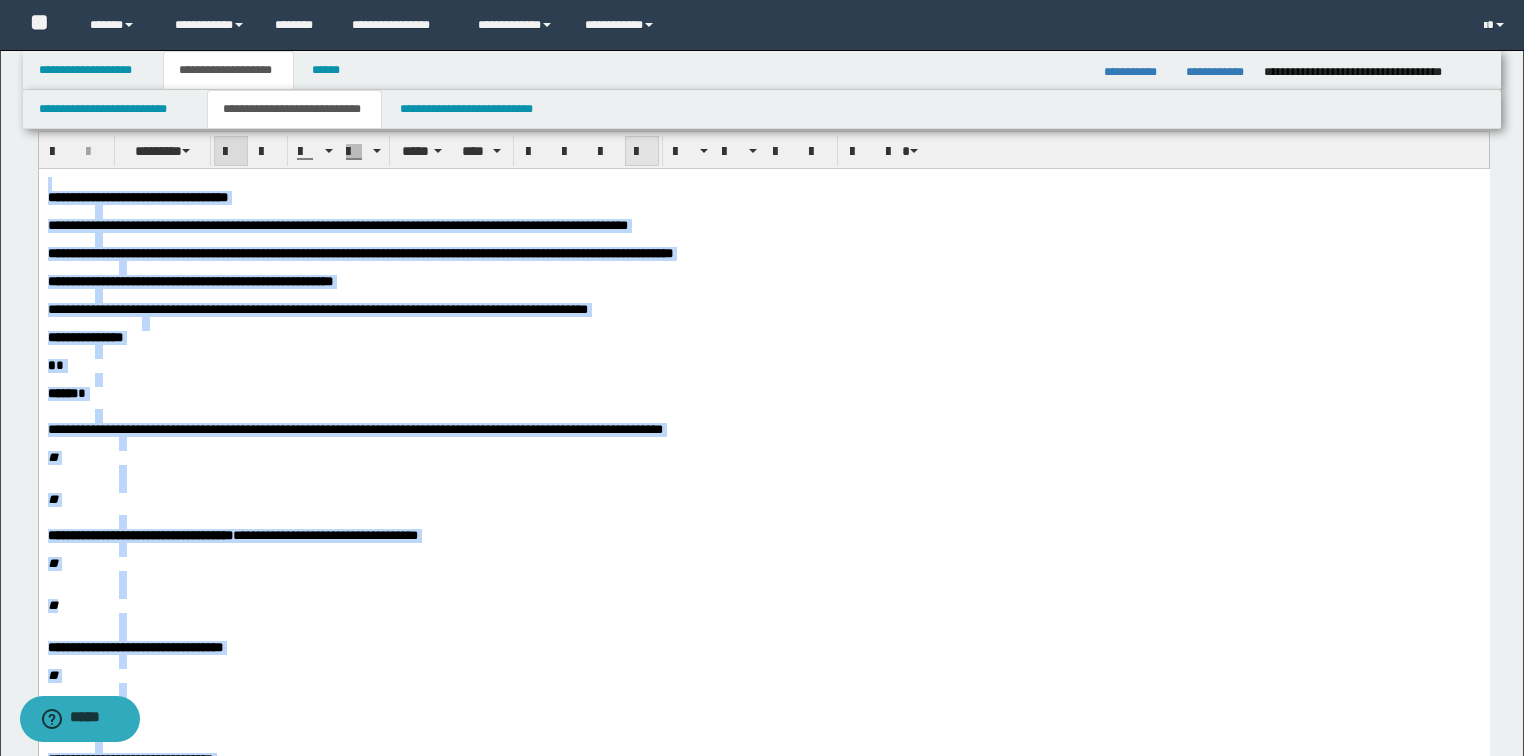 click at bounding box center [642, 152] 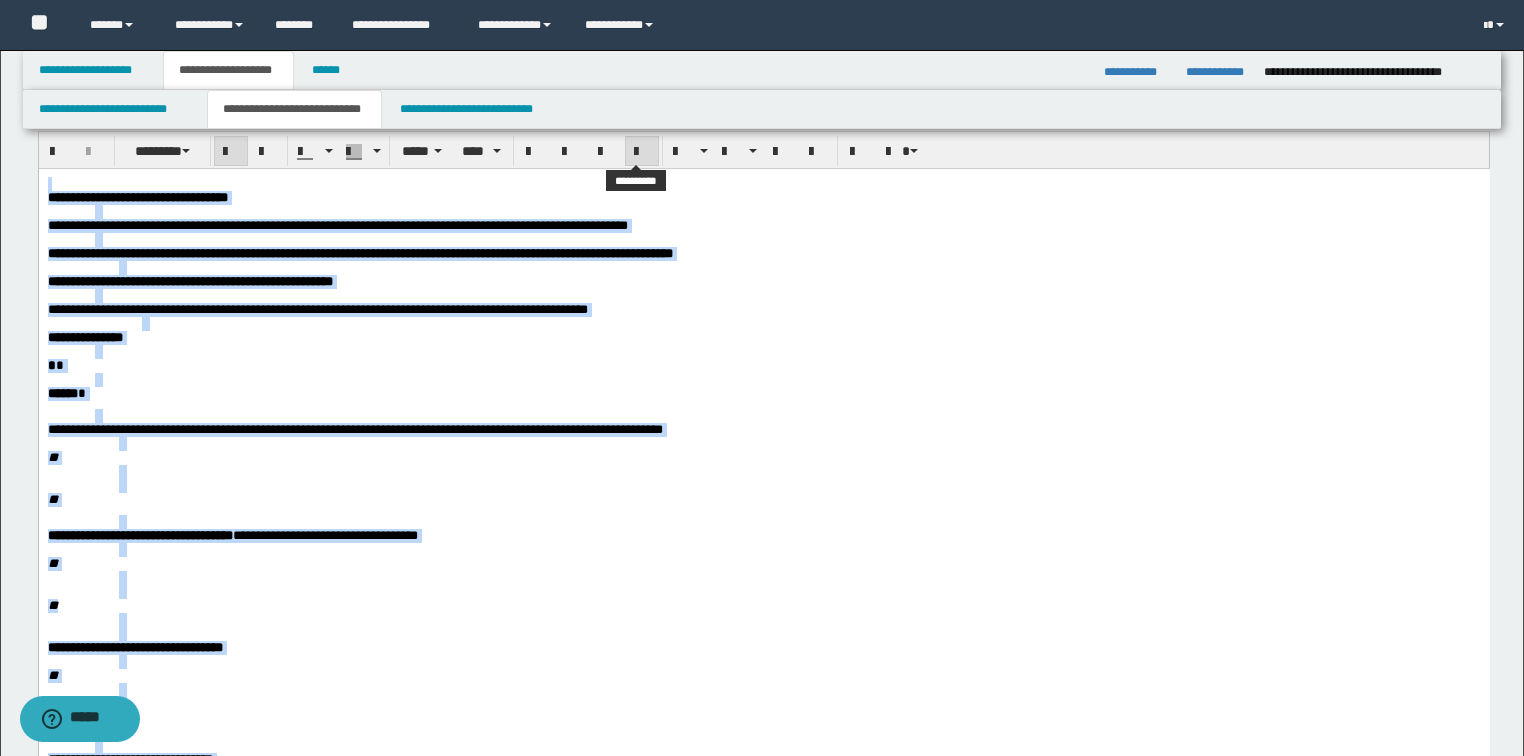 click at bounding box center (642, 152) 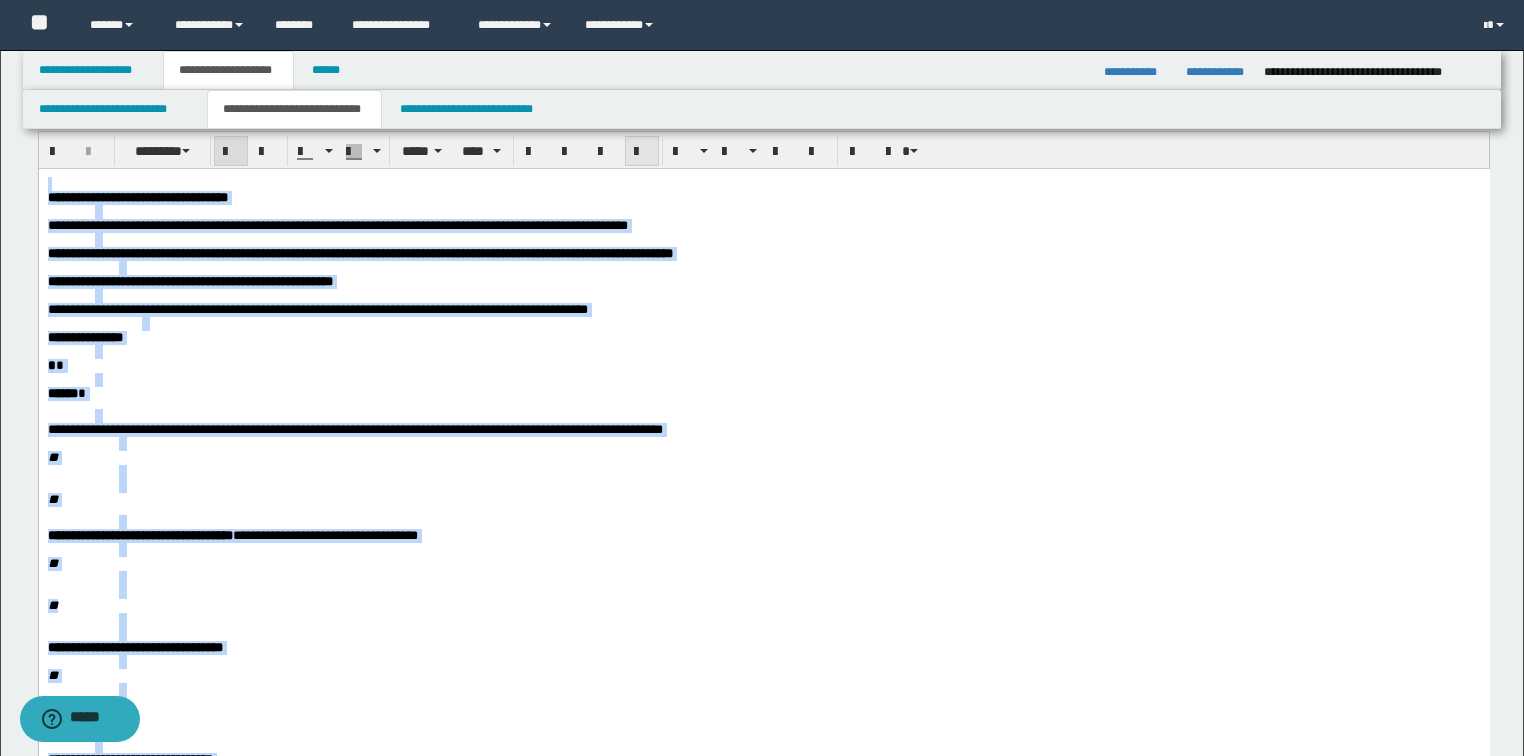 click at bounding box center (642, 152) 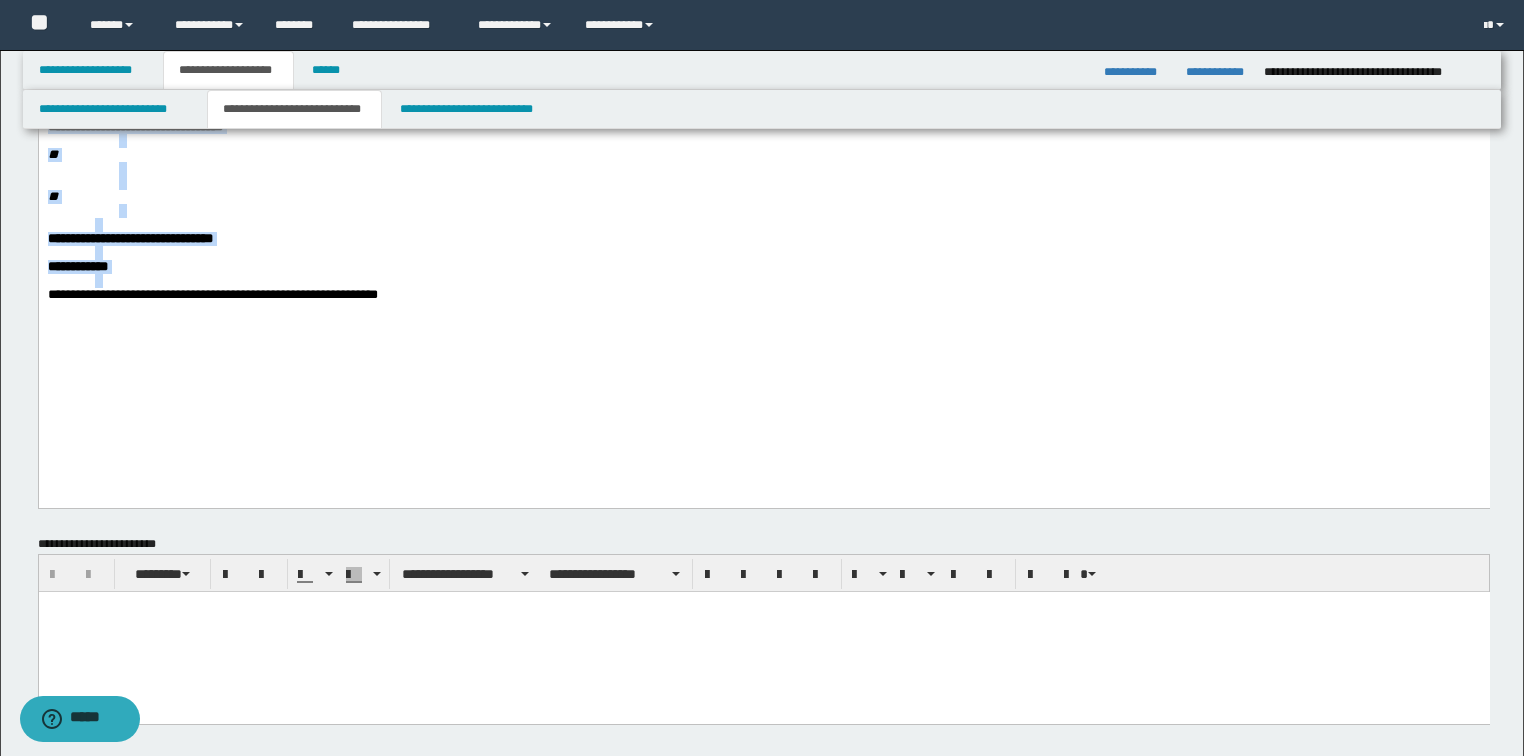 scroll, scrollTop: 607, scrollLeft: 0, axis: vertical 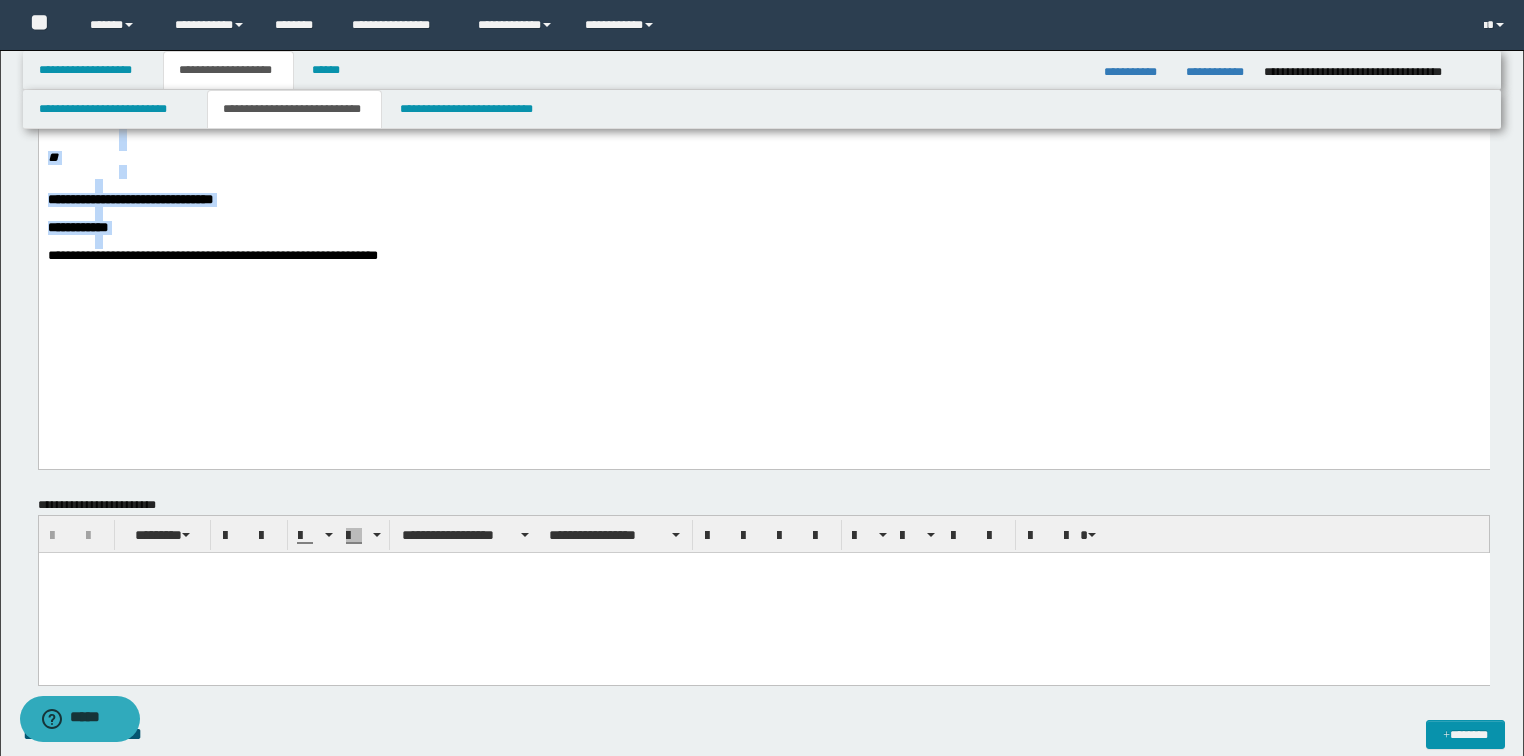 click on "**********" at bounding box center [763, -31] 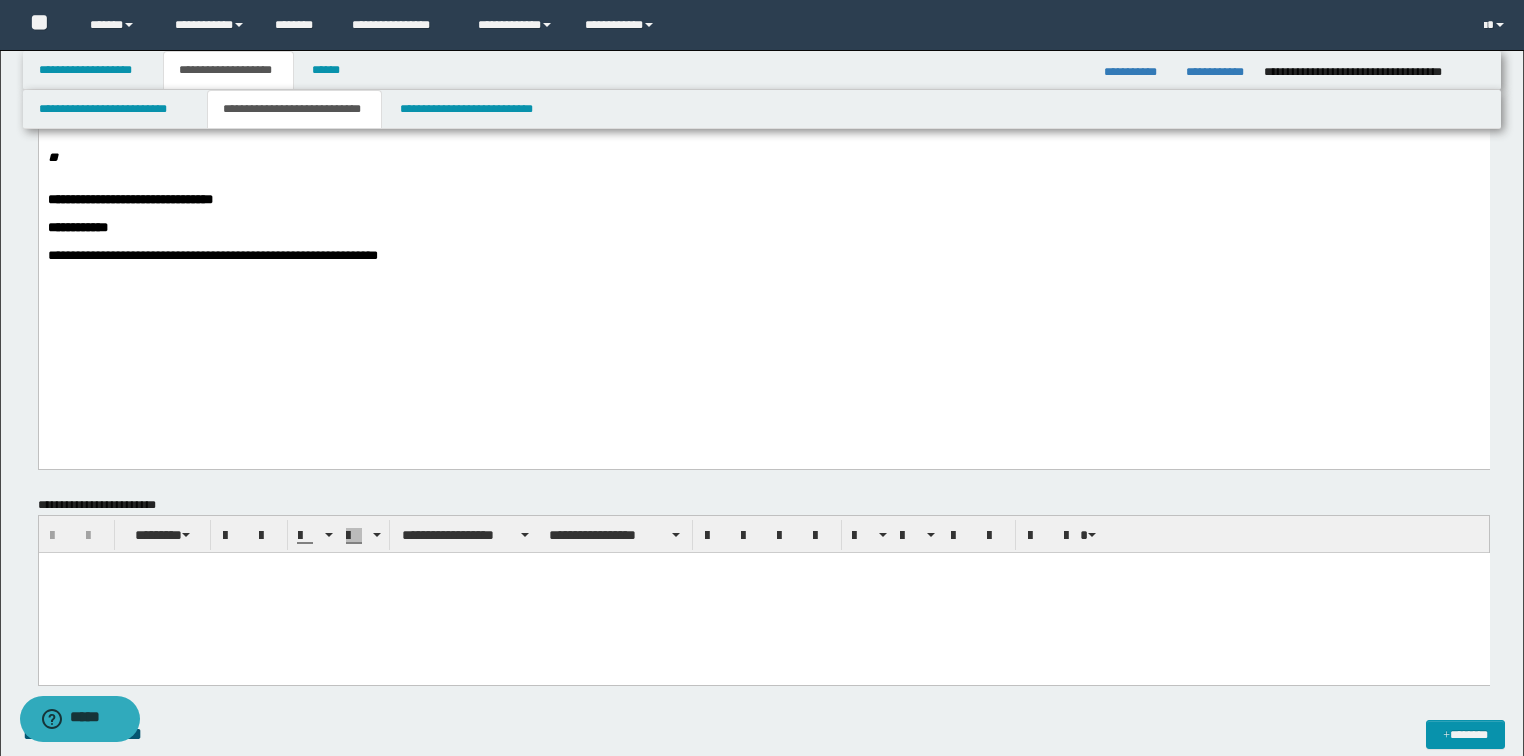 click on "**********" at bounding box center (212, 255) 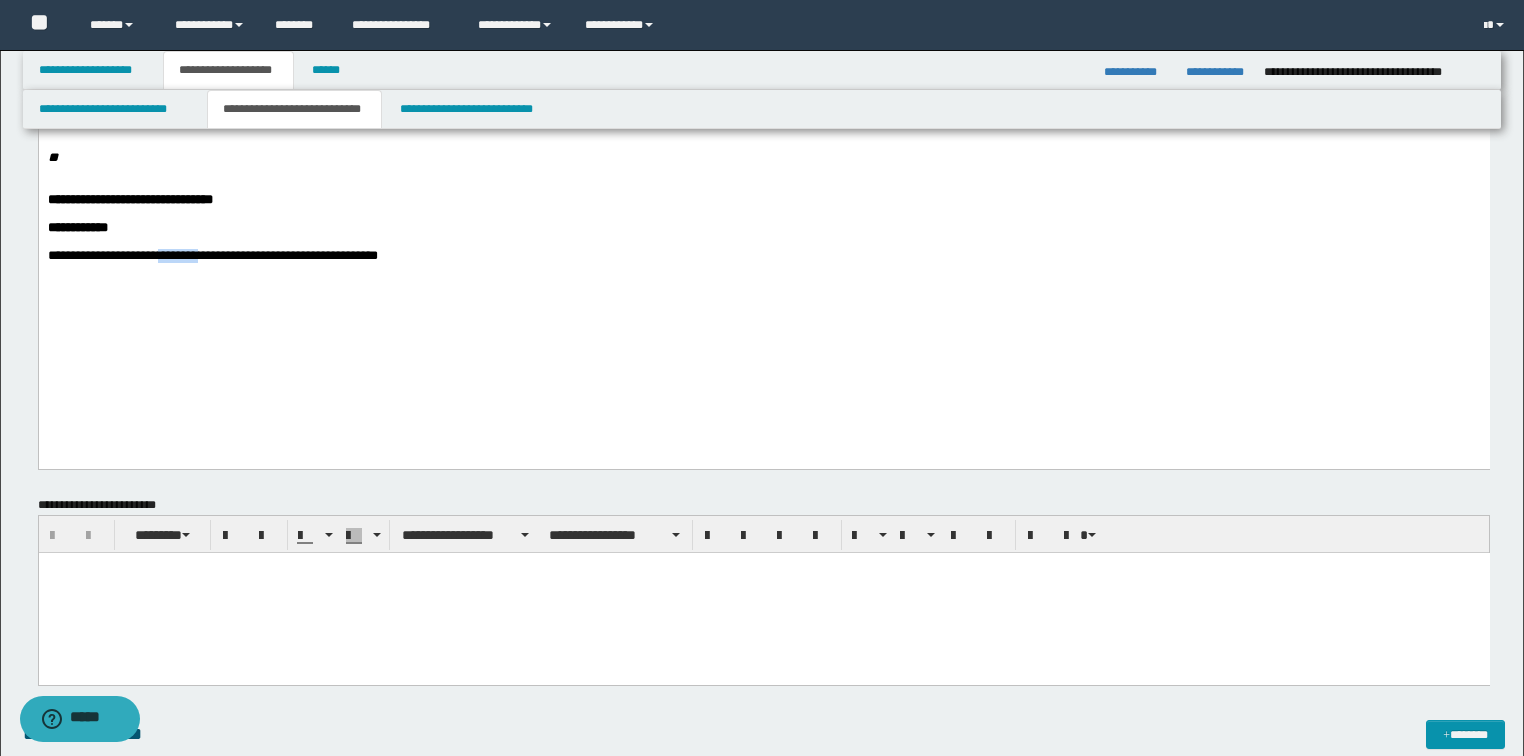 click on "**********" at bounding box center [212, 255] 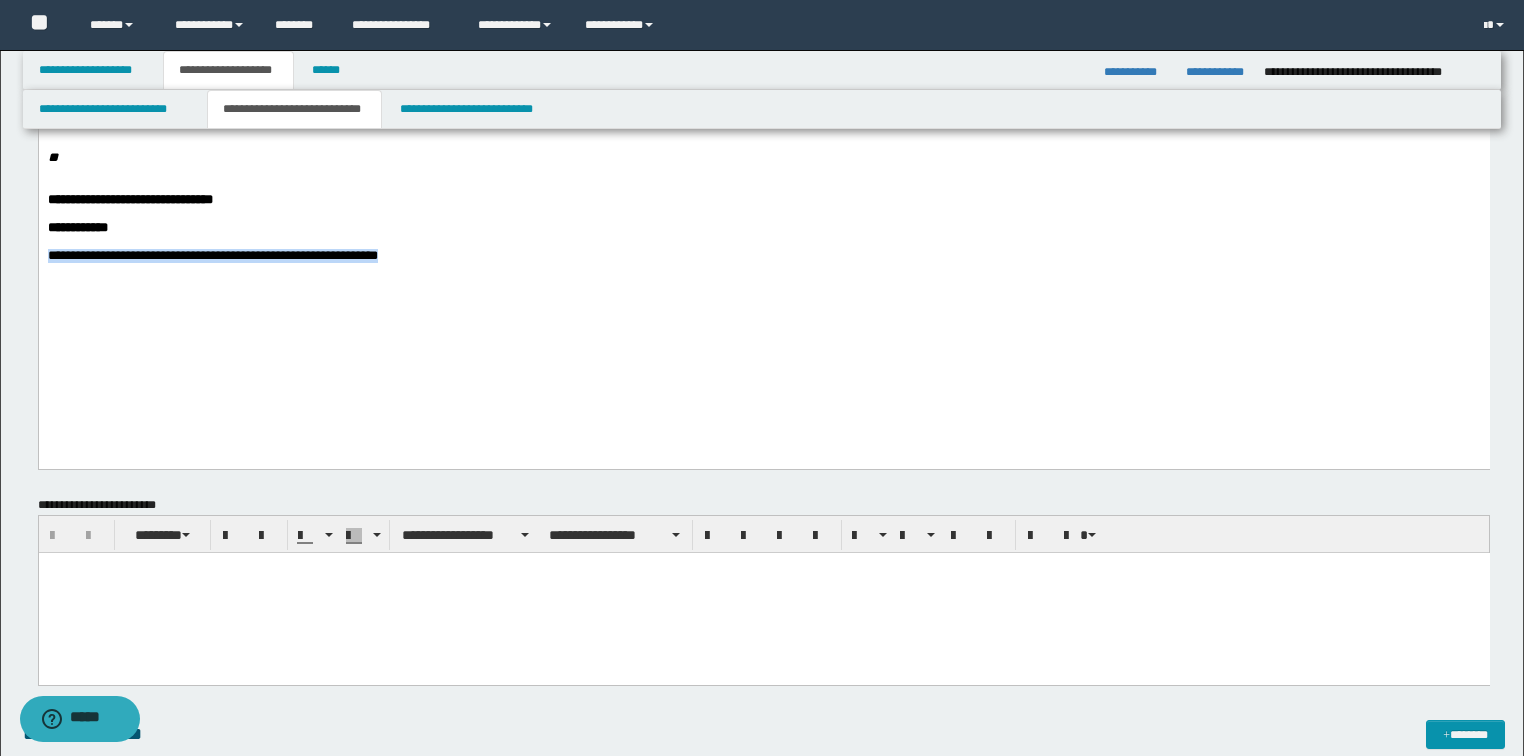 click on "**********" at bounding box center [212, 255] 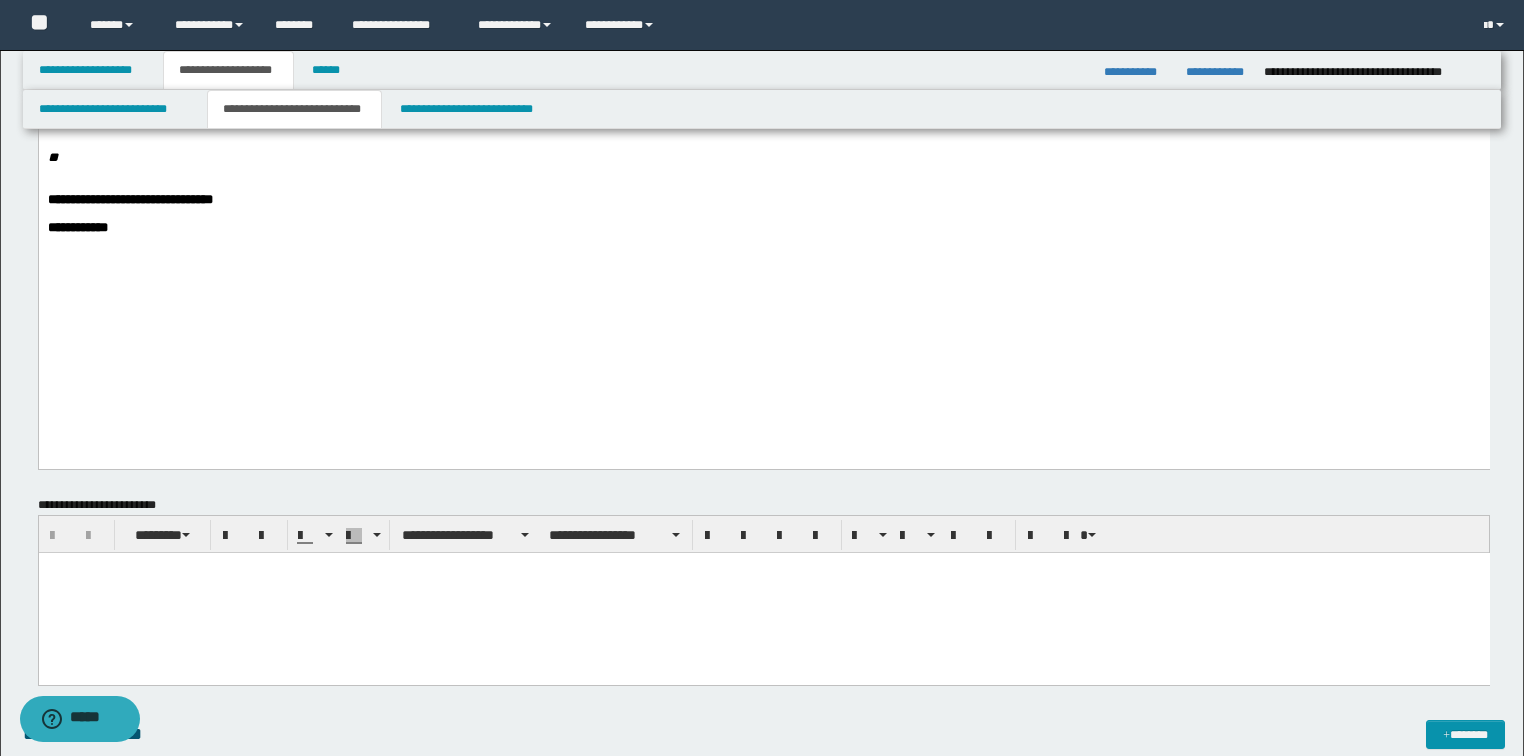 click at bounding box center [763, 567] 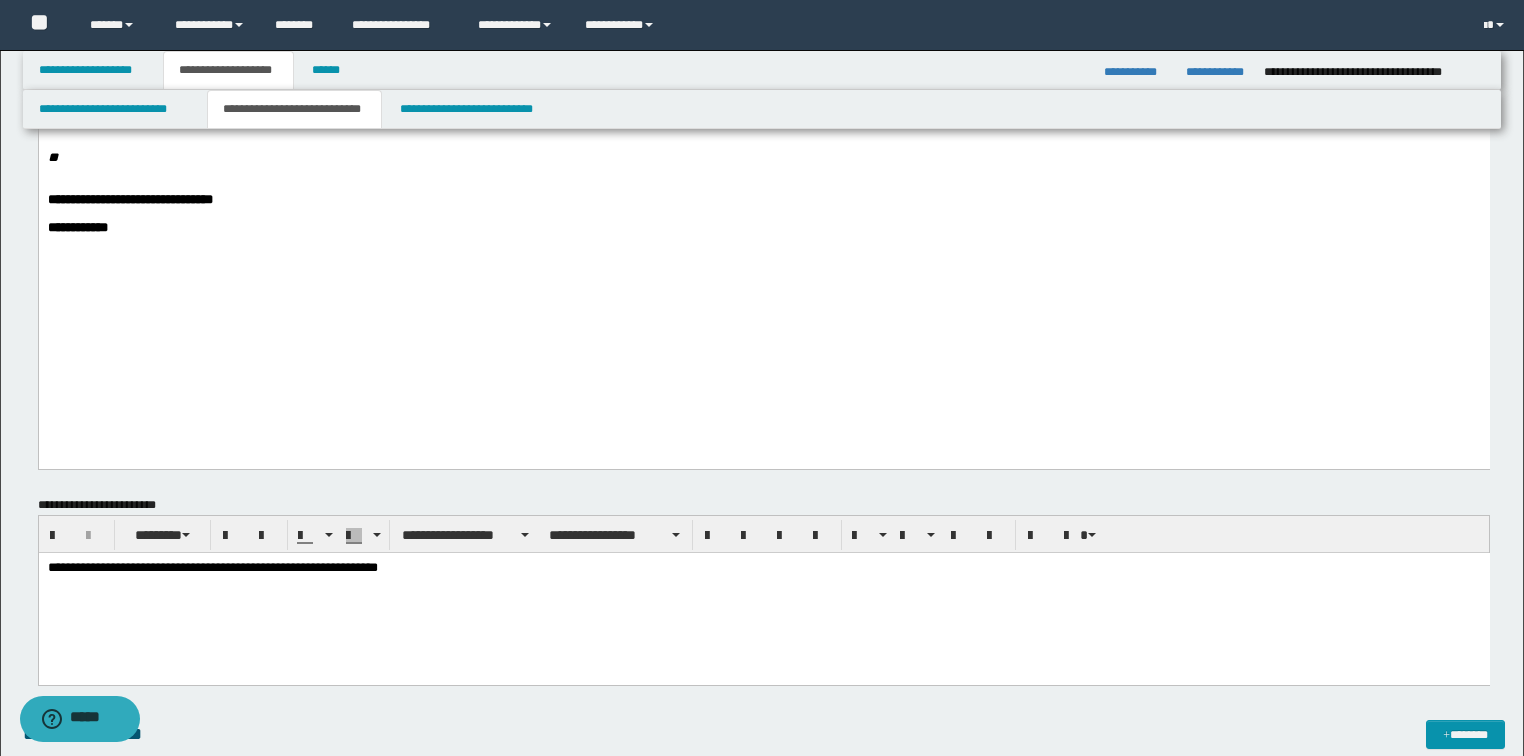 click at bounding box center [799, 74] 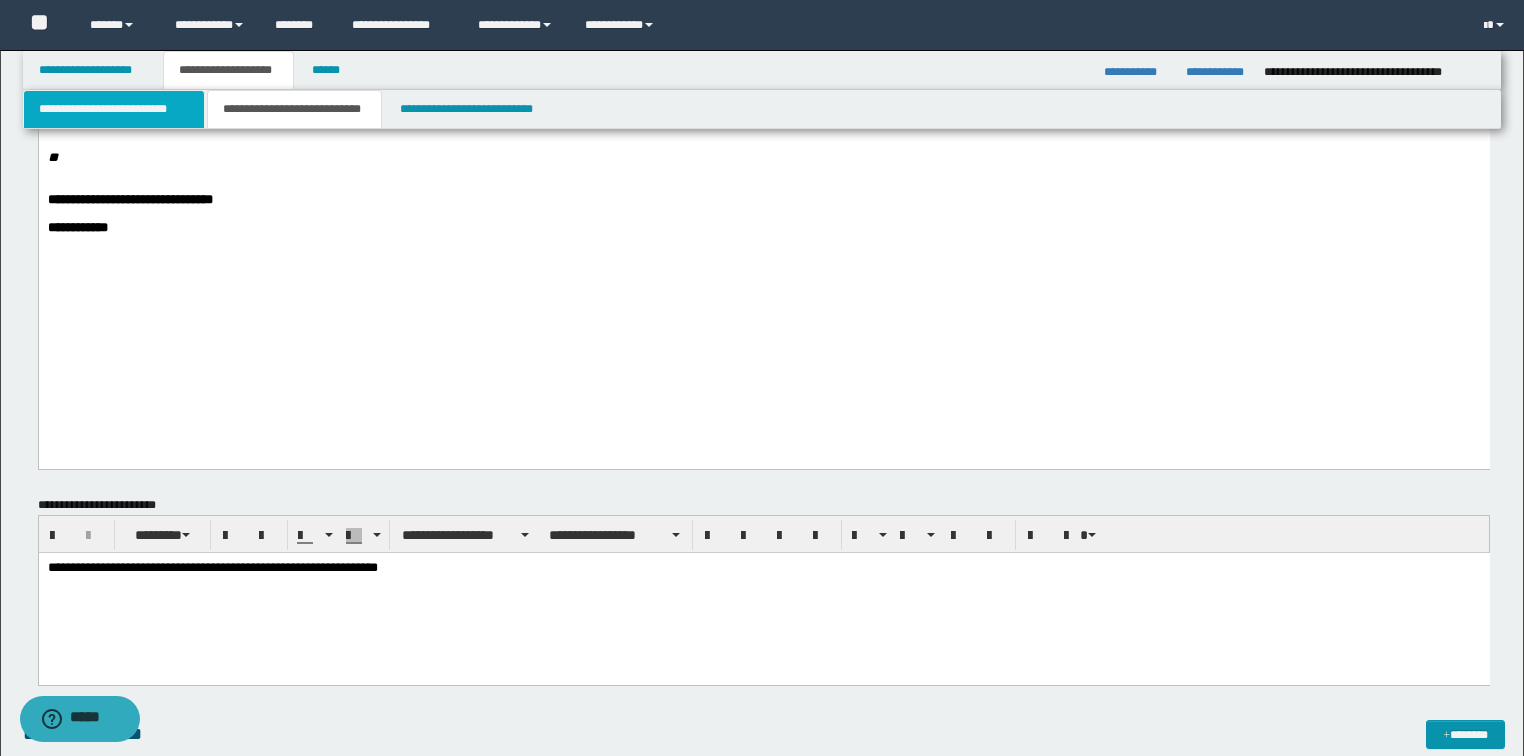 click on "**********" at bounding box center (114, 109) 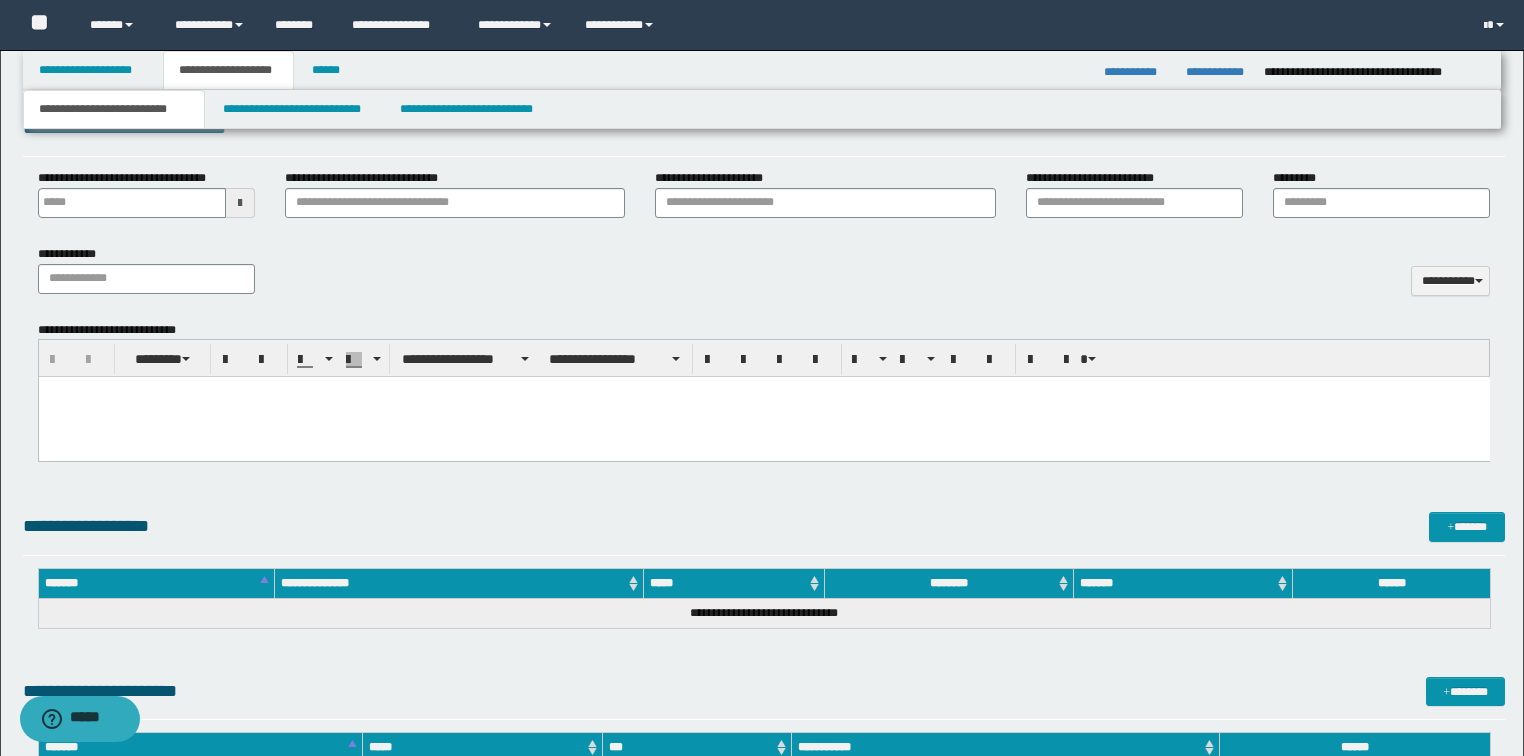 scroll, scrollTop: 767, scrollLeft: 0, axis: vertical 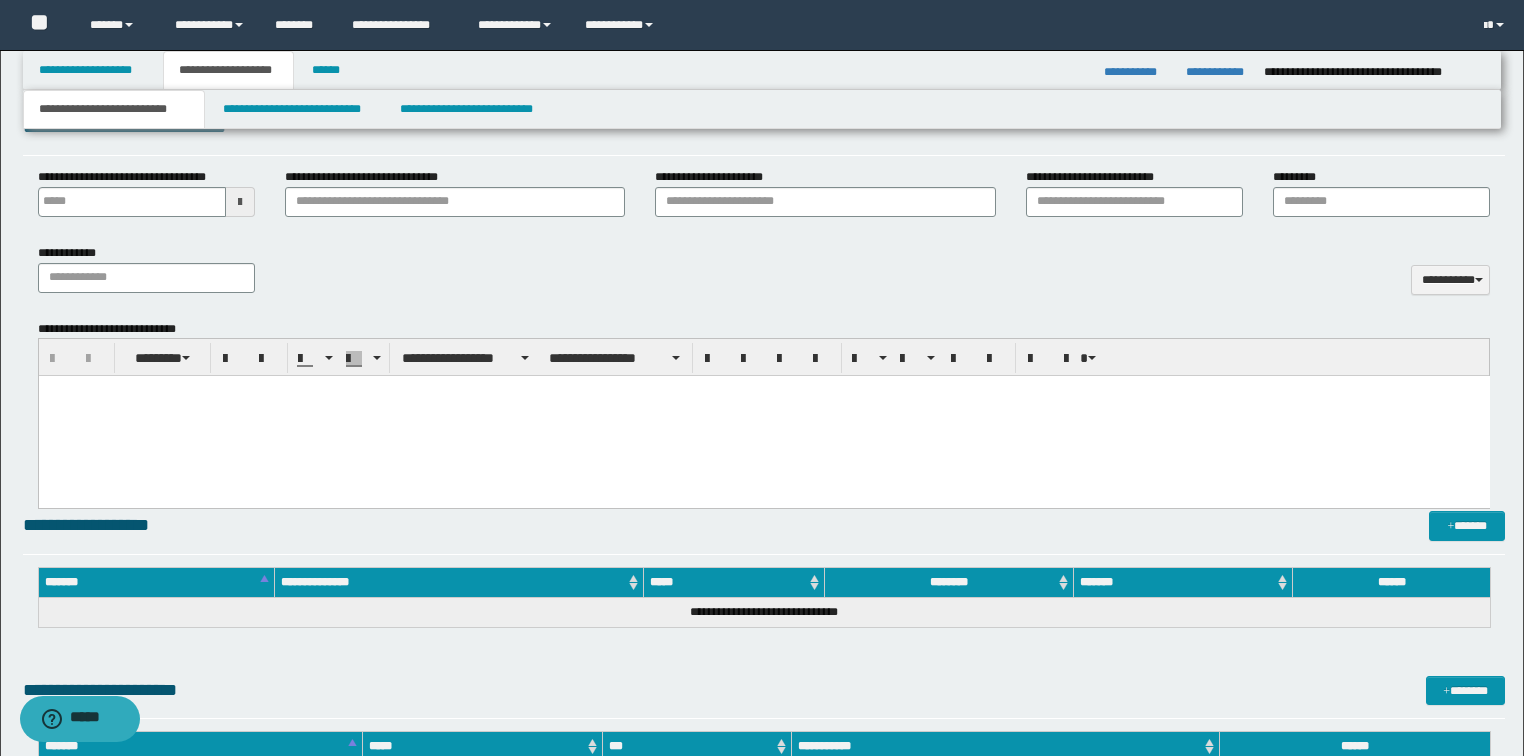 click at bounding box center [763, 391] 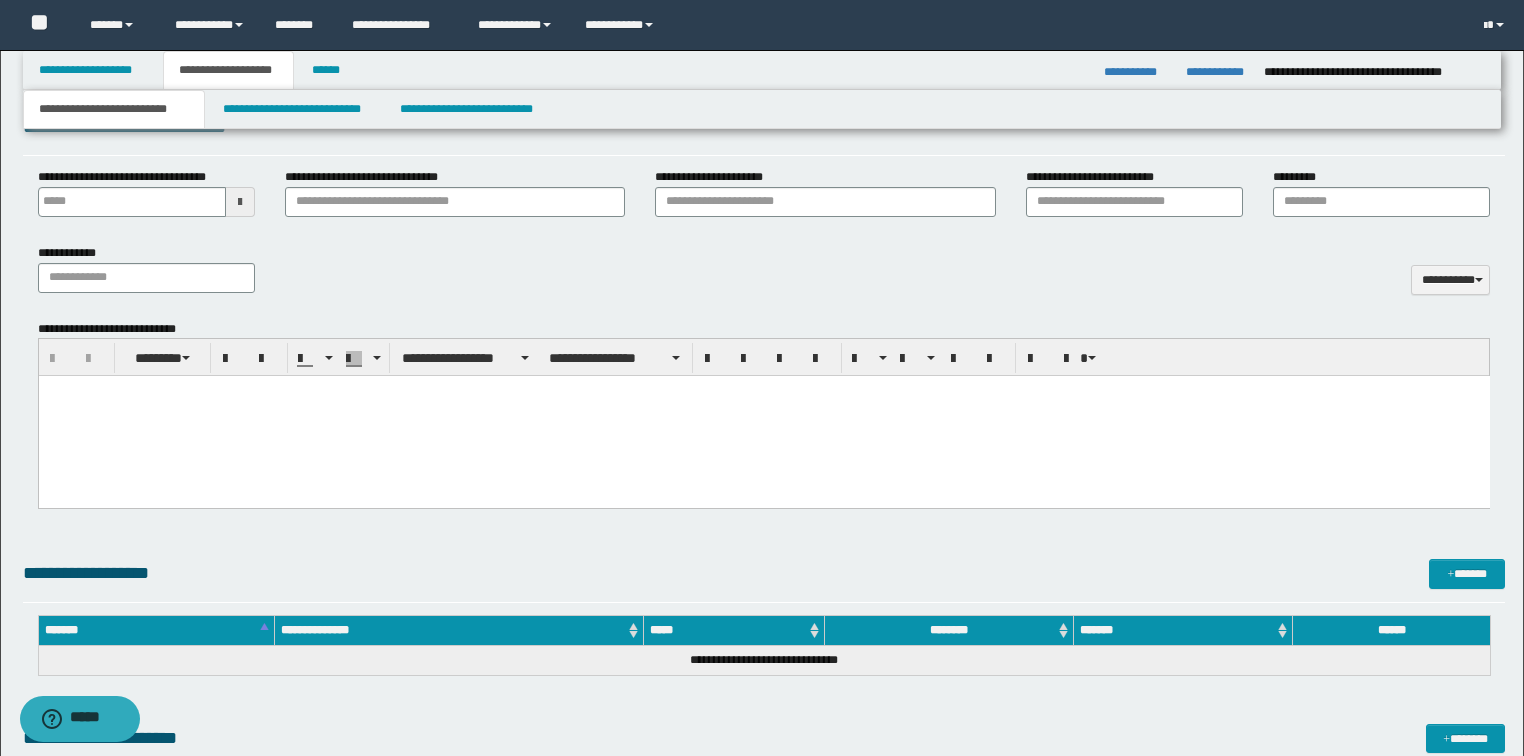 paste 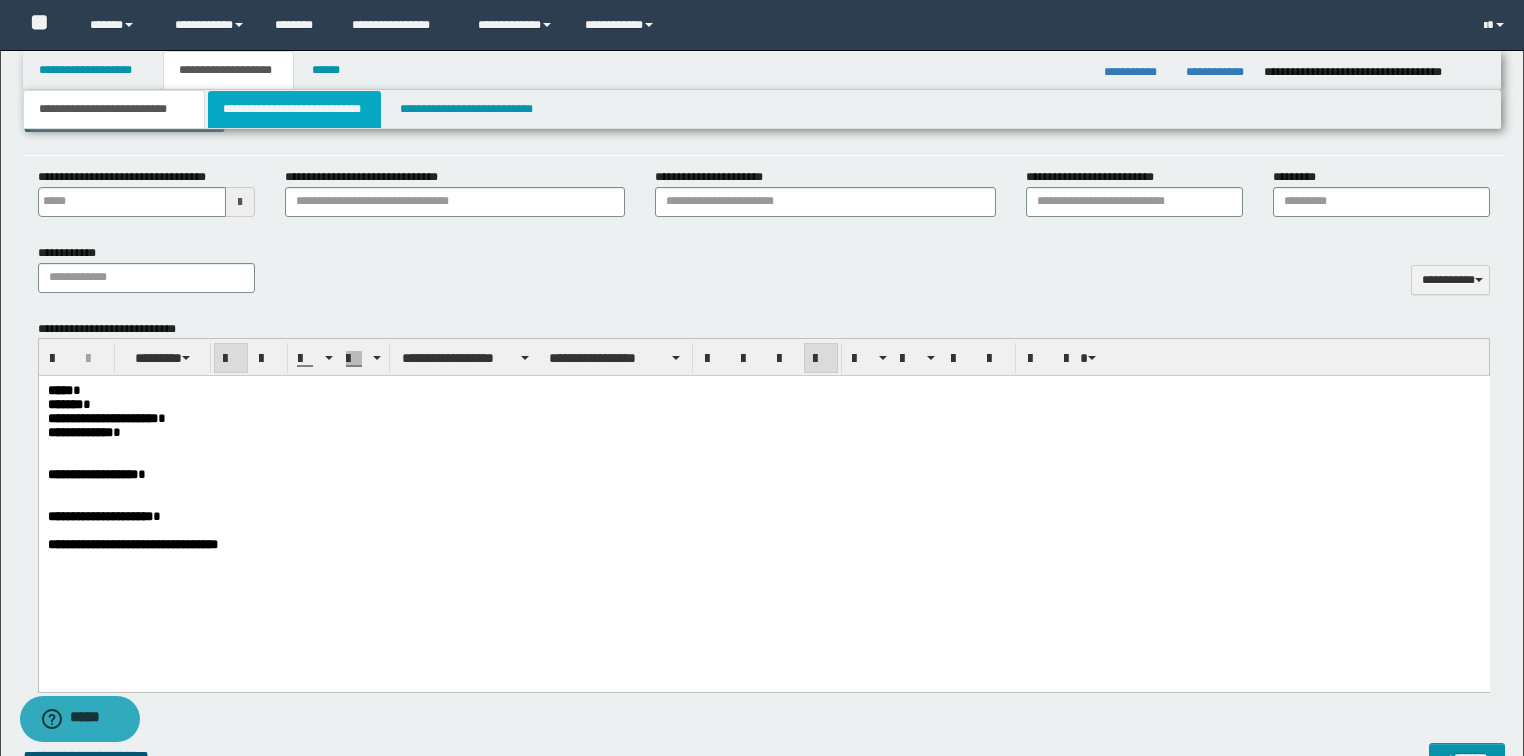 click on "**********" at bounding box center (294, 109) 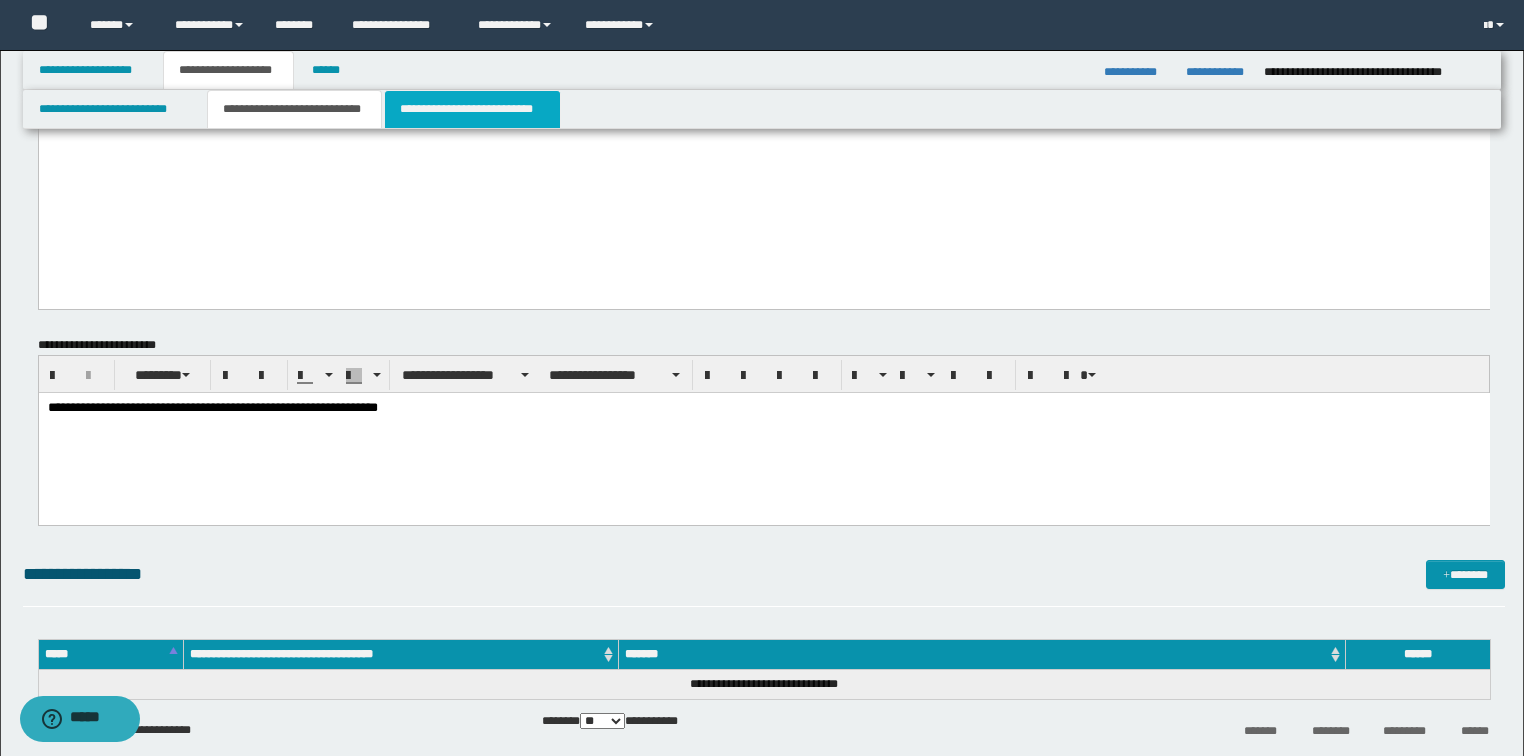 click on "**********" at bounding box center (472, 109) 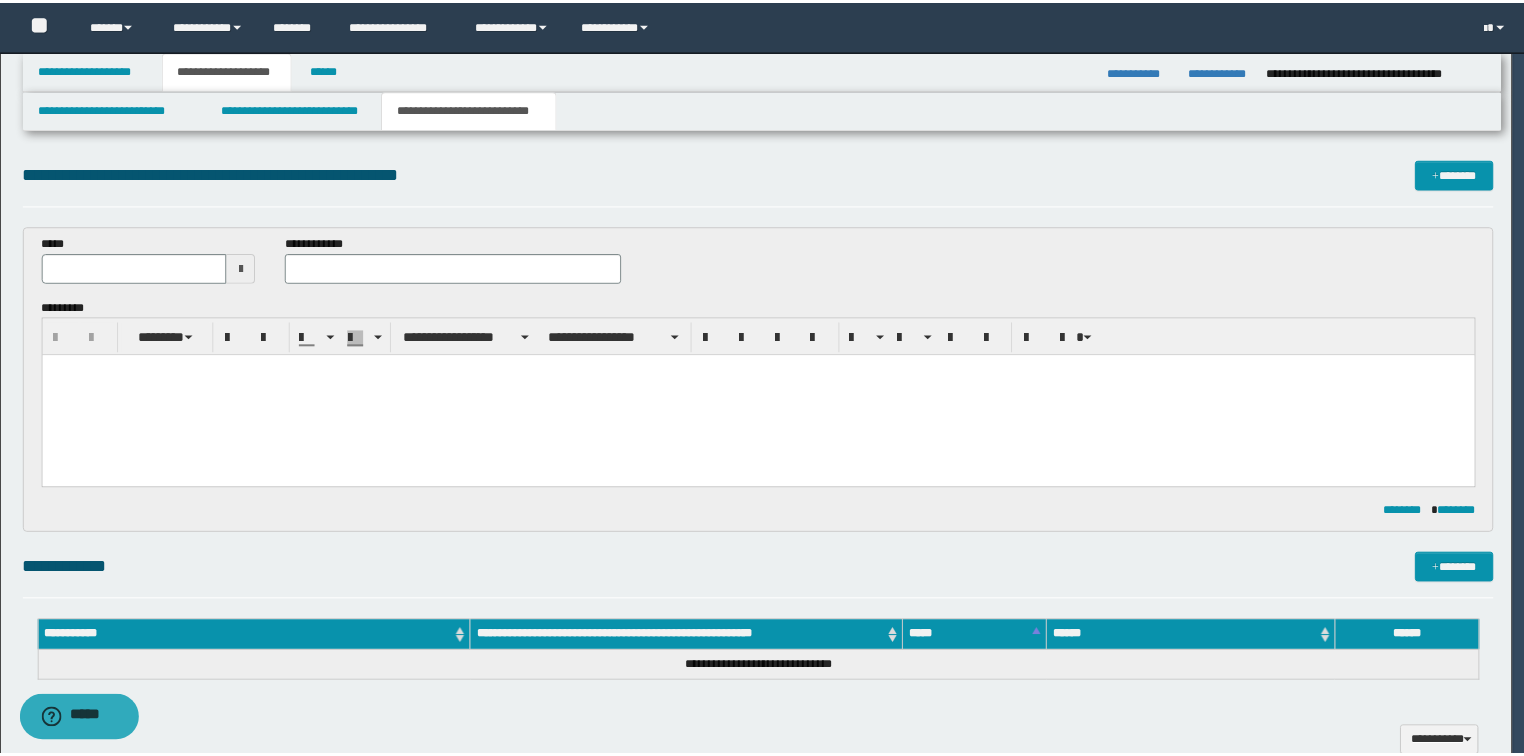 scroll, scrollTop: 0, scrollLeft: 0, axis: both 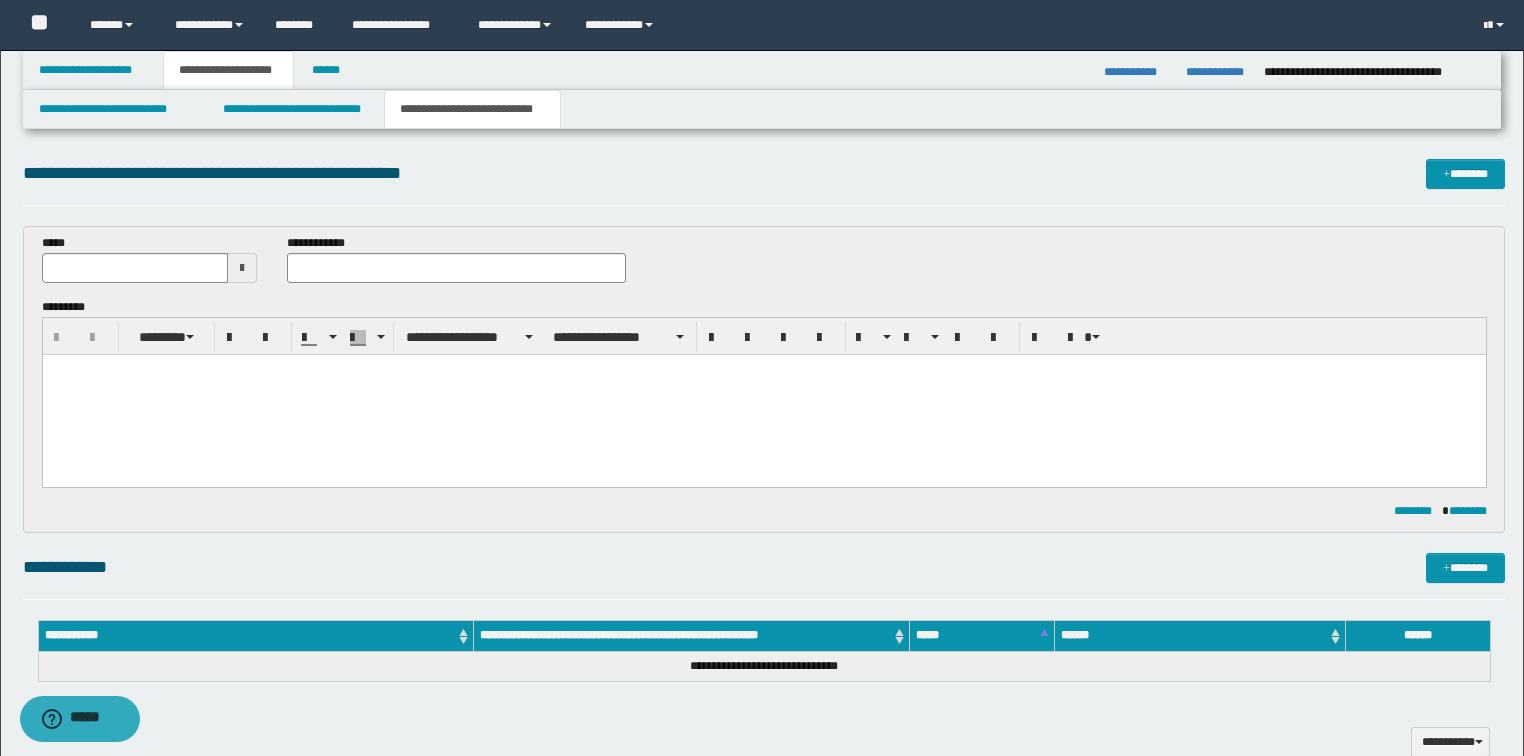 click on "**********" at bounding box center (762, 742) 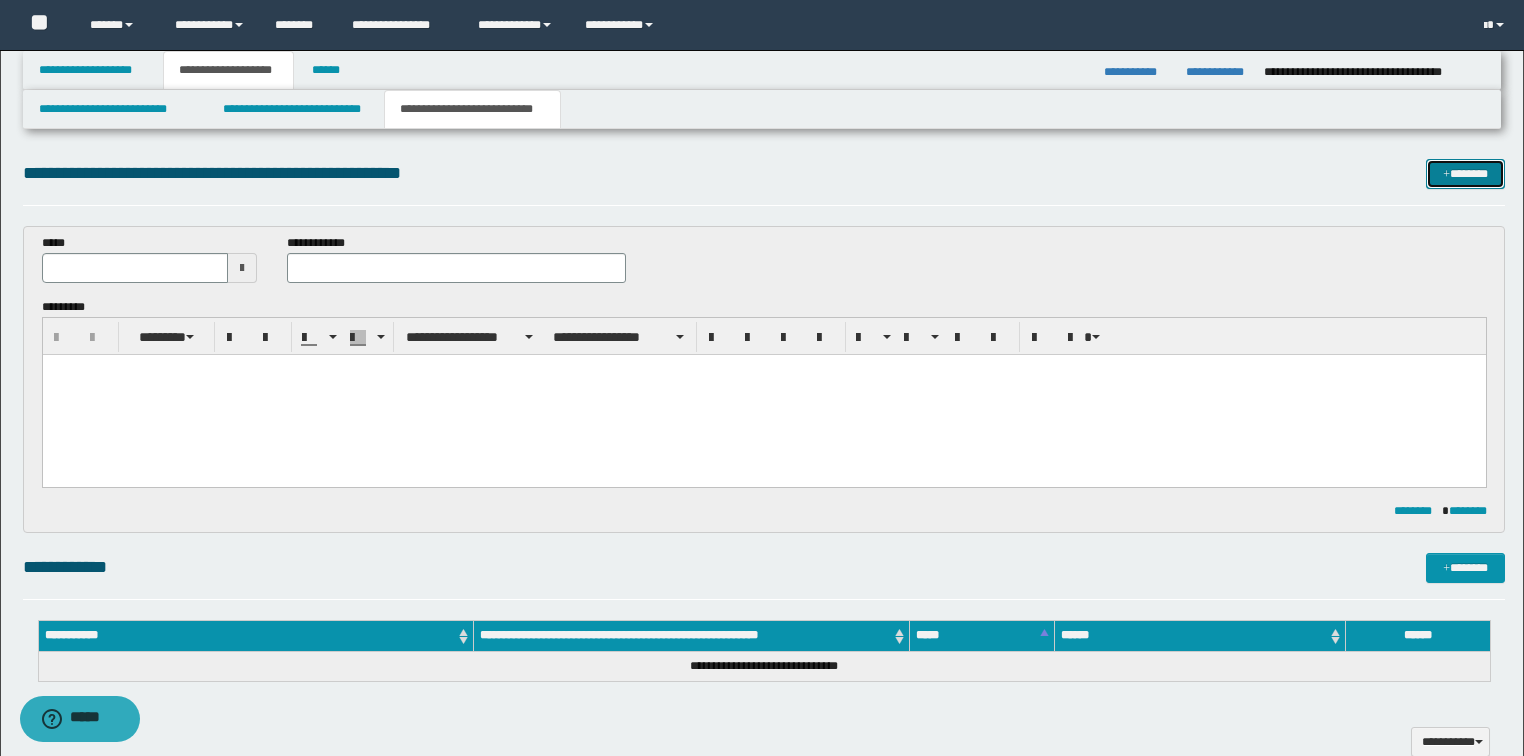 click on "*******" at bounding box center (1465, 174) 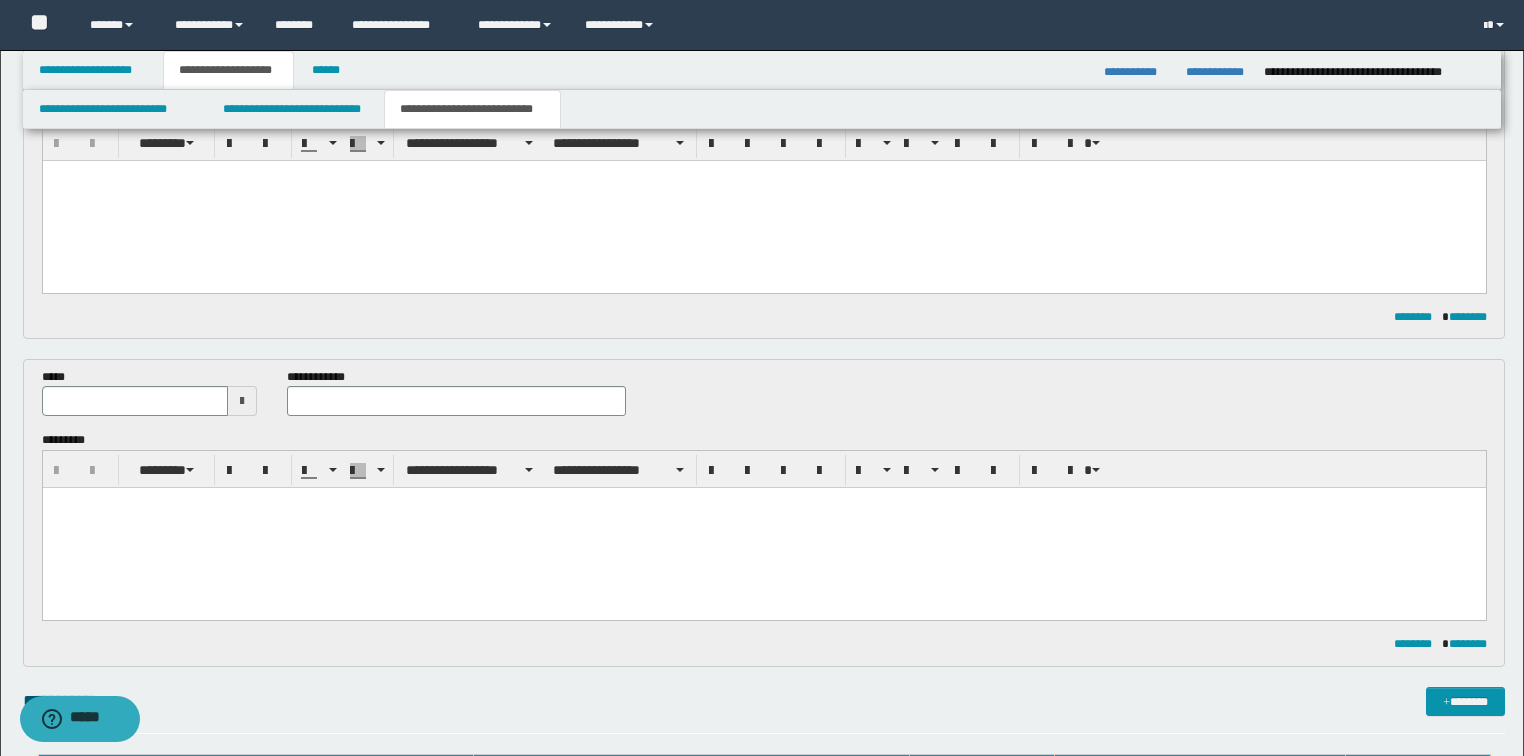 scroll, scrollTop: 0, scrollLeft: 0, axis: both 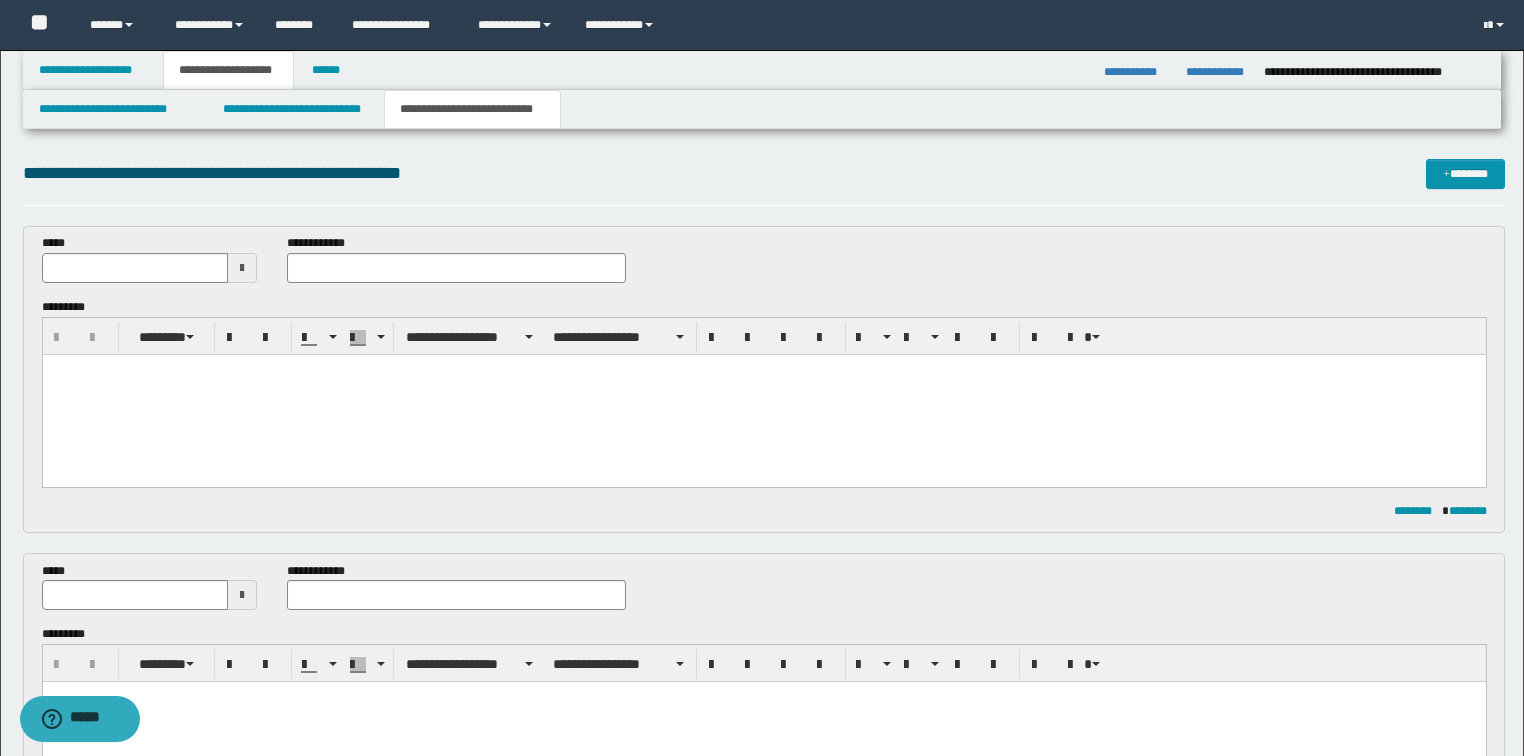 click at bounding box center [763, 369] 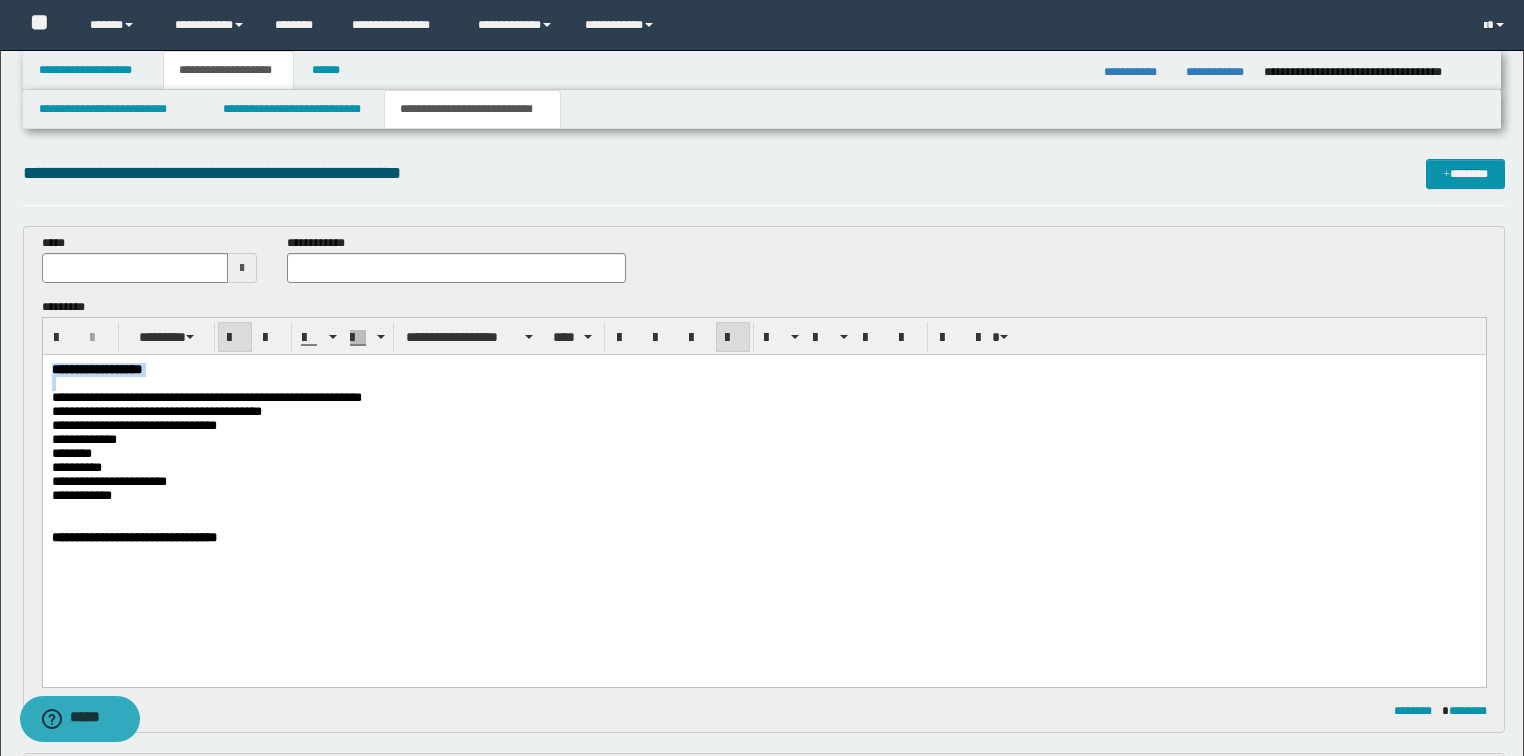 drag, startPoint x: 183, startPoint y: 385, endPoint x: 0, endPoint y: 368, distance: 183.78792 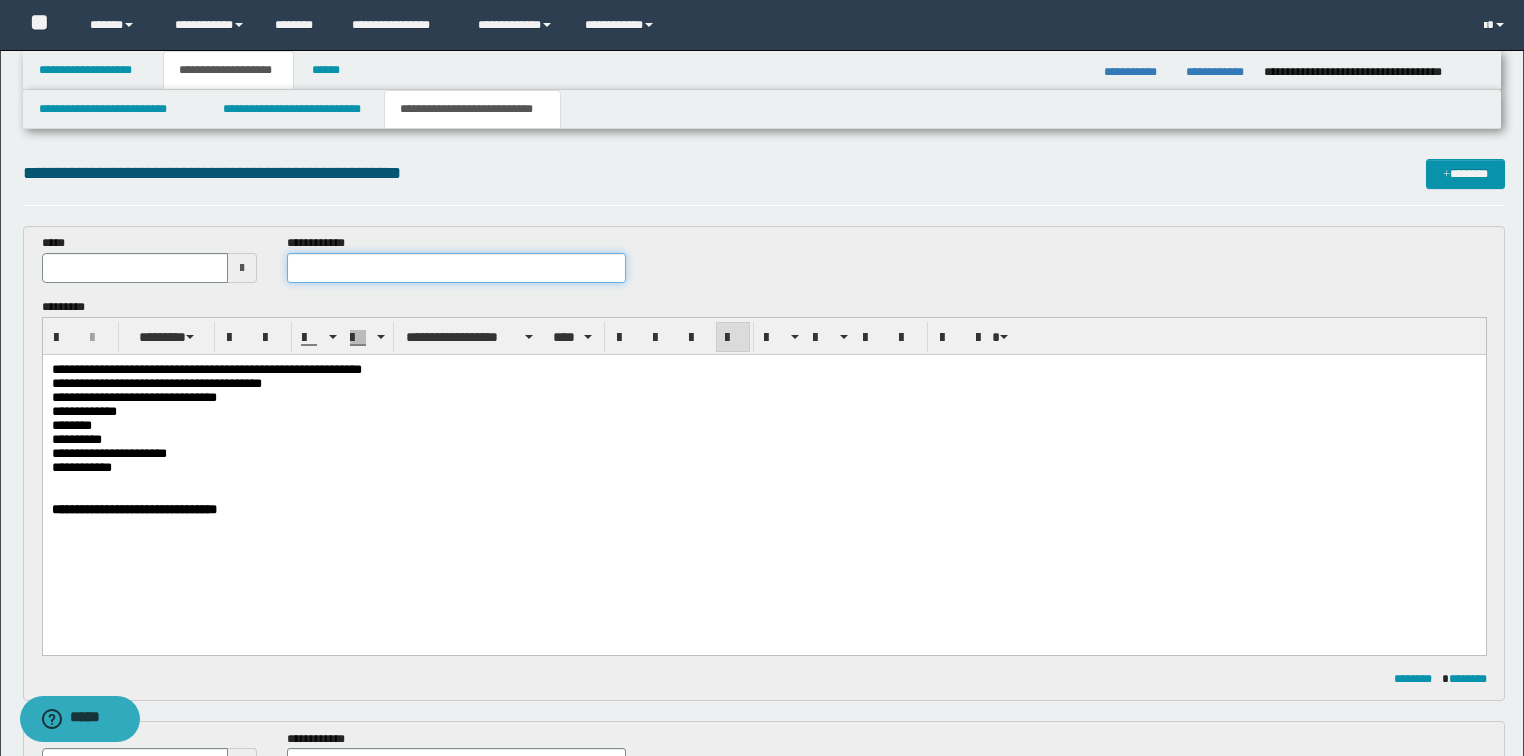 click at bounding box center [456, 268] 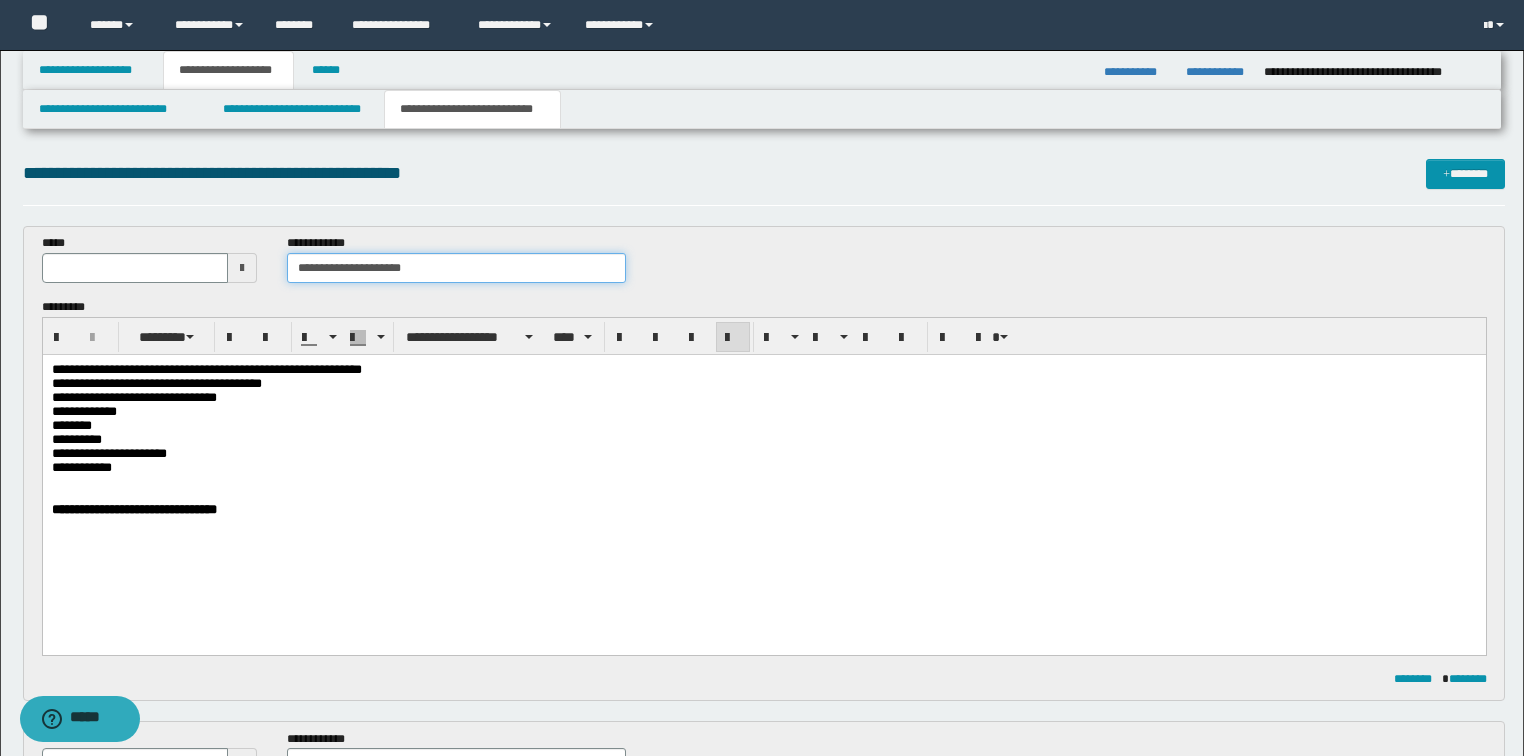 type on "**********" 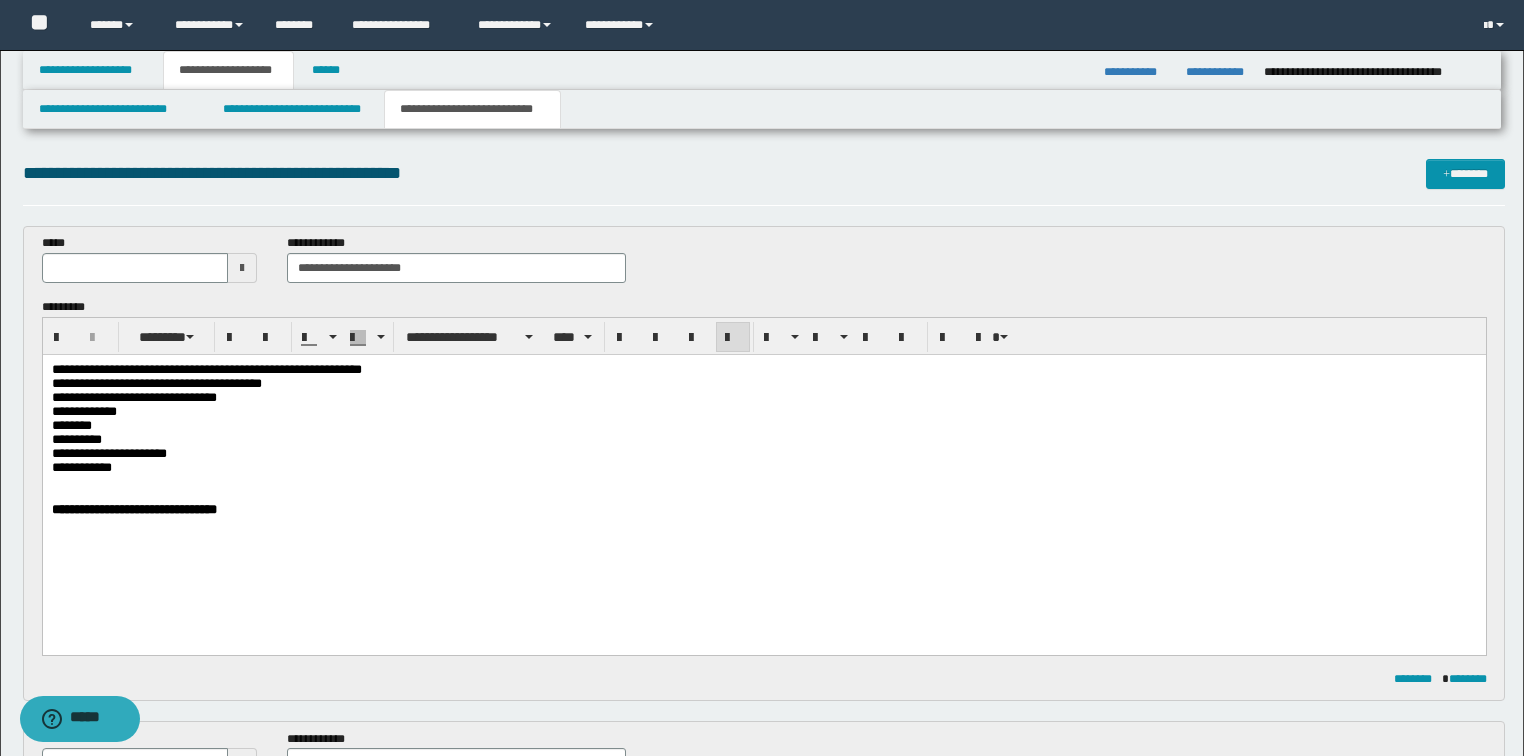 click at bounding box center [242, 268] 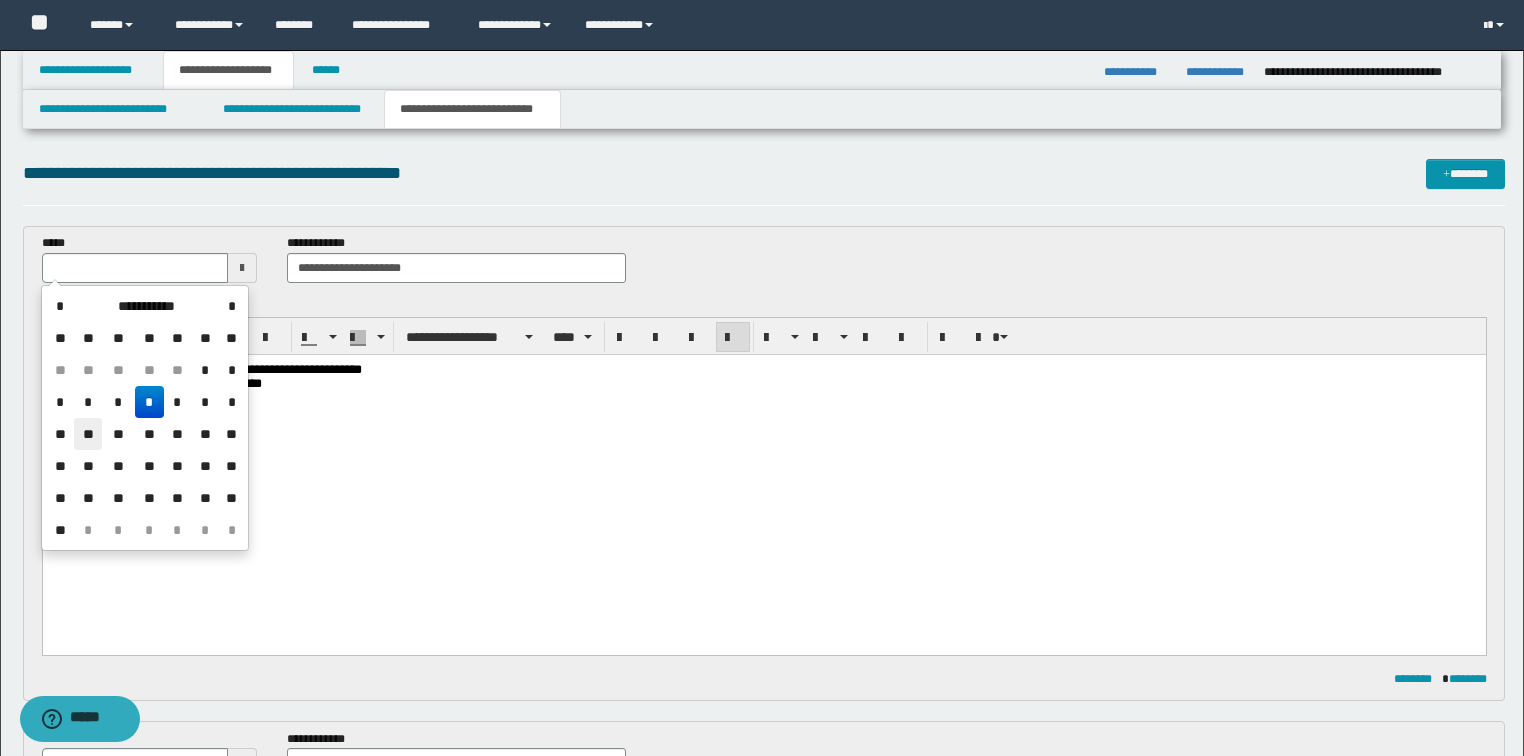 click on "**" at bounding box center [88, 434] 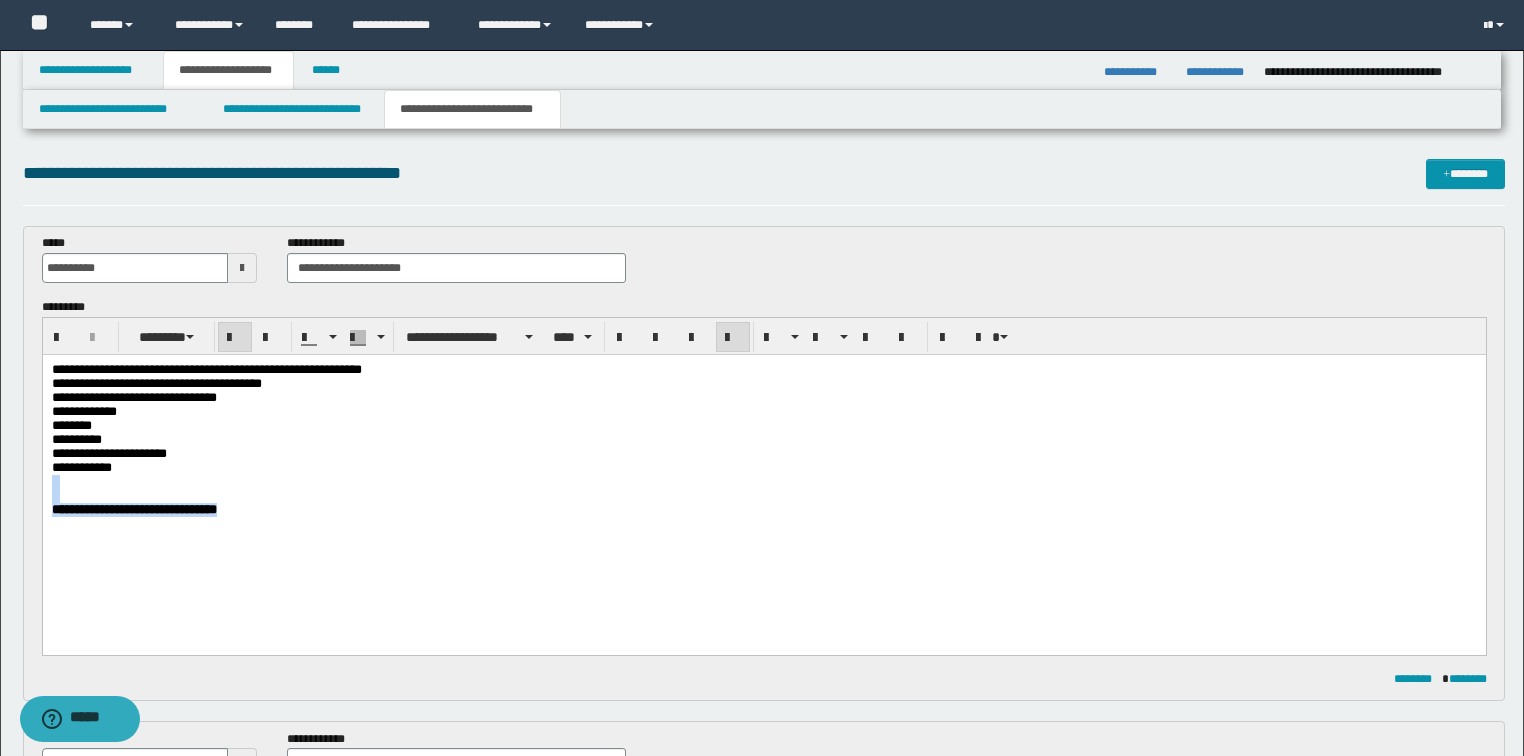 drag, startPoint x: 267, startPoint y: 534, endPoint x: 42, endPoint y: 850, distance: 387.9188 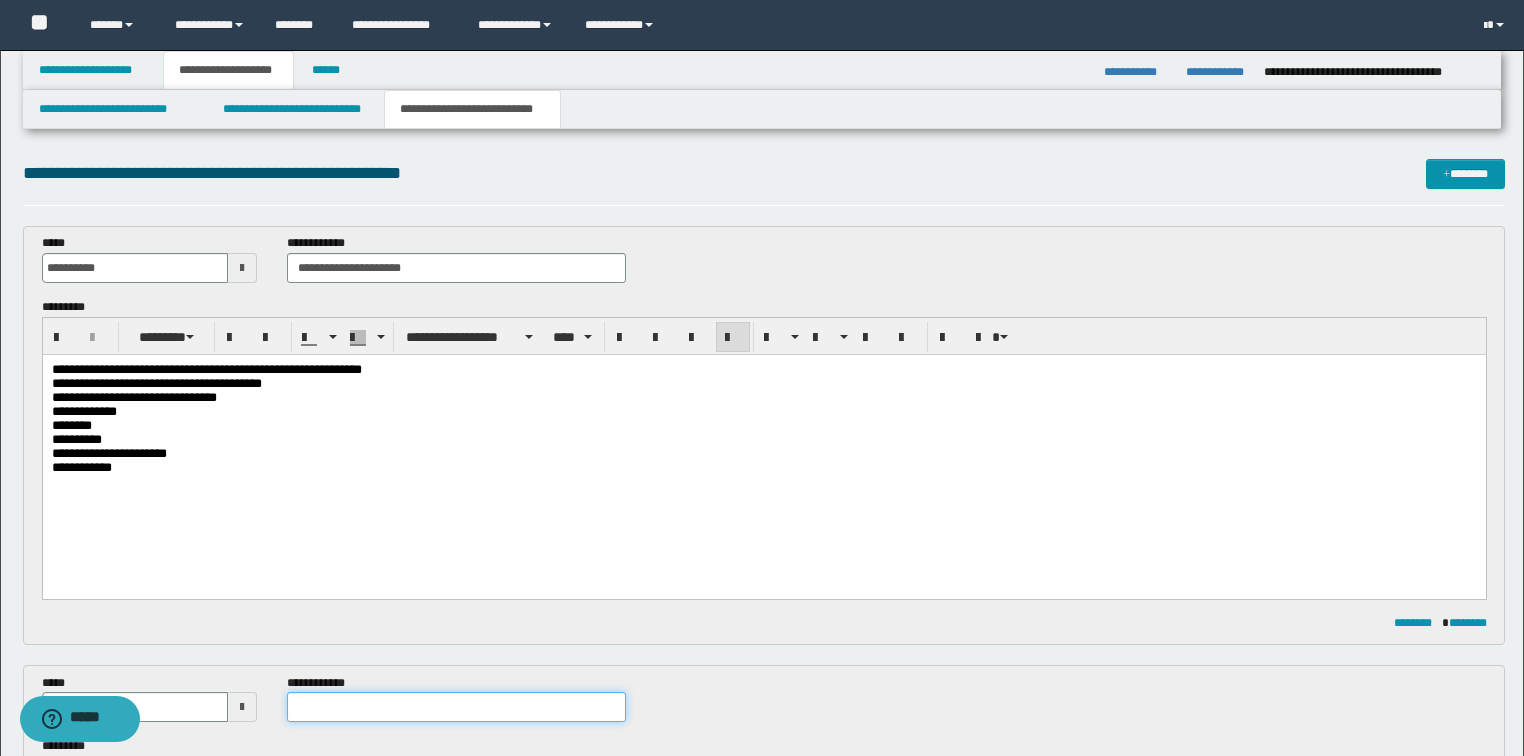 click at bounding box center [456, 707] 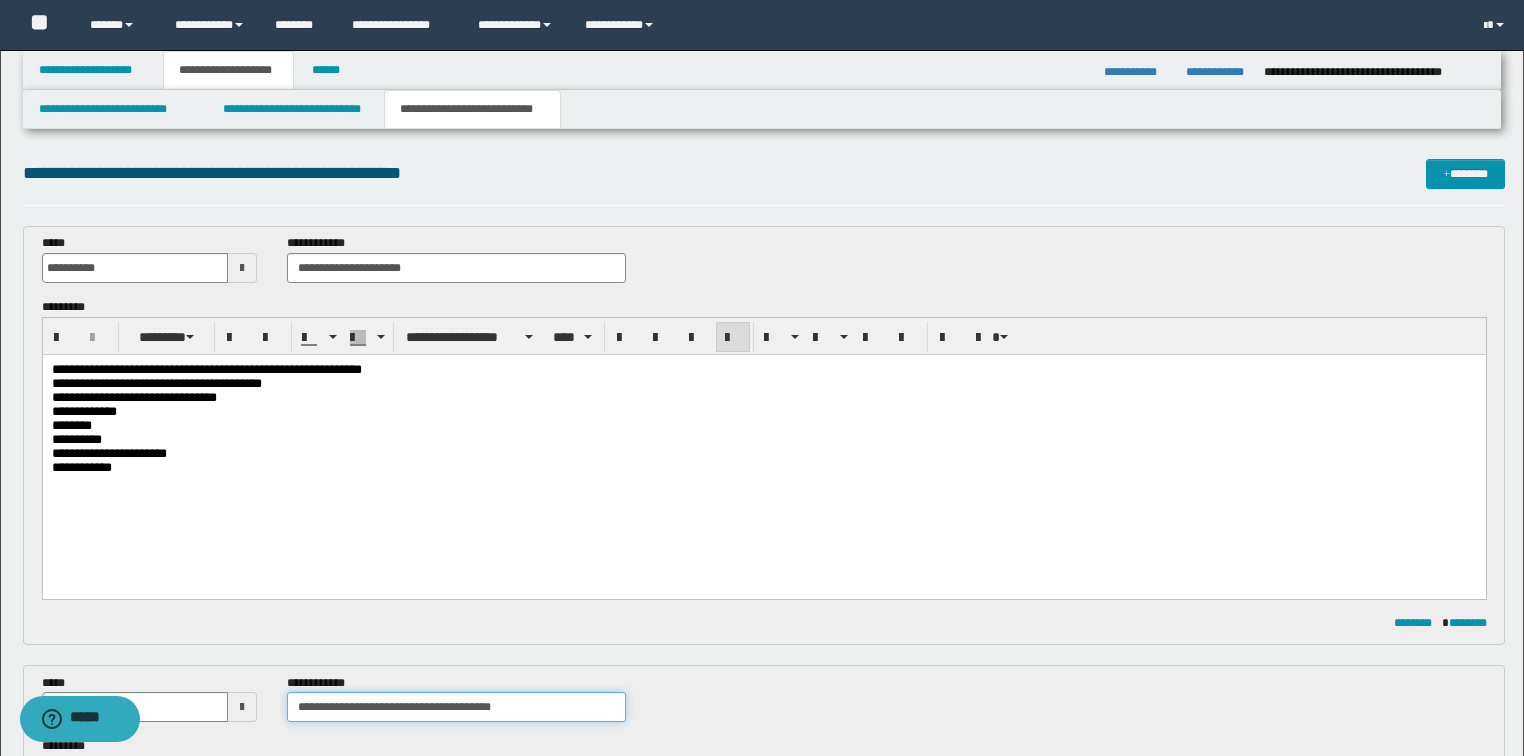 click on "**********" at bounding box center [456, 707] 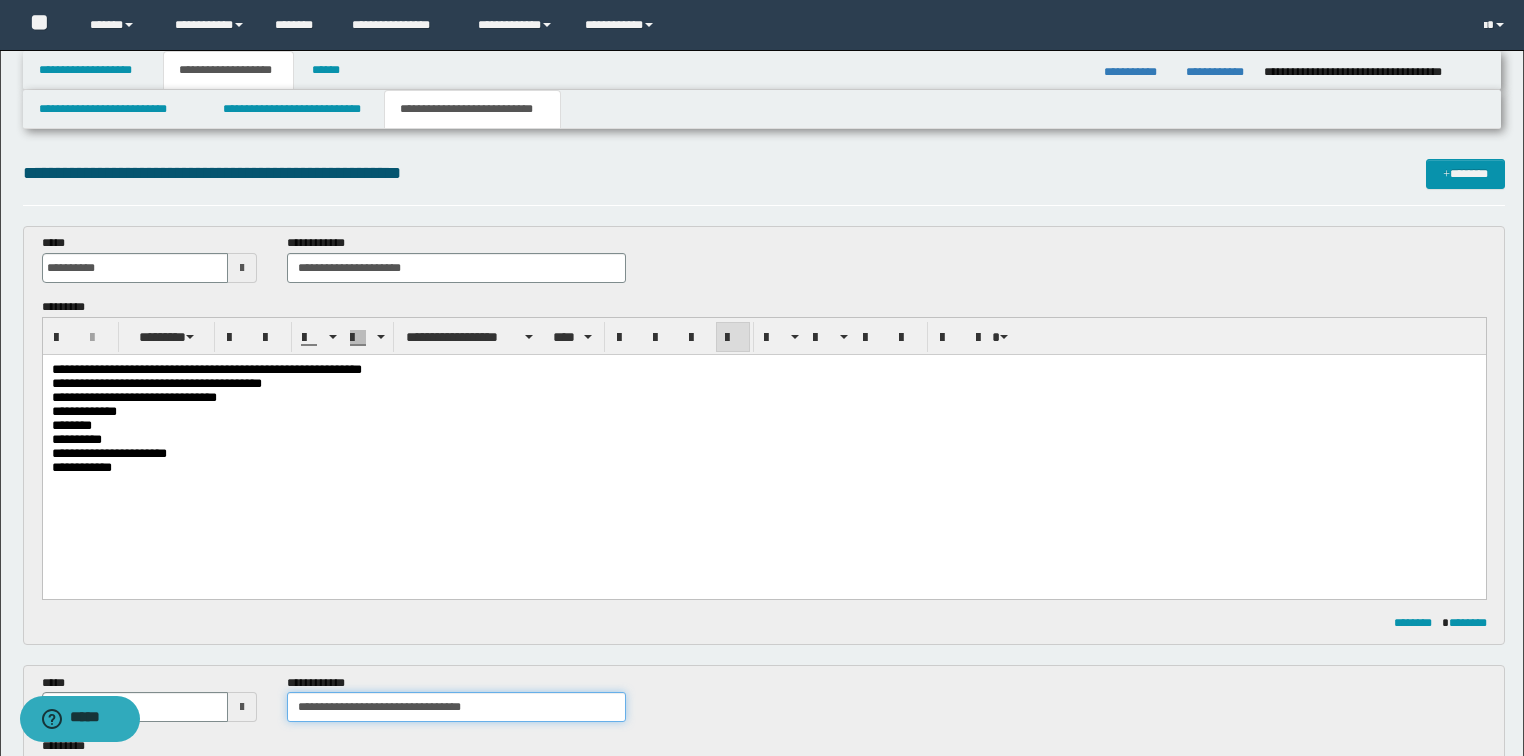 type on "**********" 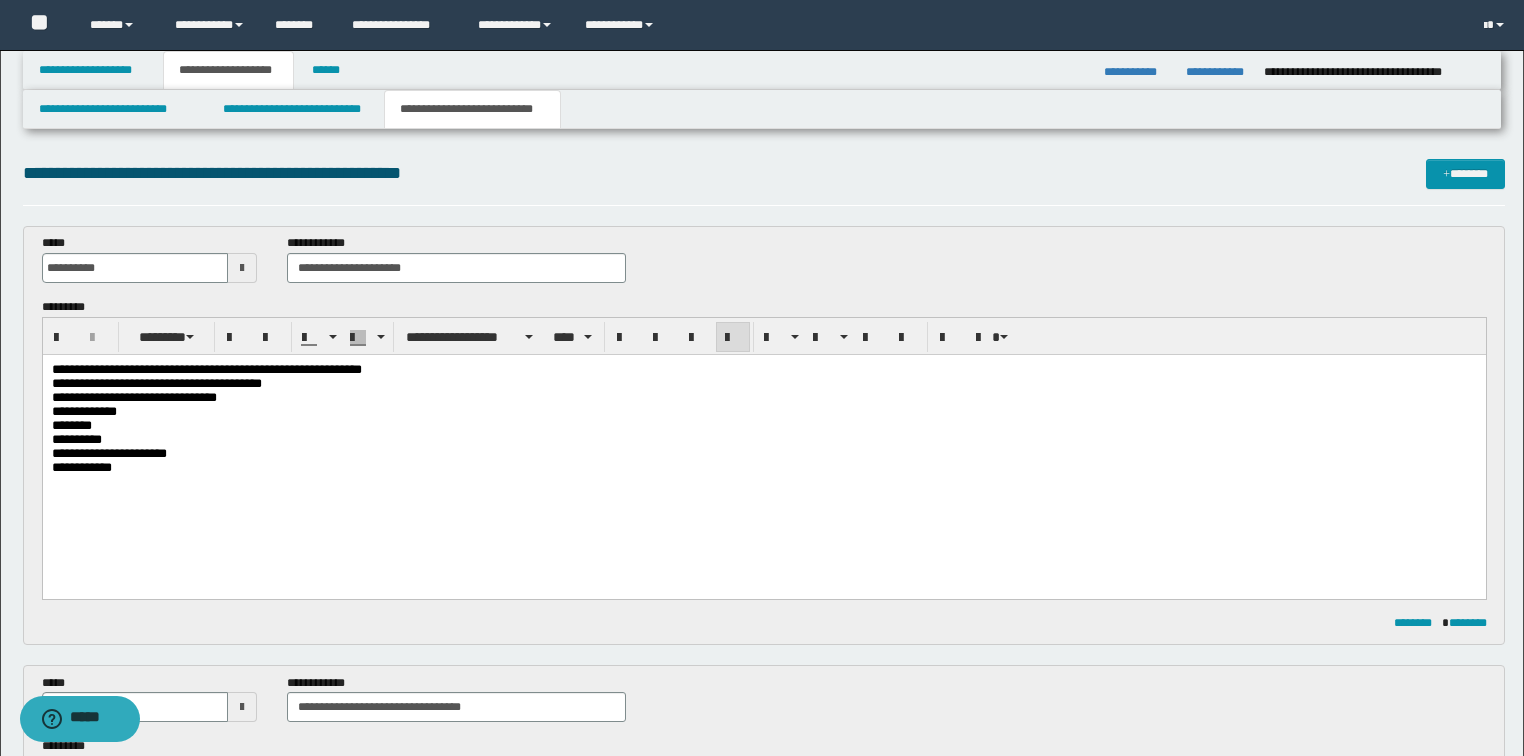 click on "**********" at bounding box center [763, 443] 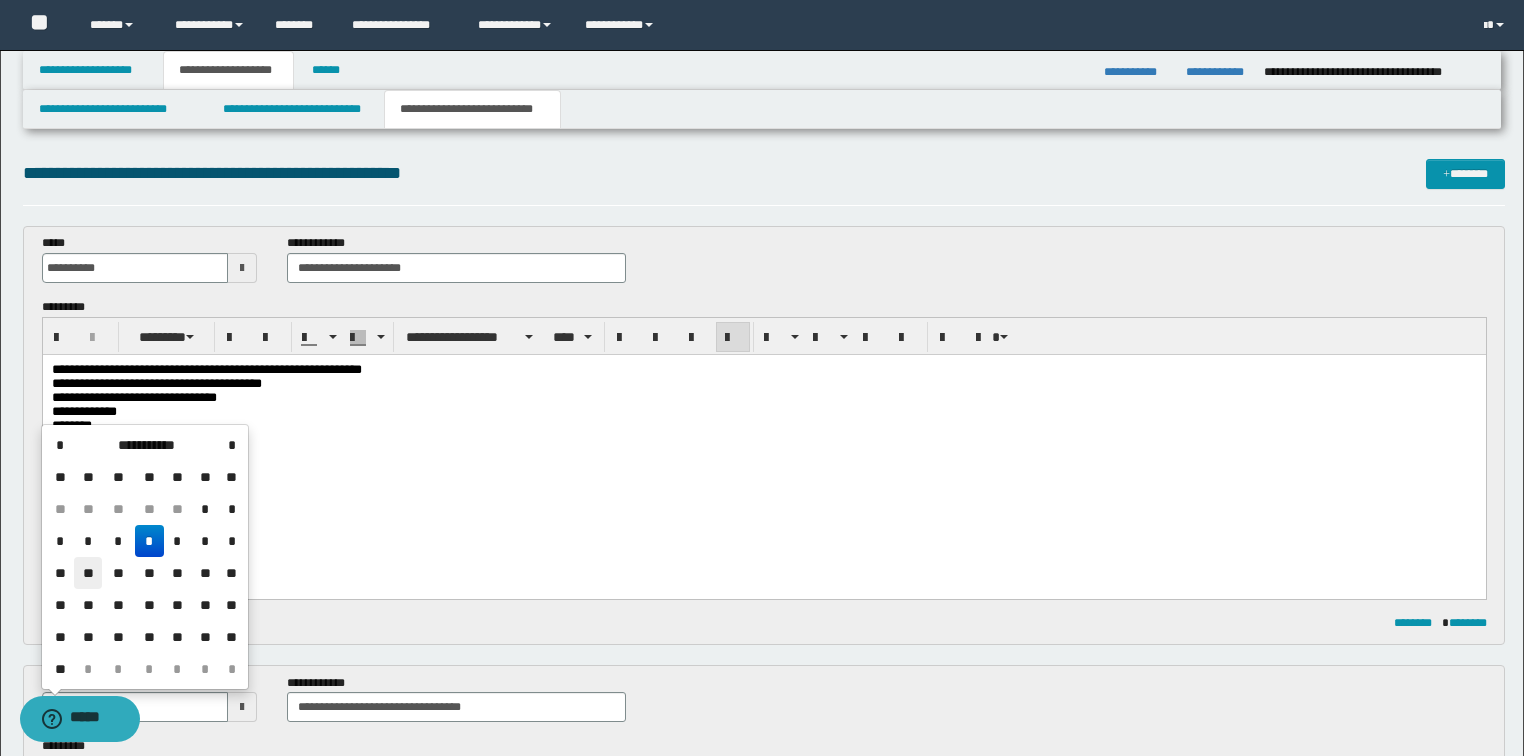 click on "**" at bounding box center [88, 573] 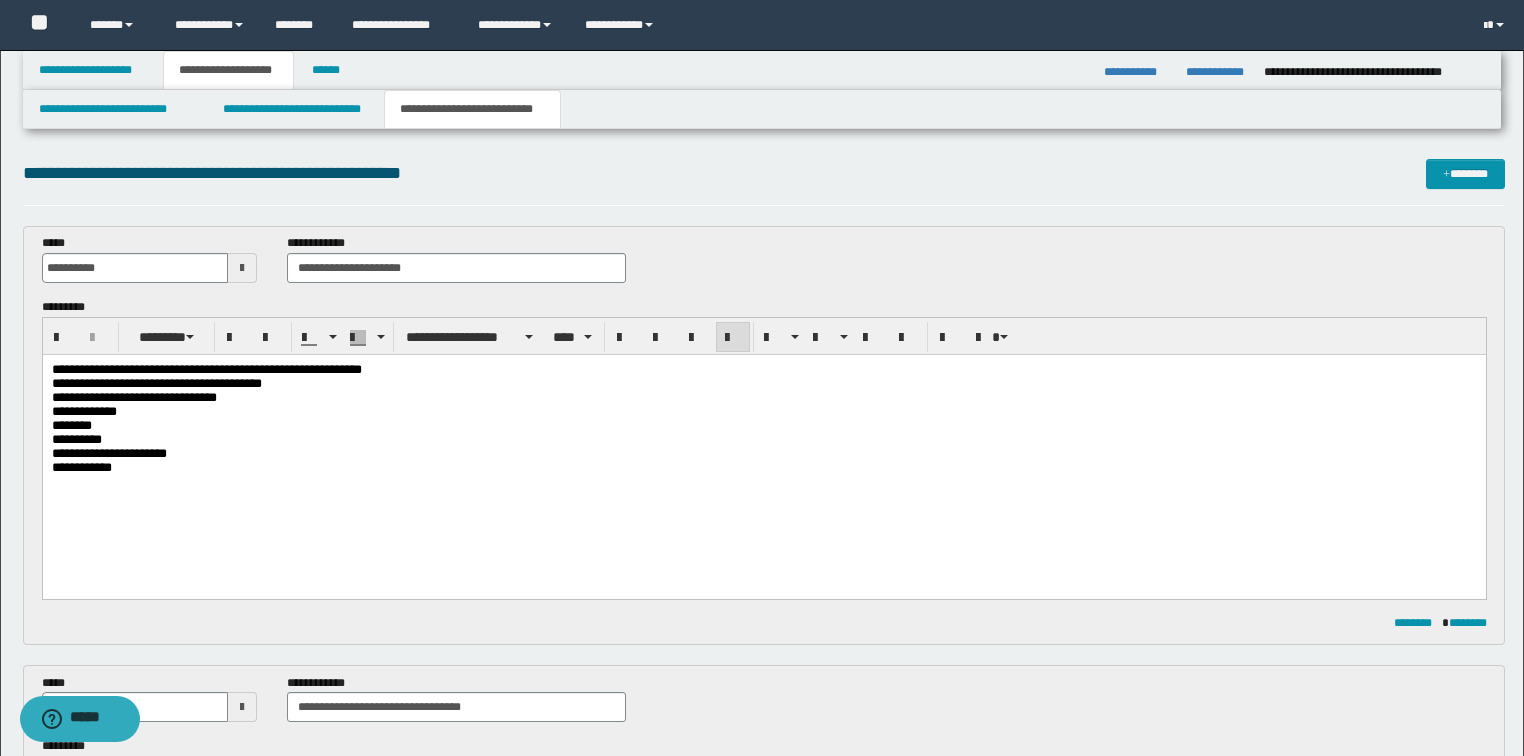 click on "********" at bounding box center (763, 425) 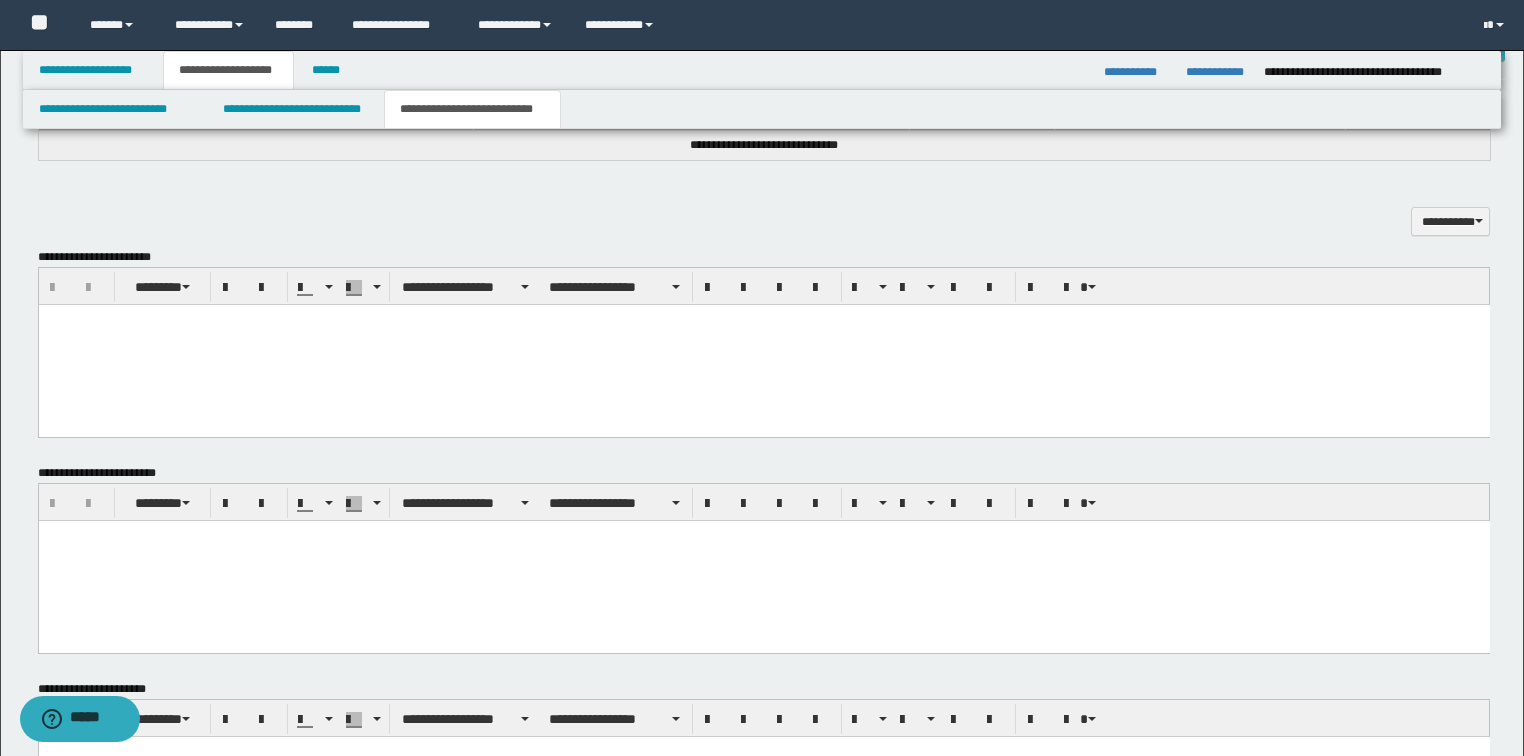 scroll, scrollTop: 1195, scrollLeft: 0, axis: vertical 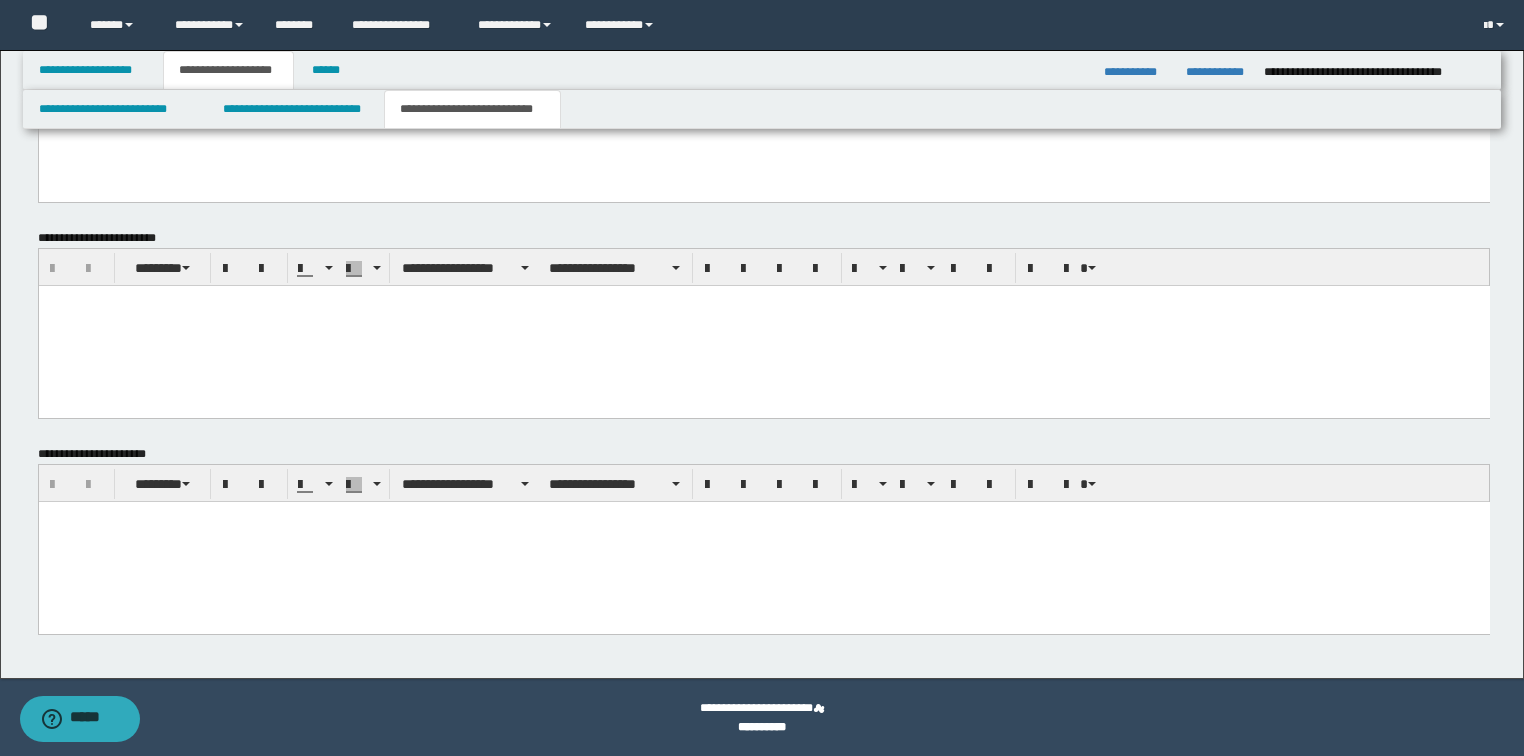 click at bounding box center (763, 541) 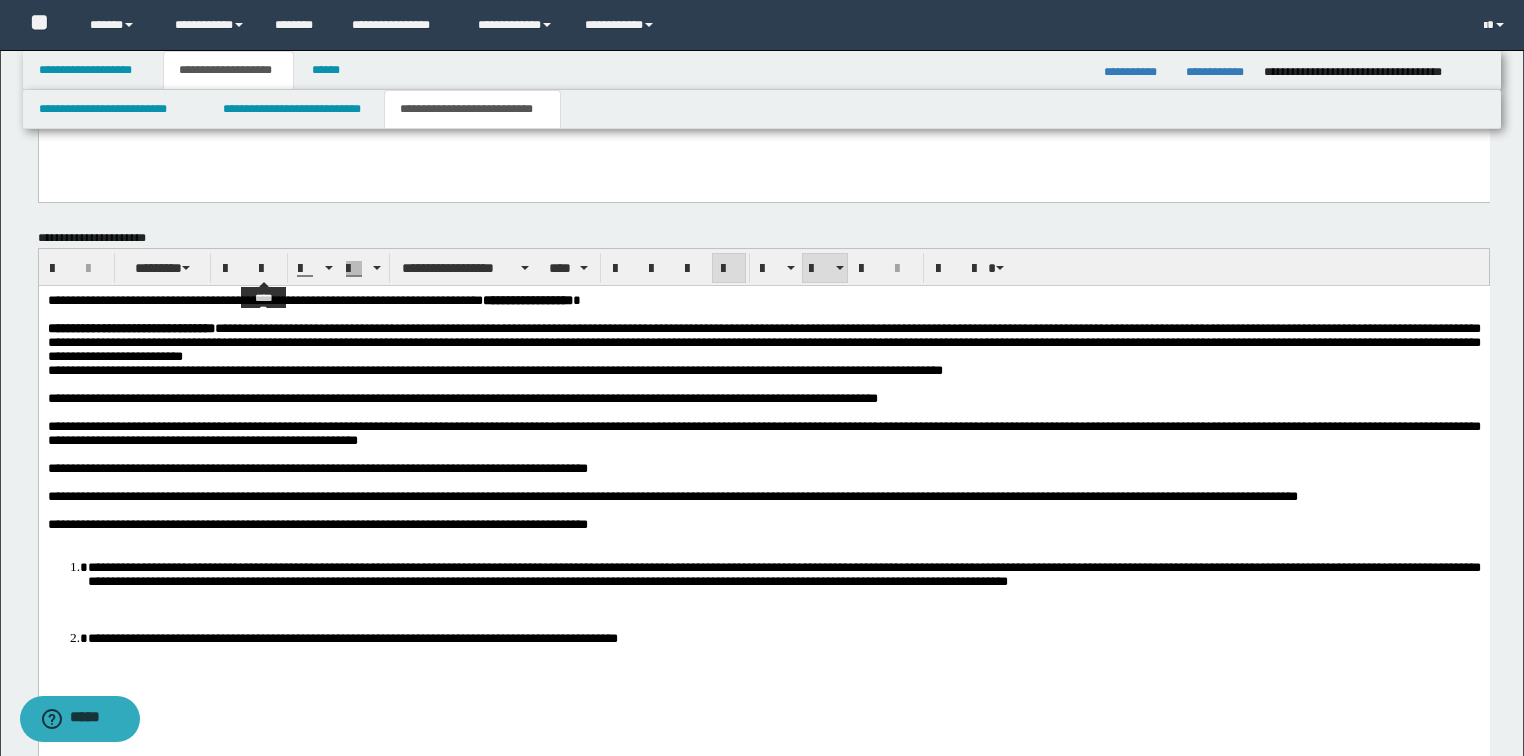 scroll, scrollTop: 1435, scrollLeft: 0, axis: vertical 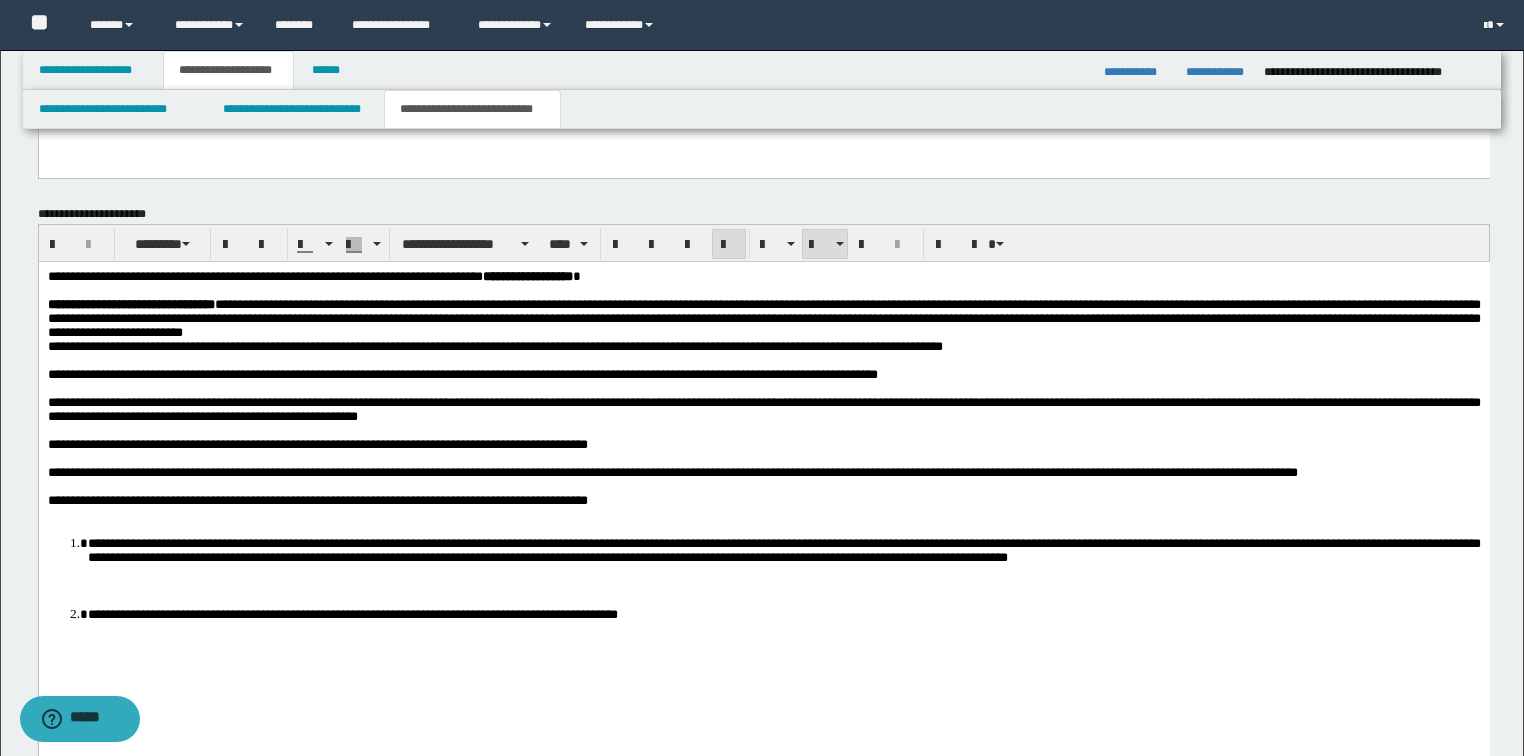 click on "**********" at bounding box center [313, 275] 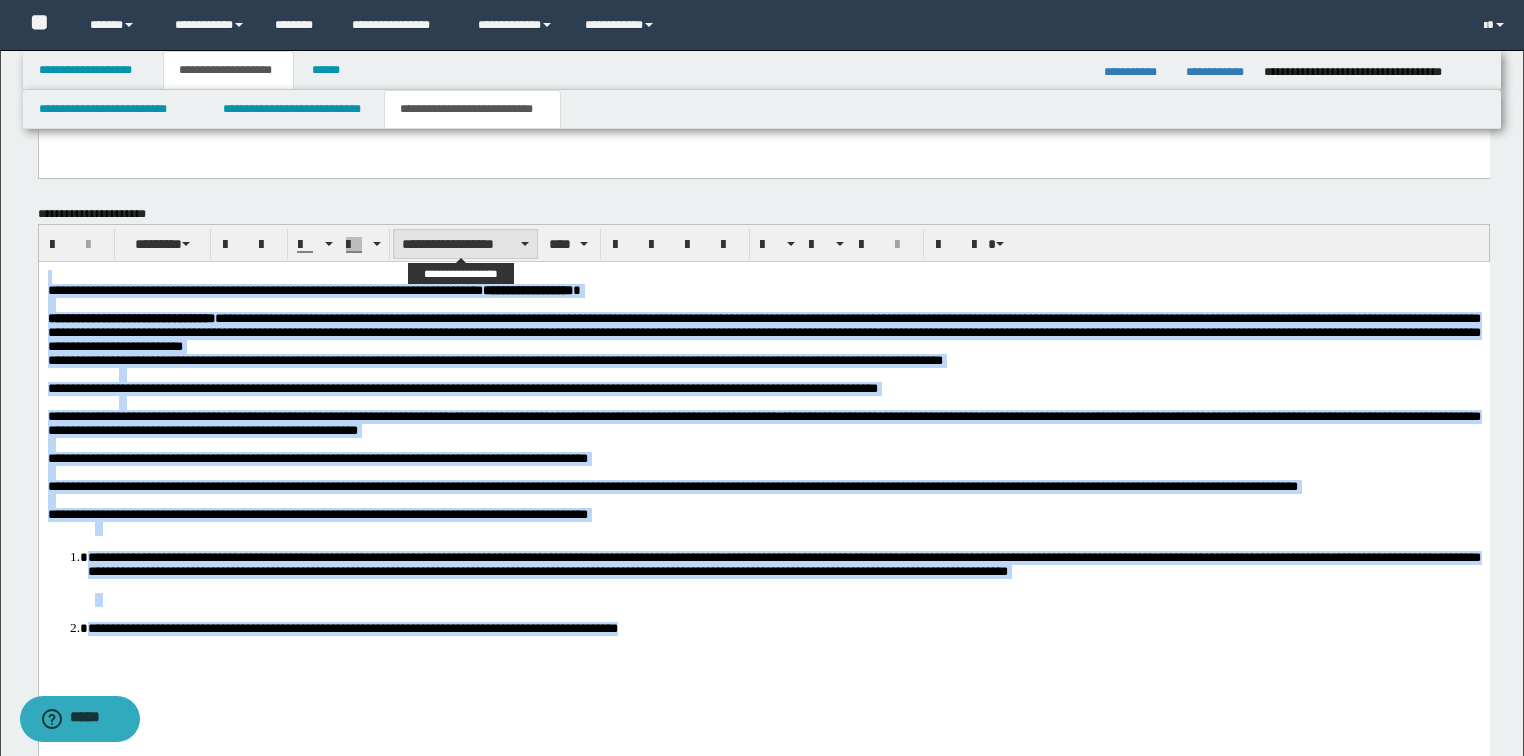 click on "**********" at bounding box center [465, 244] 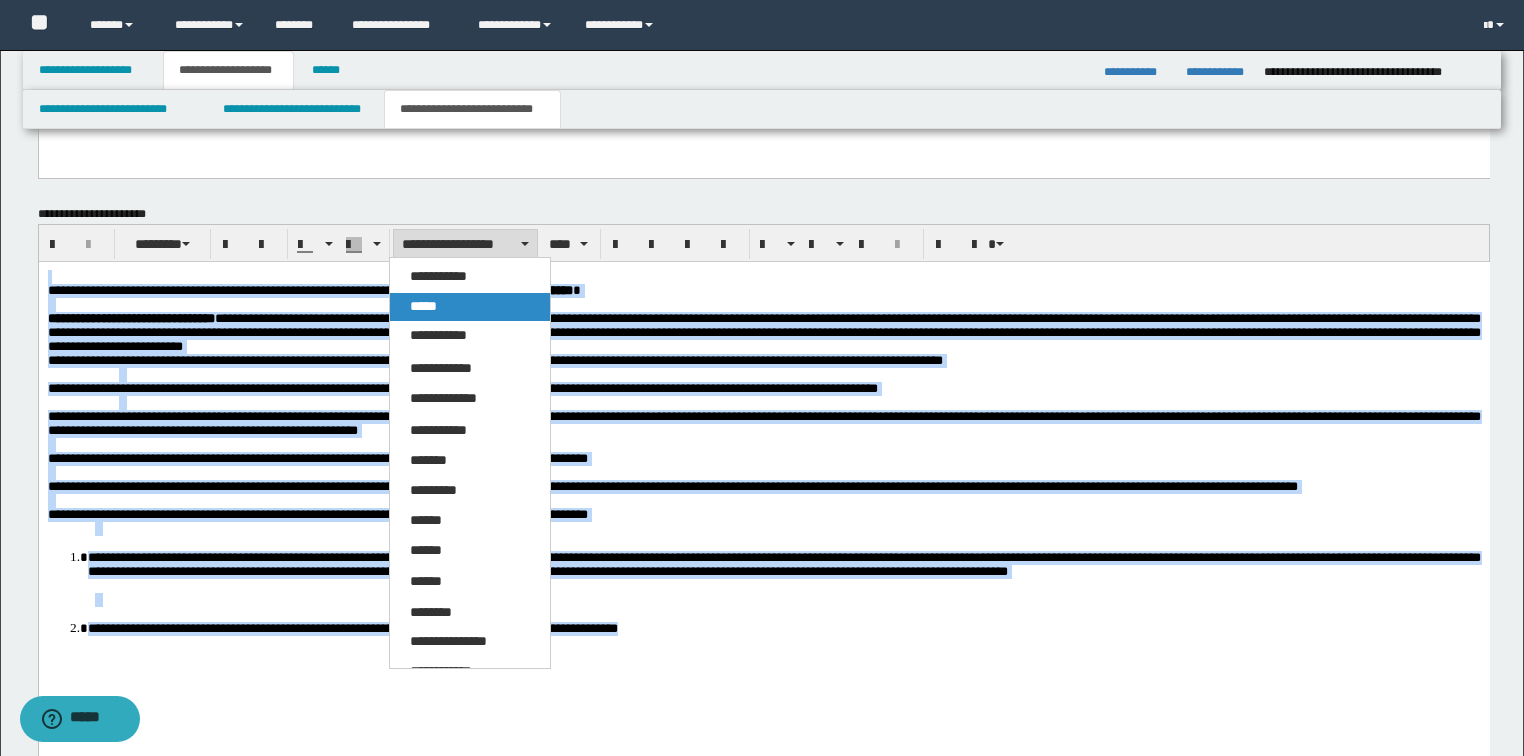 click on "*****" at bounding box center [470, 307] 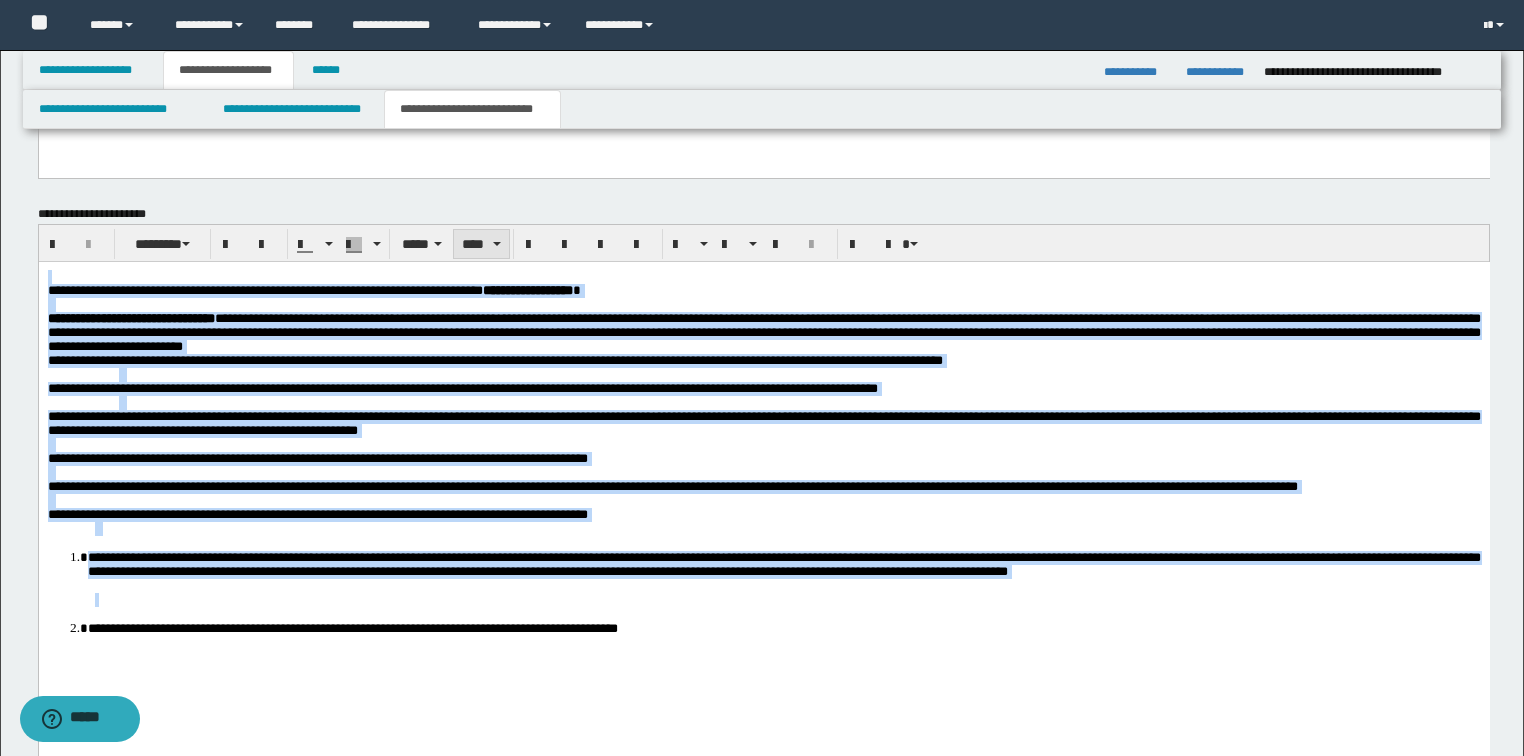 click on "****" at bounding box center [481, 244] 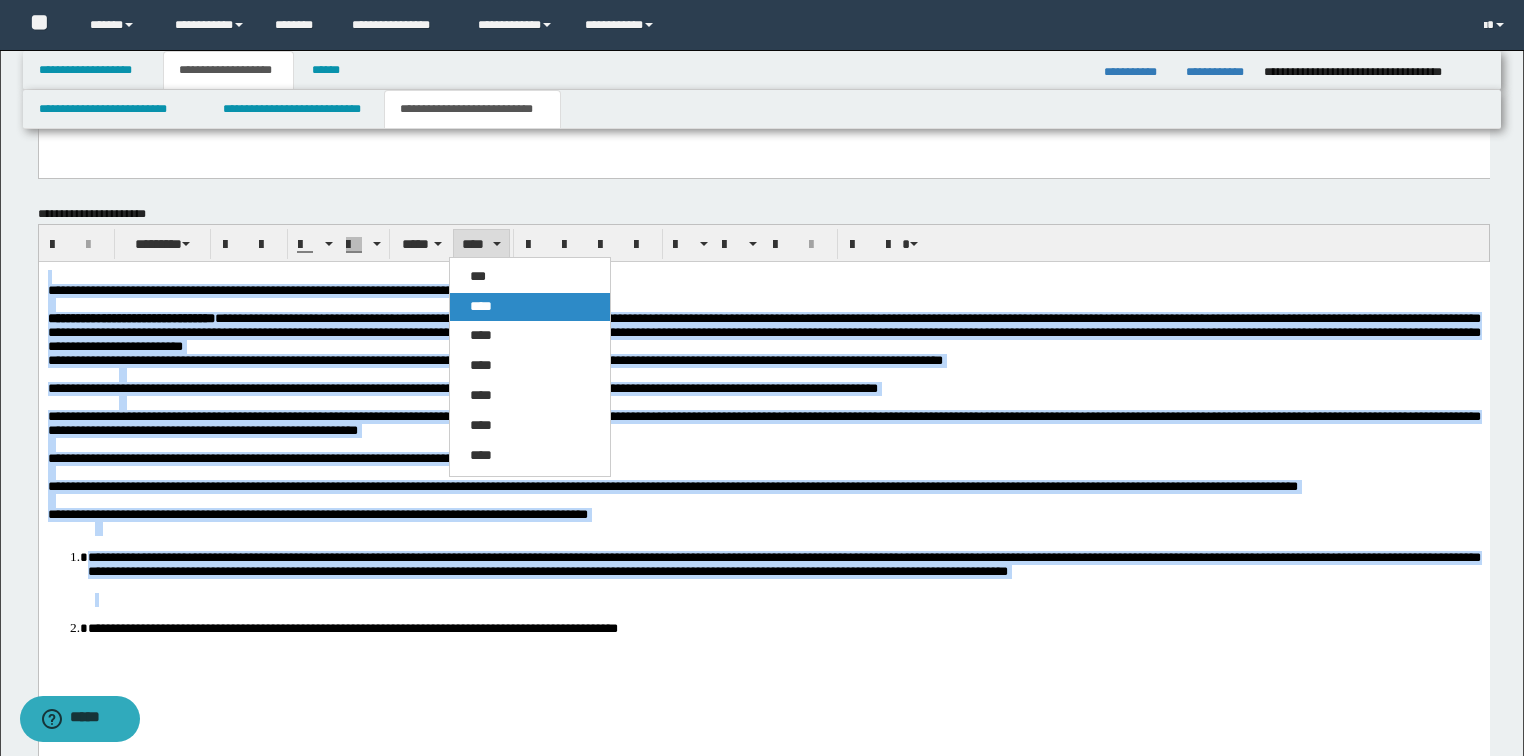 click on "****" at bounding box center [530, 307] 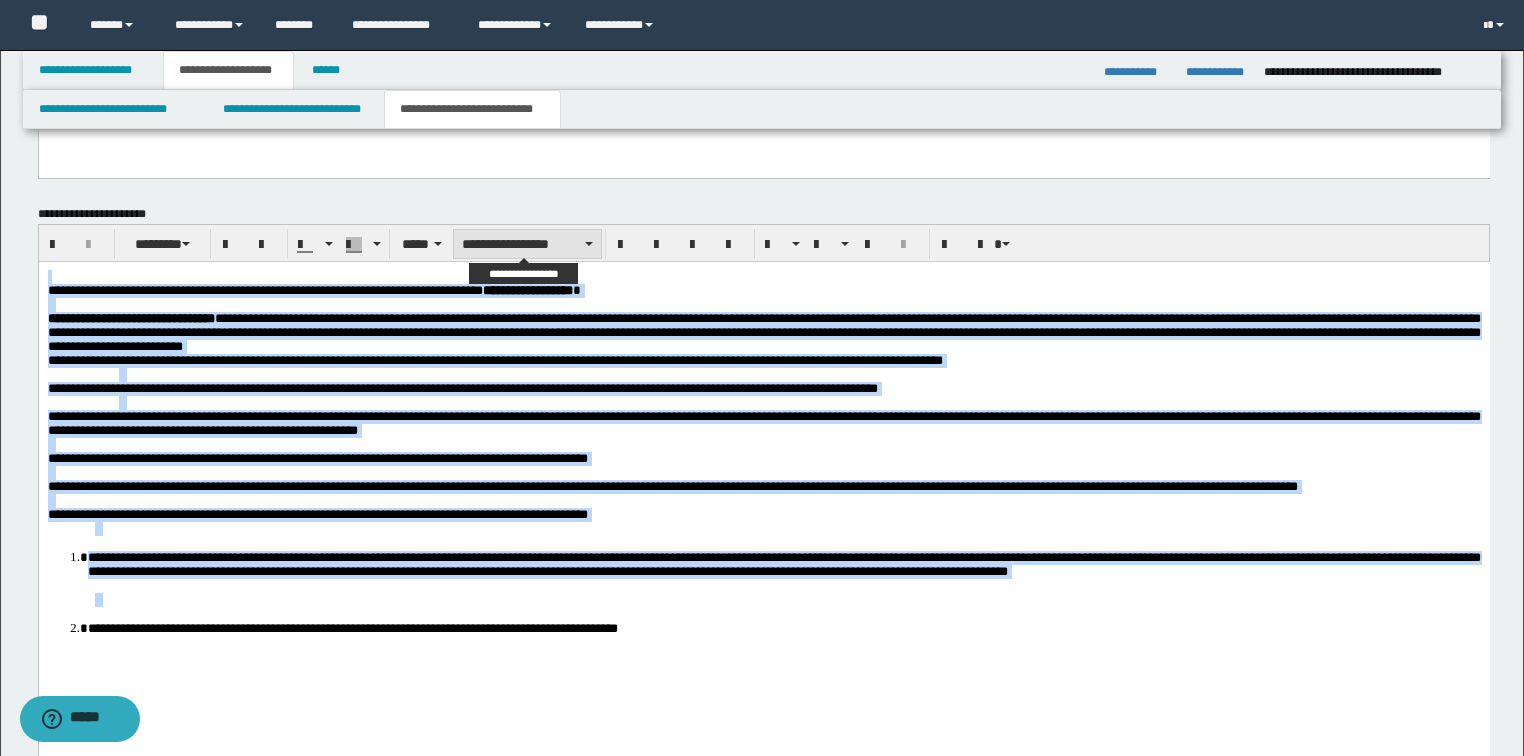 click on "**********" at bounding box center [527, 244] 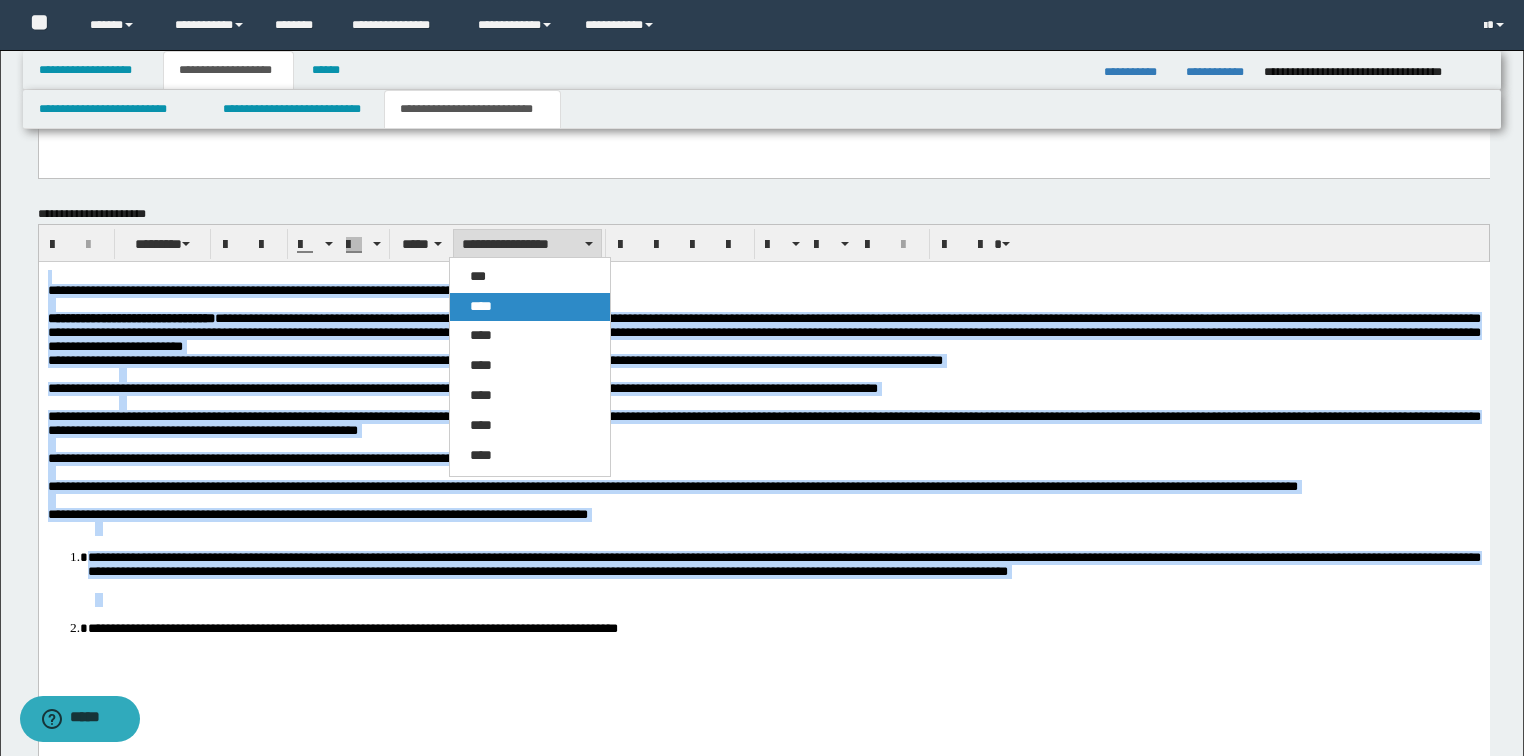 click on "****" at bounding box center (530, 307) 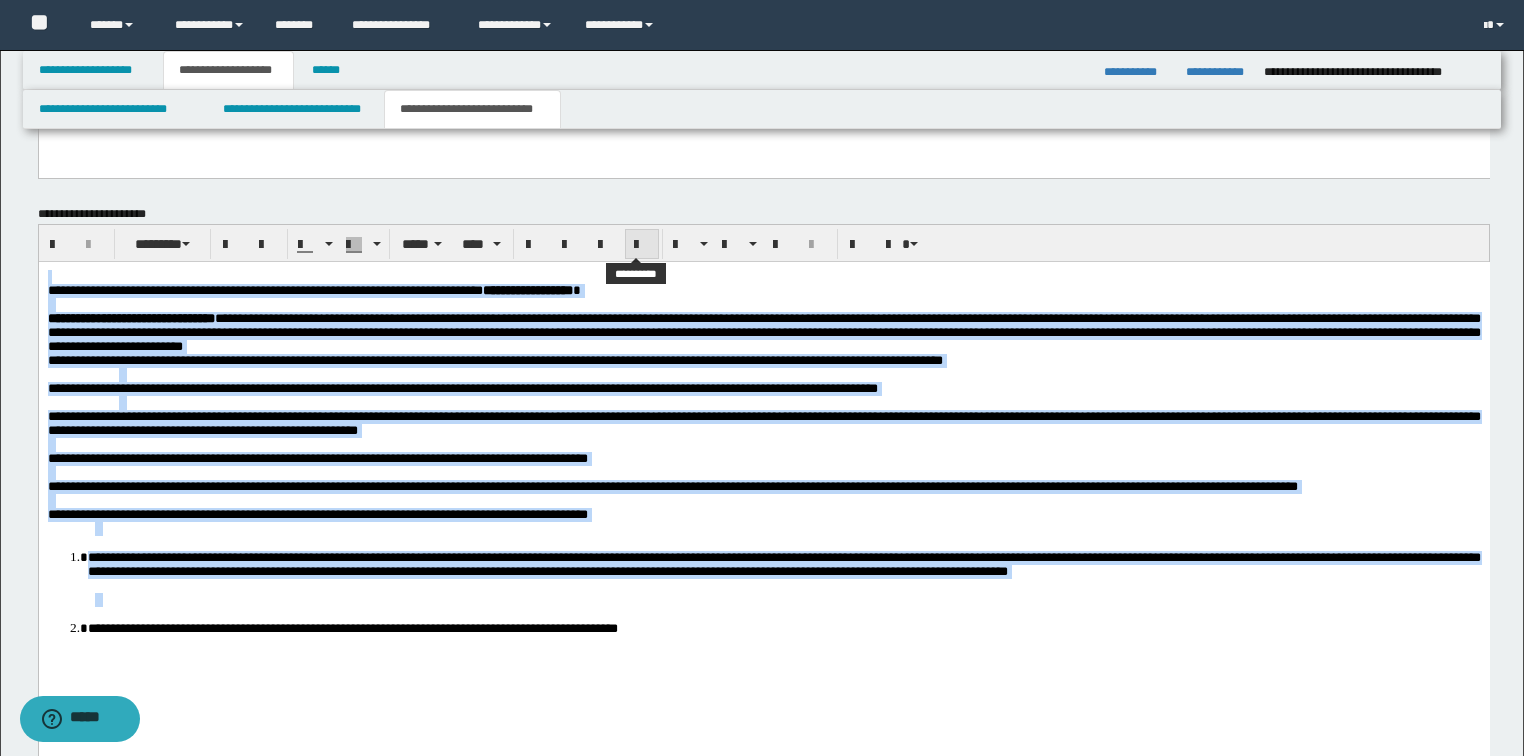 click at bounding box center (642, 245) 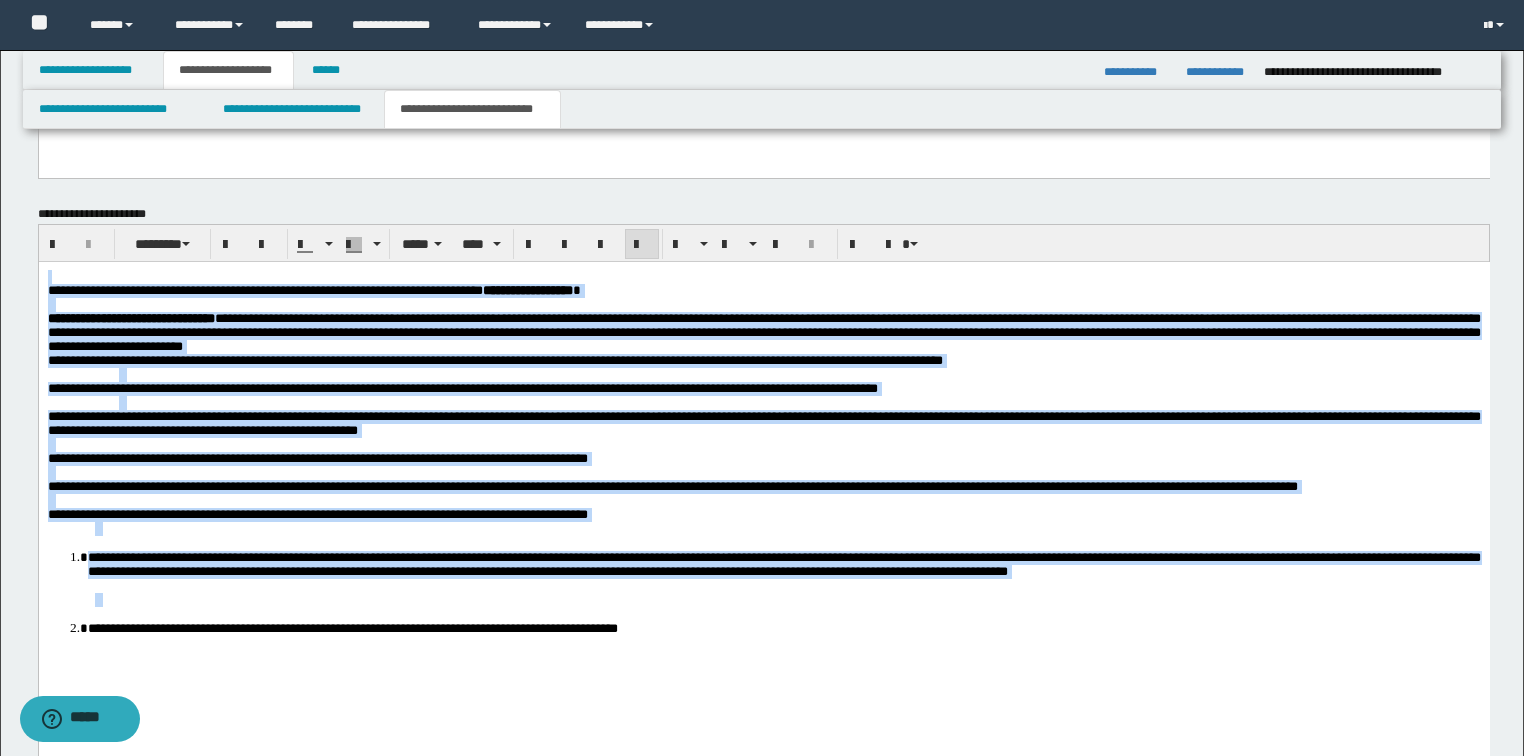 click at bounding box center [642, 245] 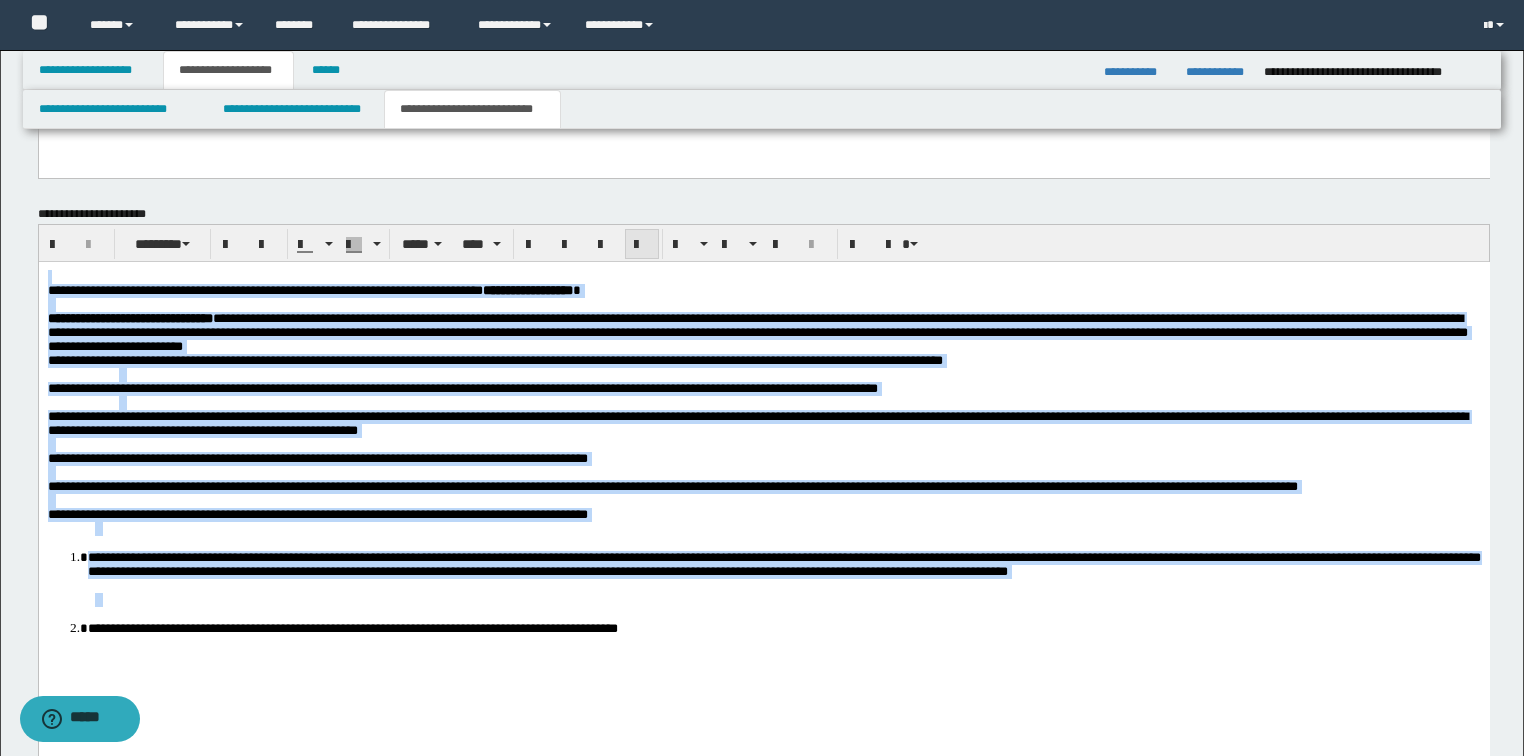 click at bounding box center [642, 245] 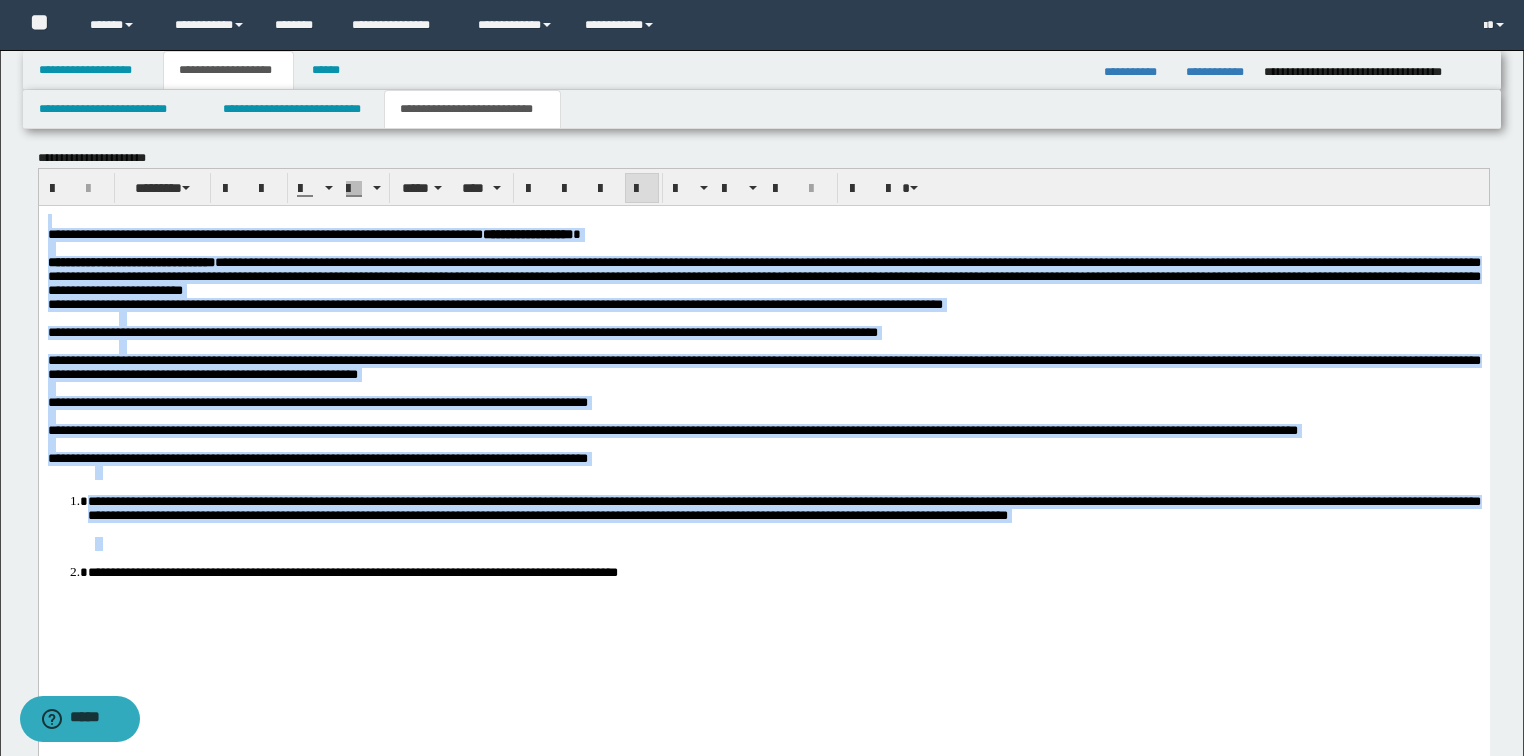 scroll, scrollTop: 1595, scrollLeft: 0, axis: vertical 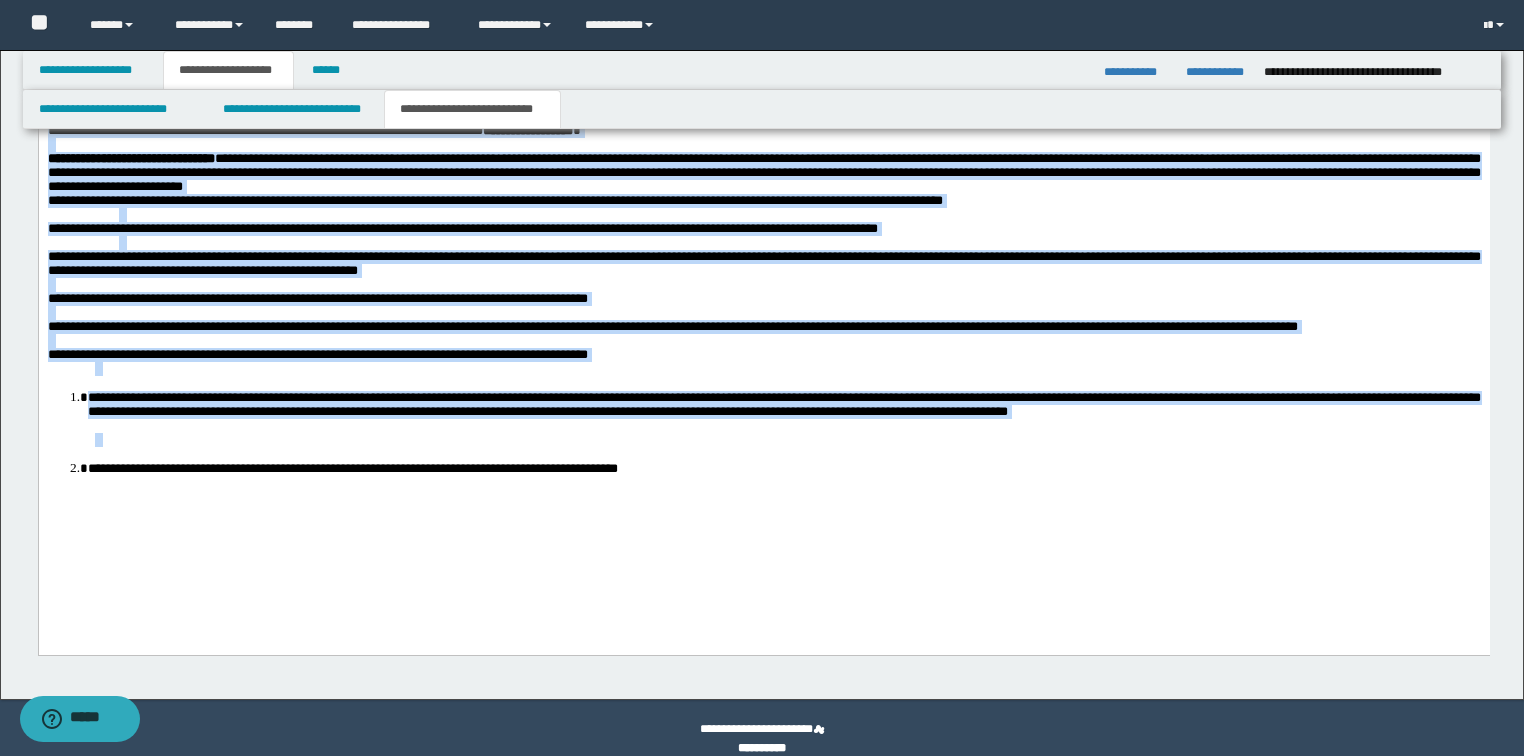 click on "**********" at bounding box center [783, 467] 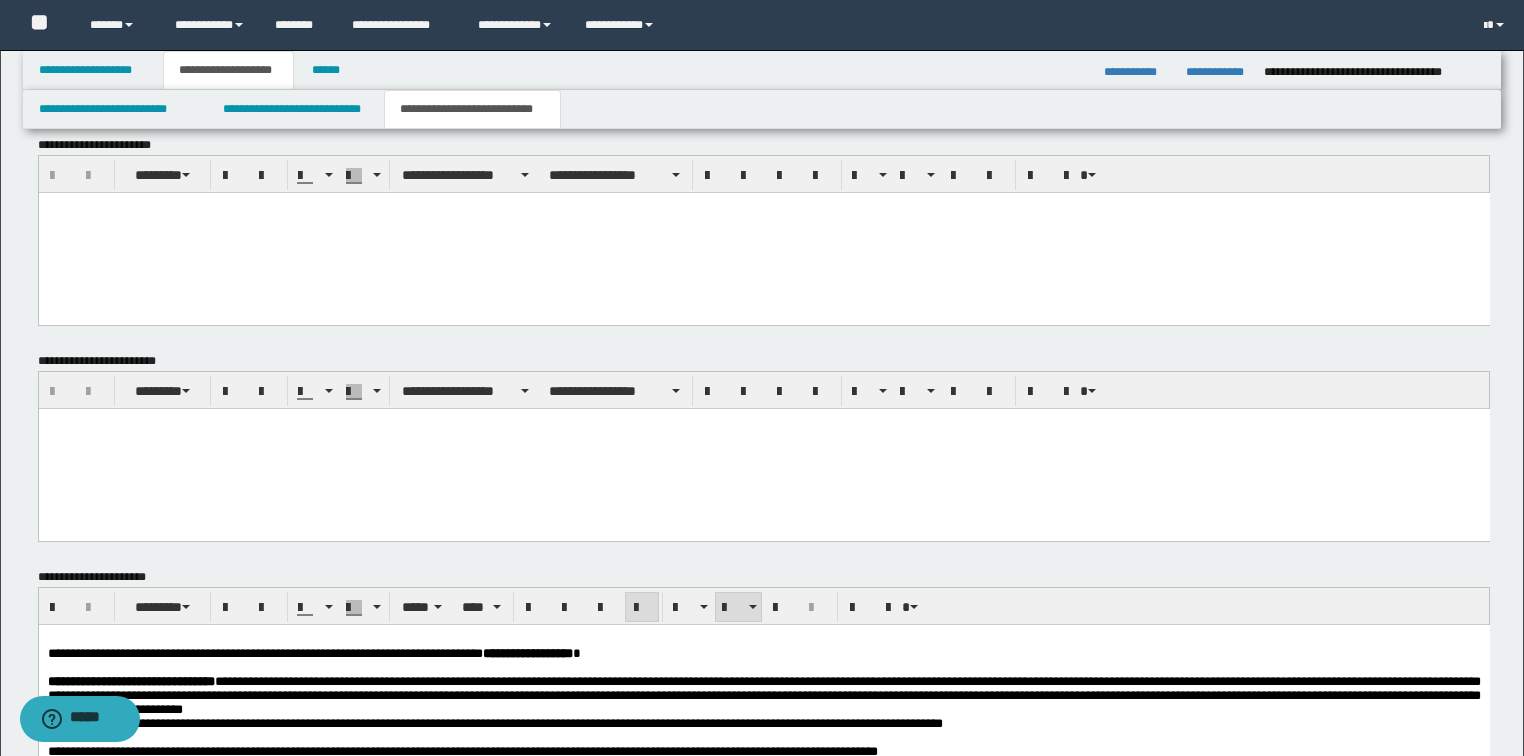 scroll, scrollTop: 1035, scrollLeft: 0, axis: vertical 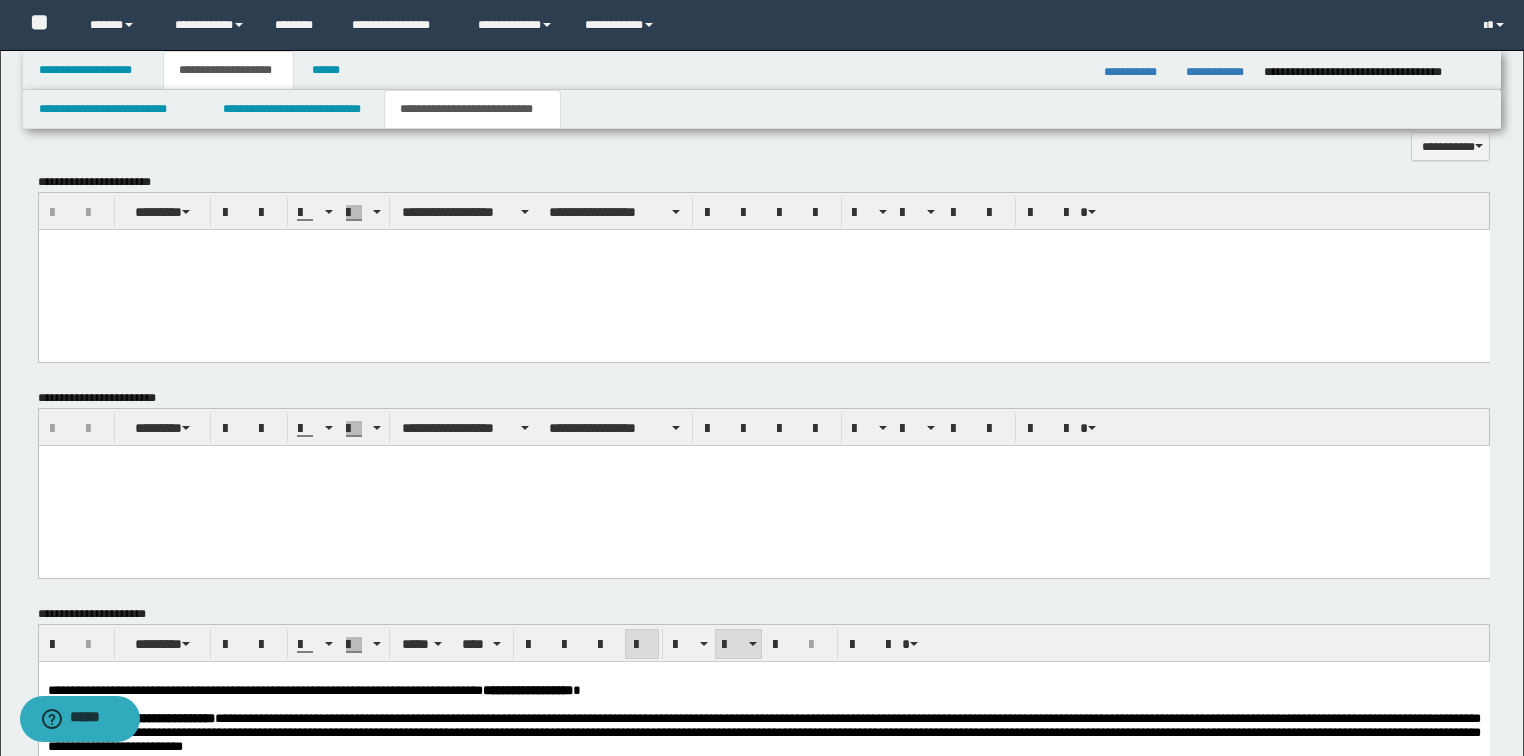 click at bounding box center (763, 270) 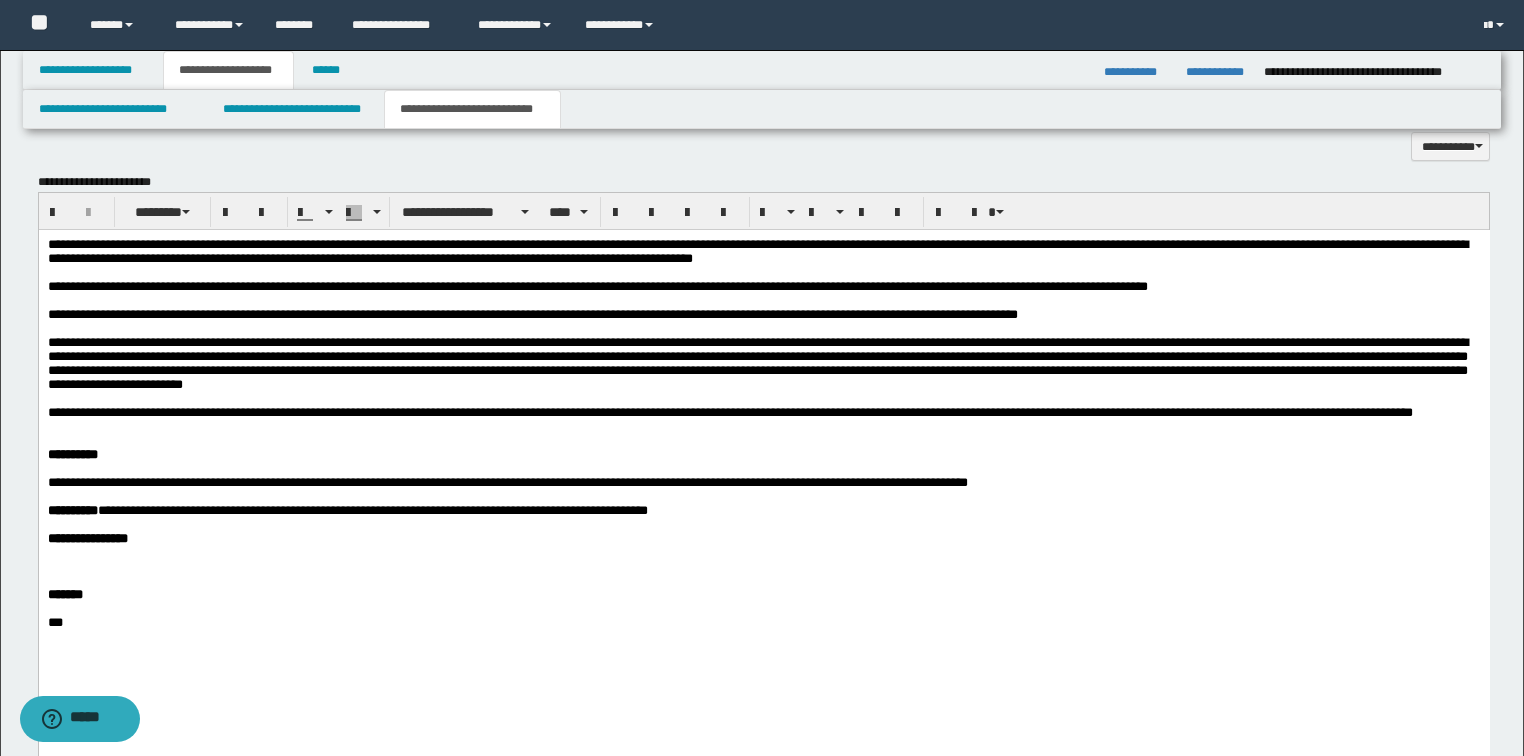 click on "**********" at bounding box center [763, 459] 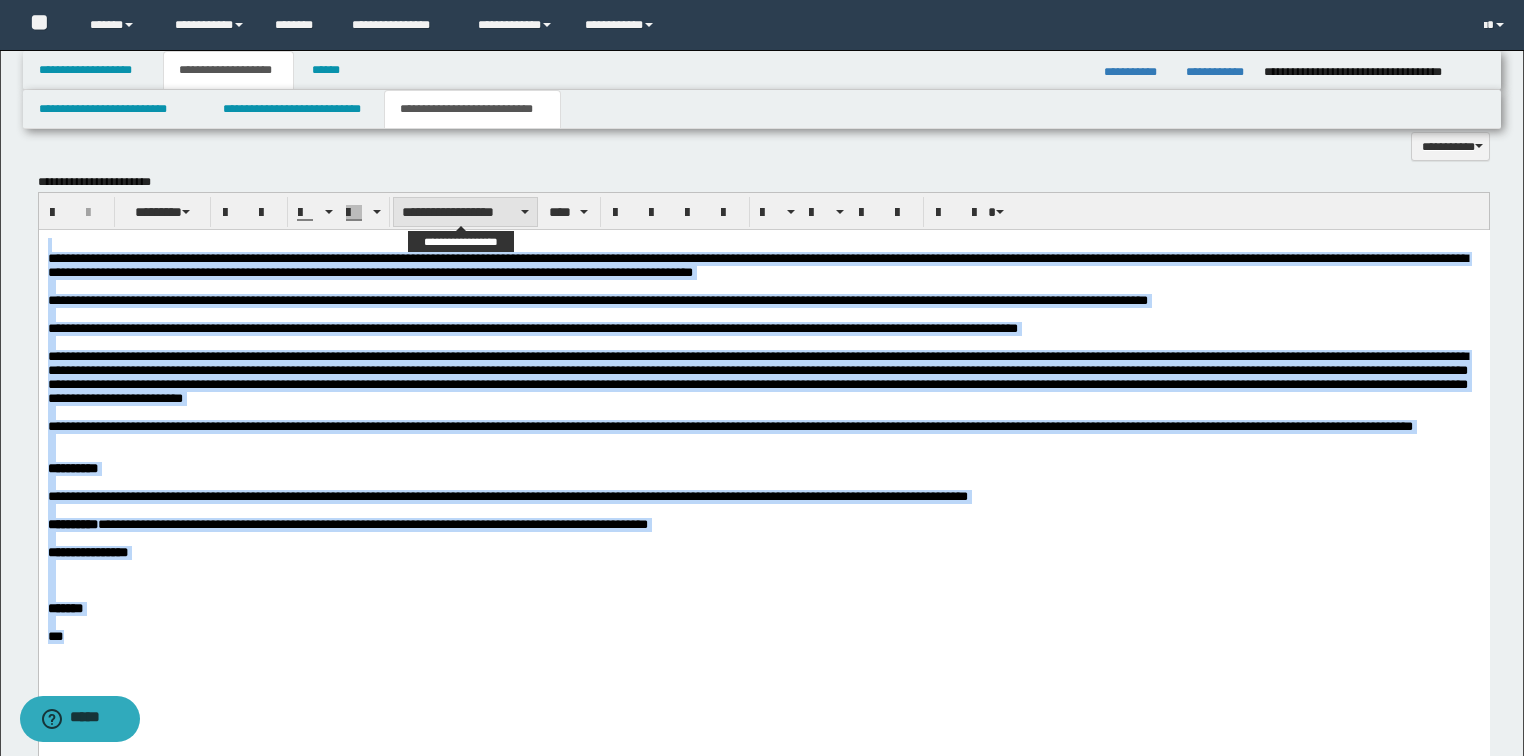 click on "**********" at bounding box center (465, 212) 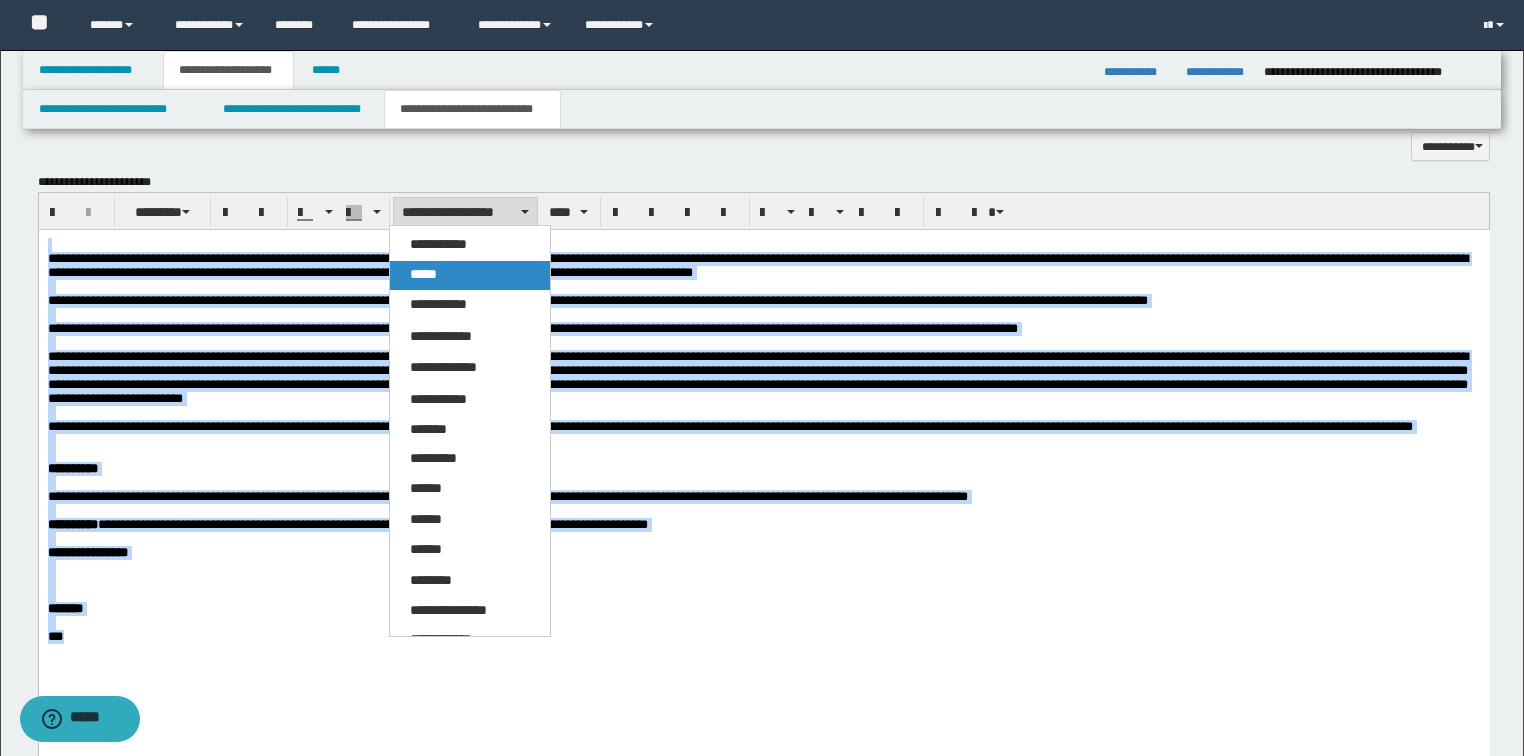 click on "*****" at bounding box center [423, 274] 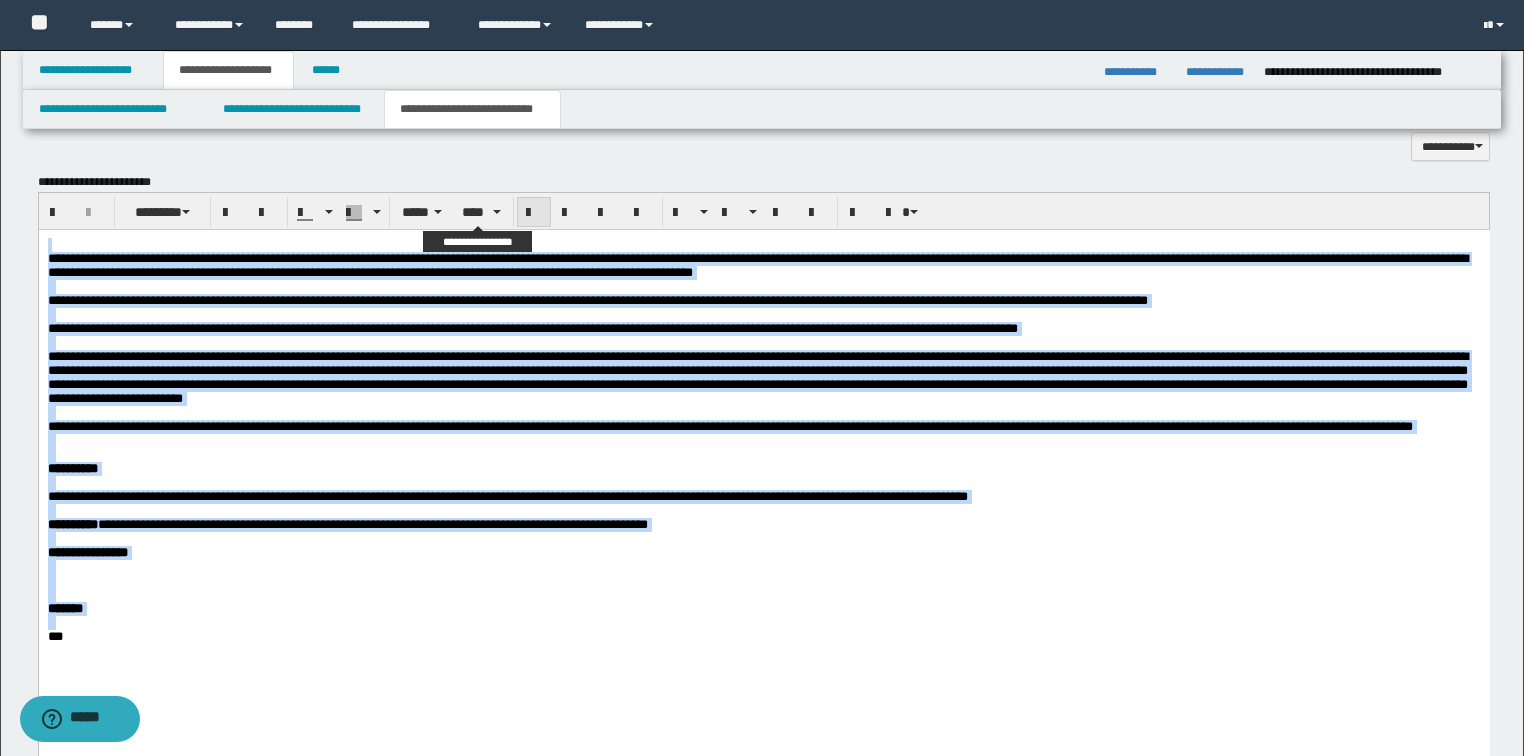click at bounding box center [534, 212] 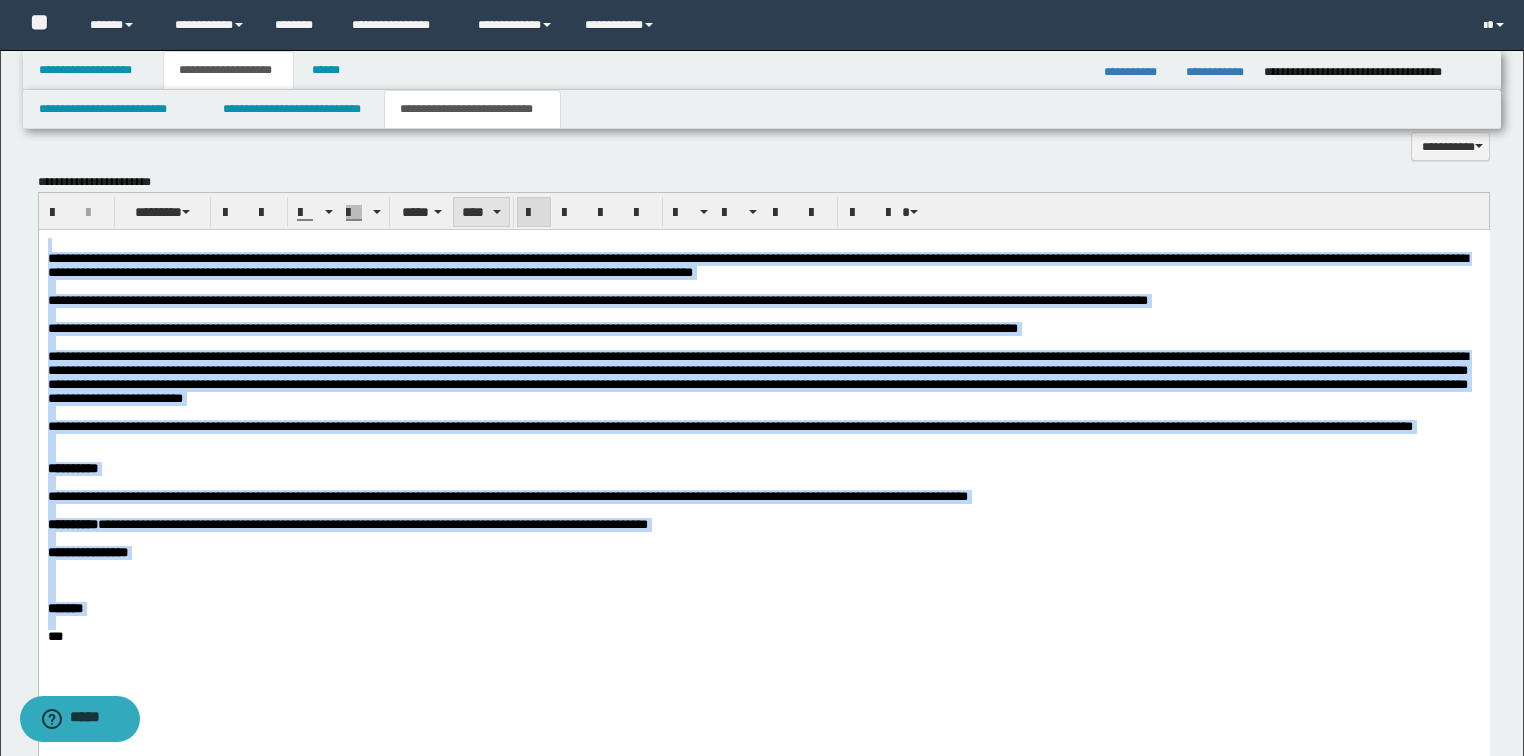 click on "****" at bounding box center [481, 212] 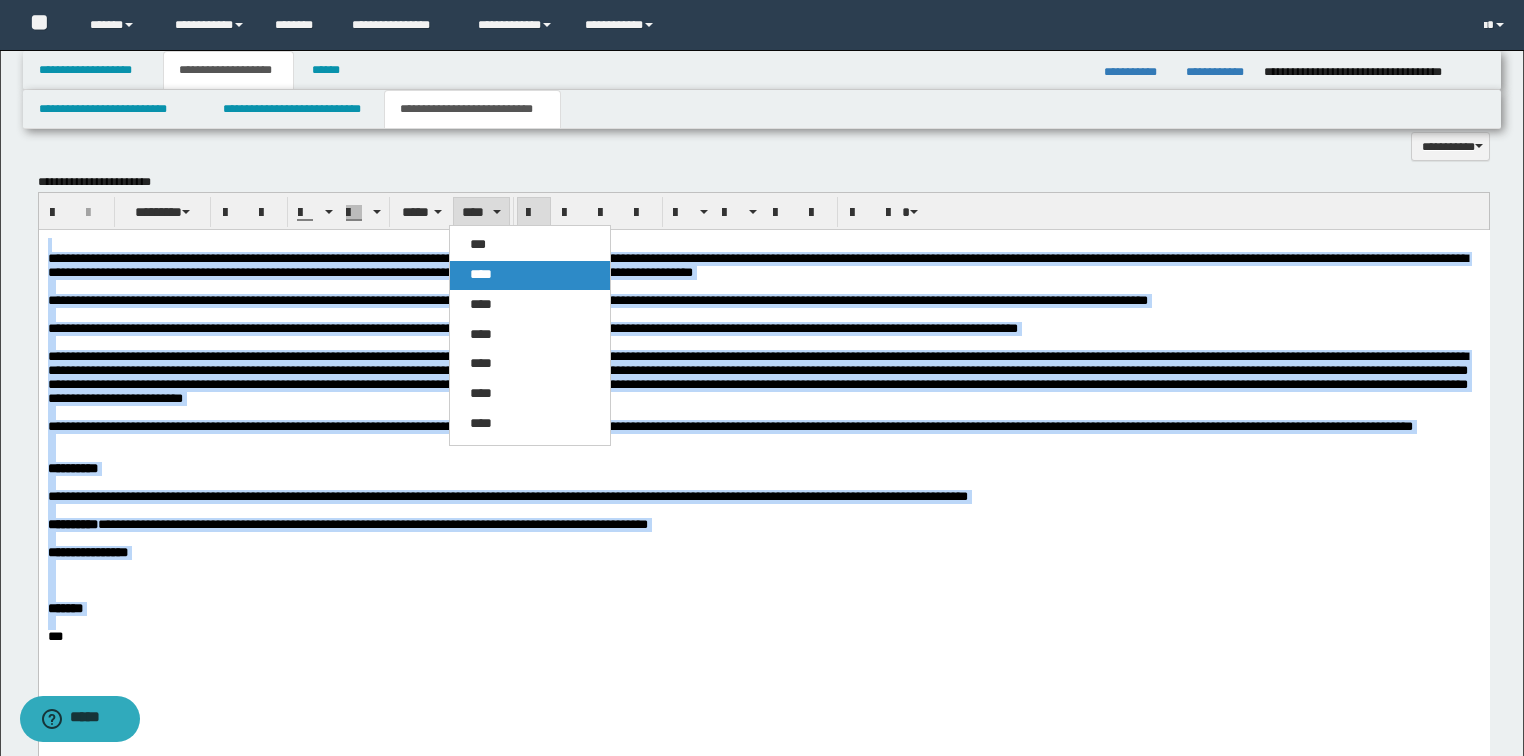 click on "****" at bounding box center (530, 275) 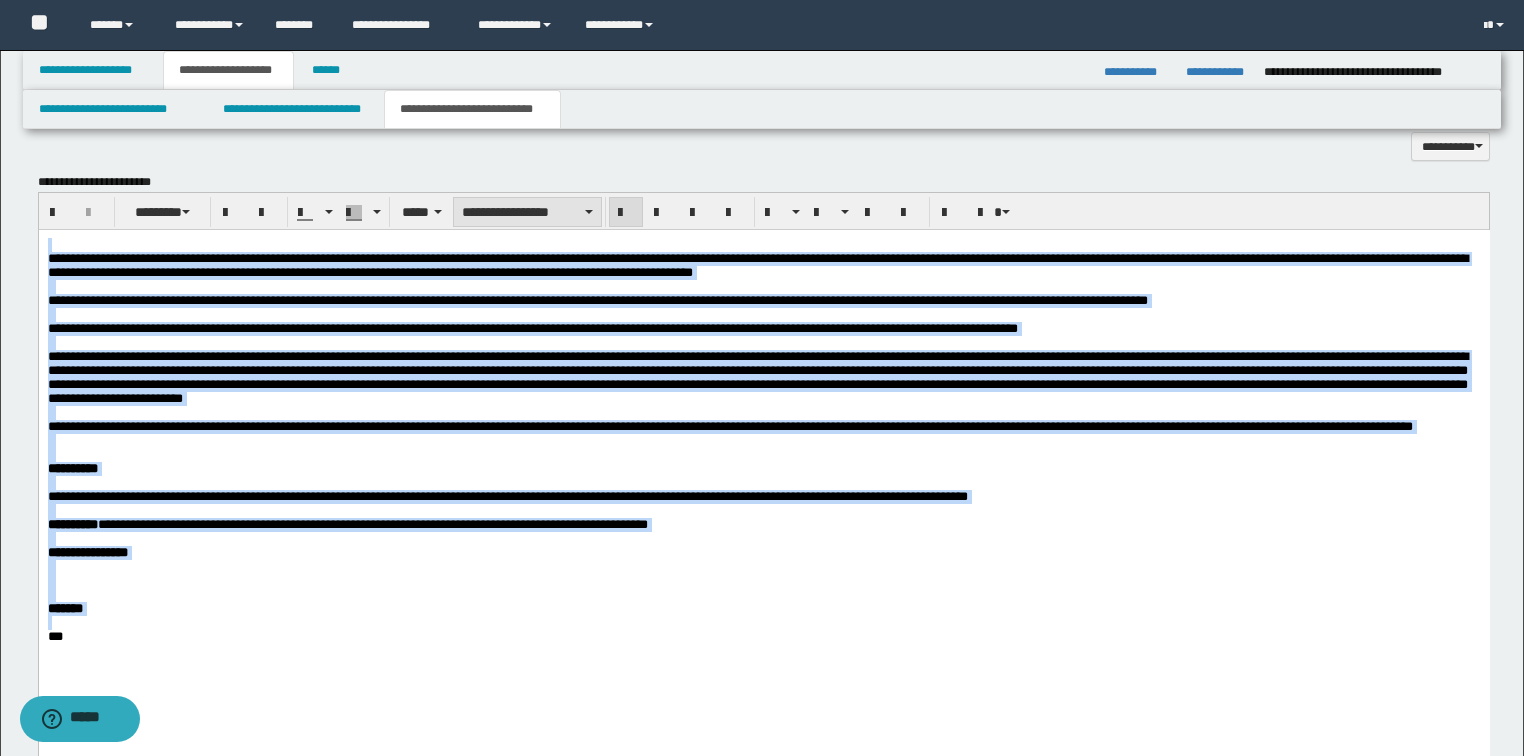 click on "**********" at bounding box center [527, 212] 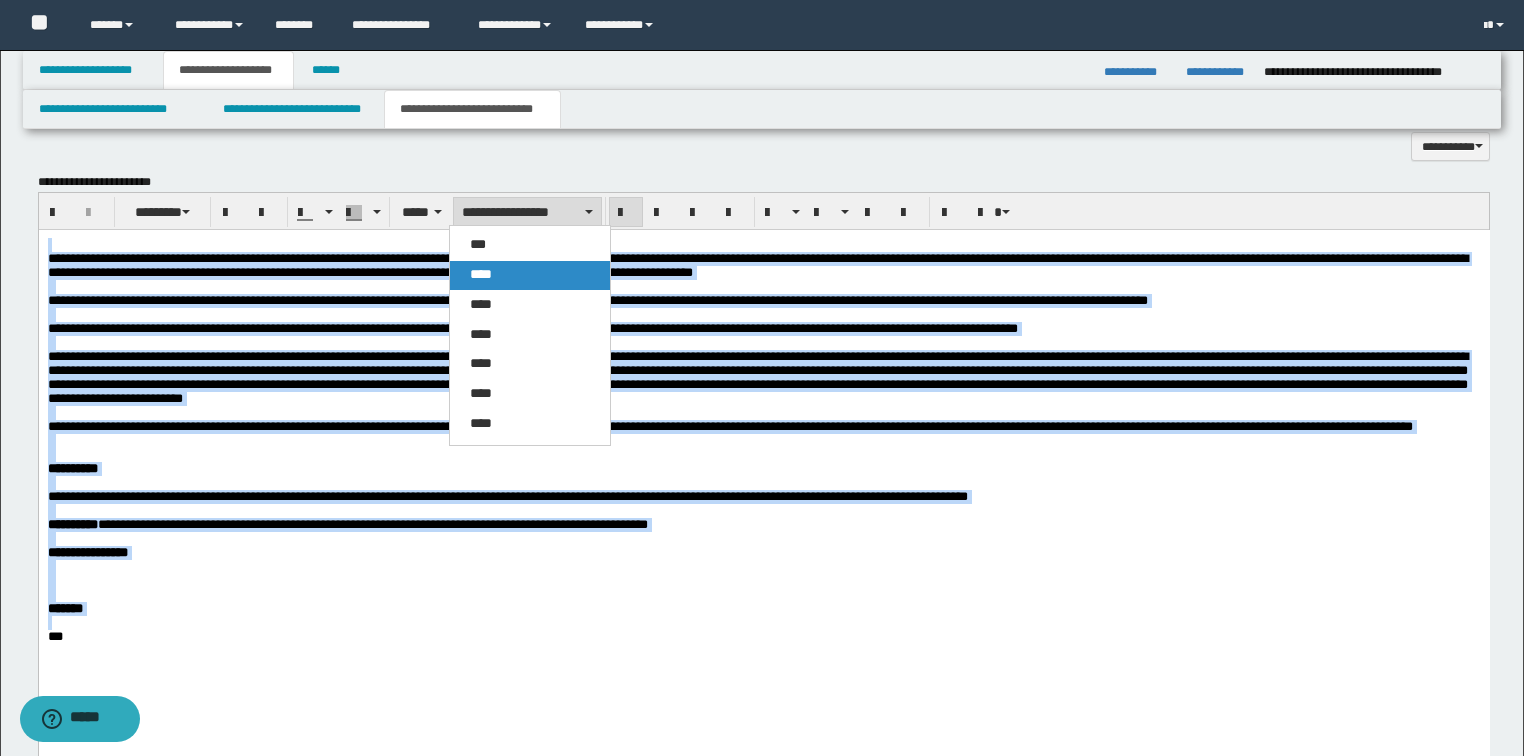 click on "****" at bounding box center (530, 275) 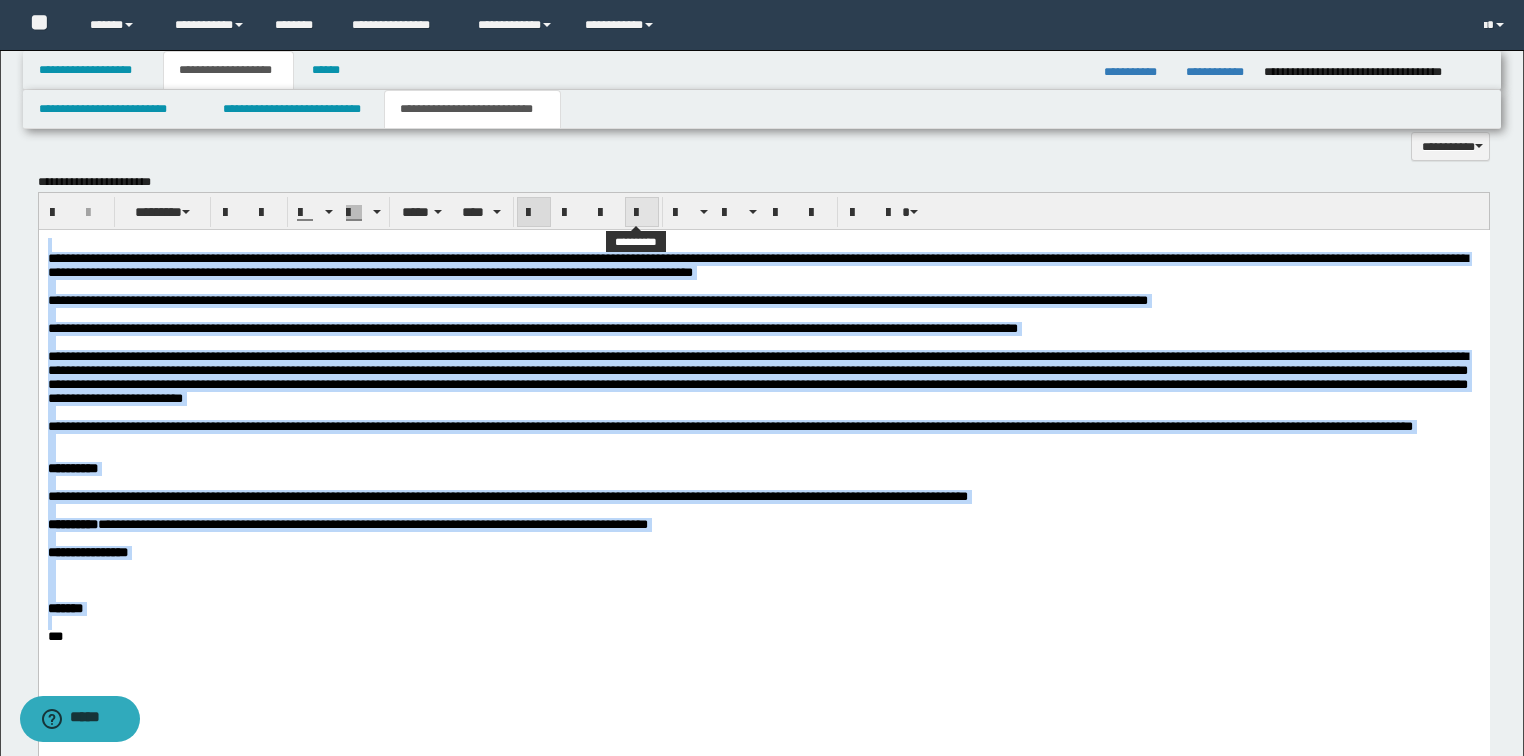 click at bounding box center [642, 213] 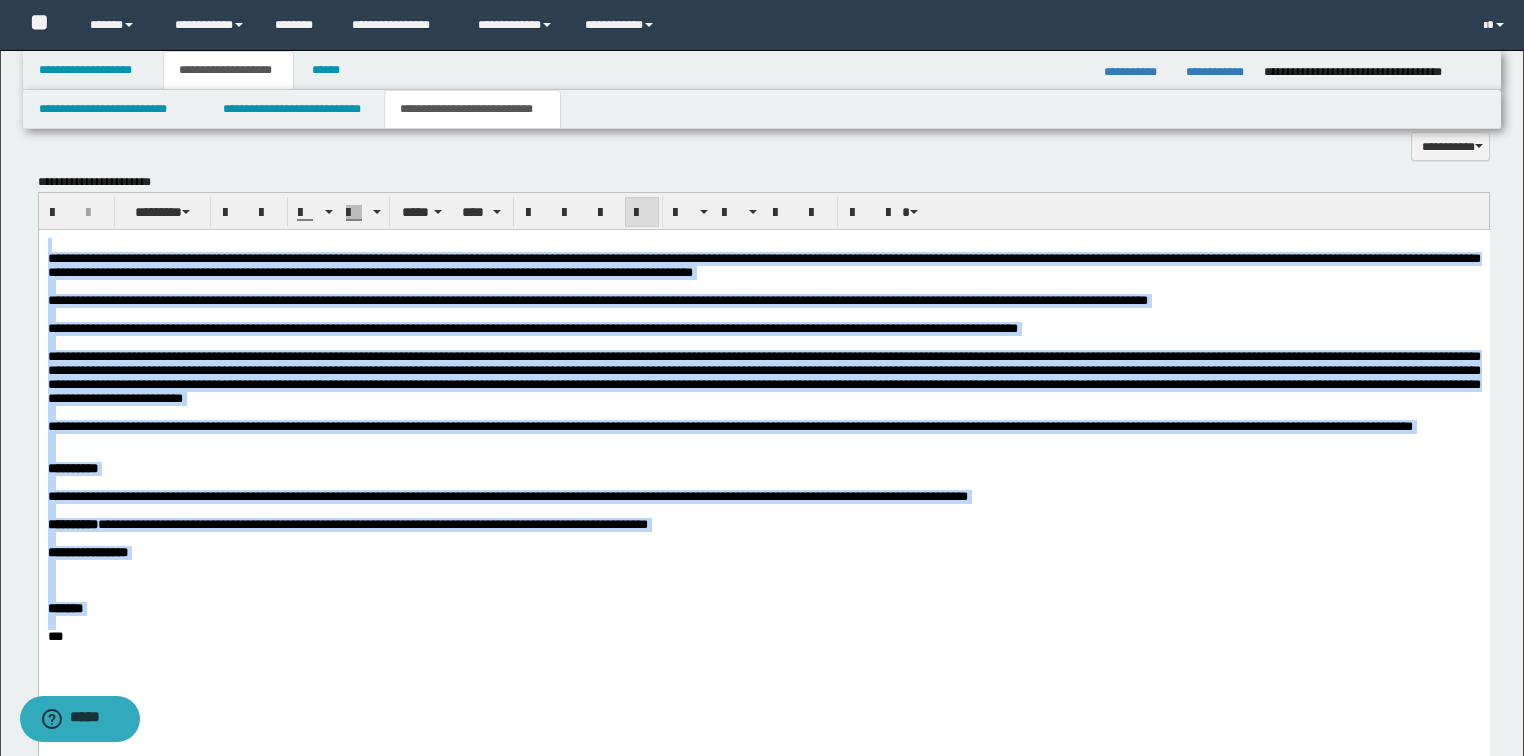 click at bounding box center [642, 213] 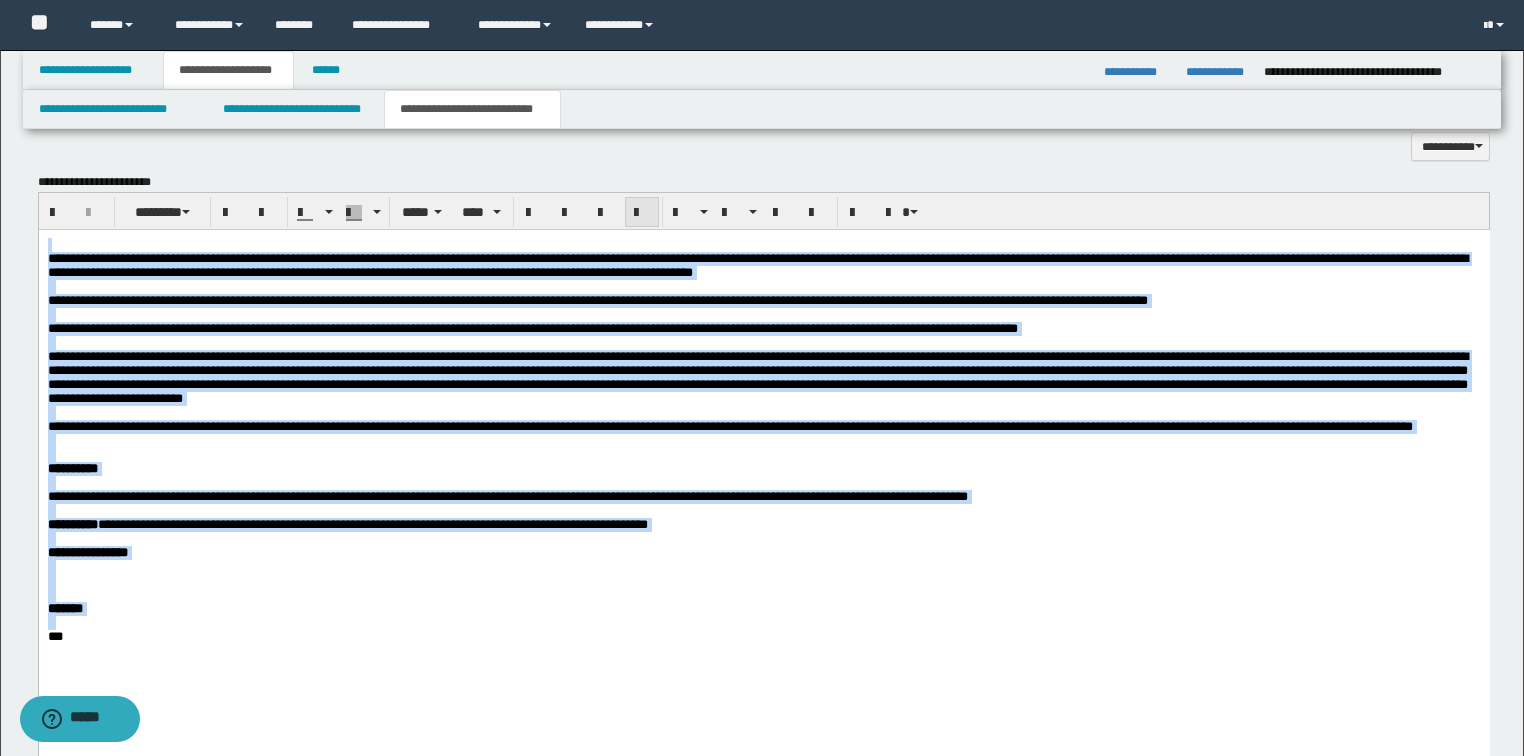 click at bounding box center [642, 213] 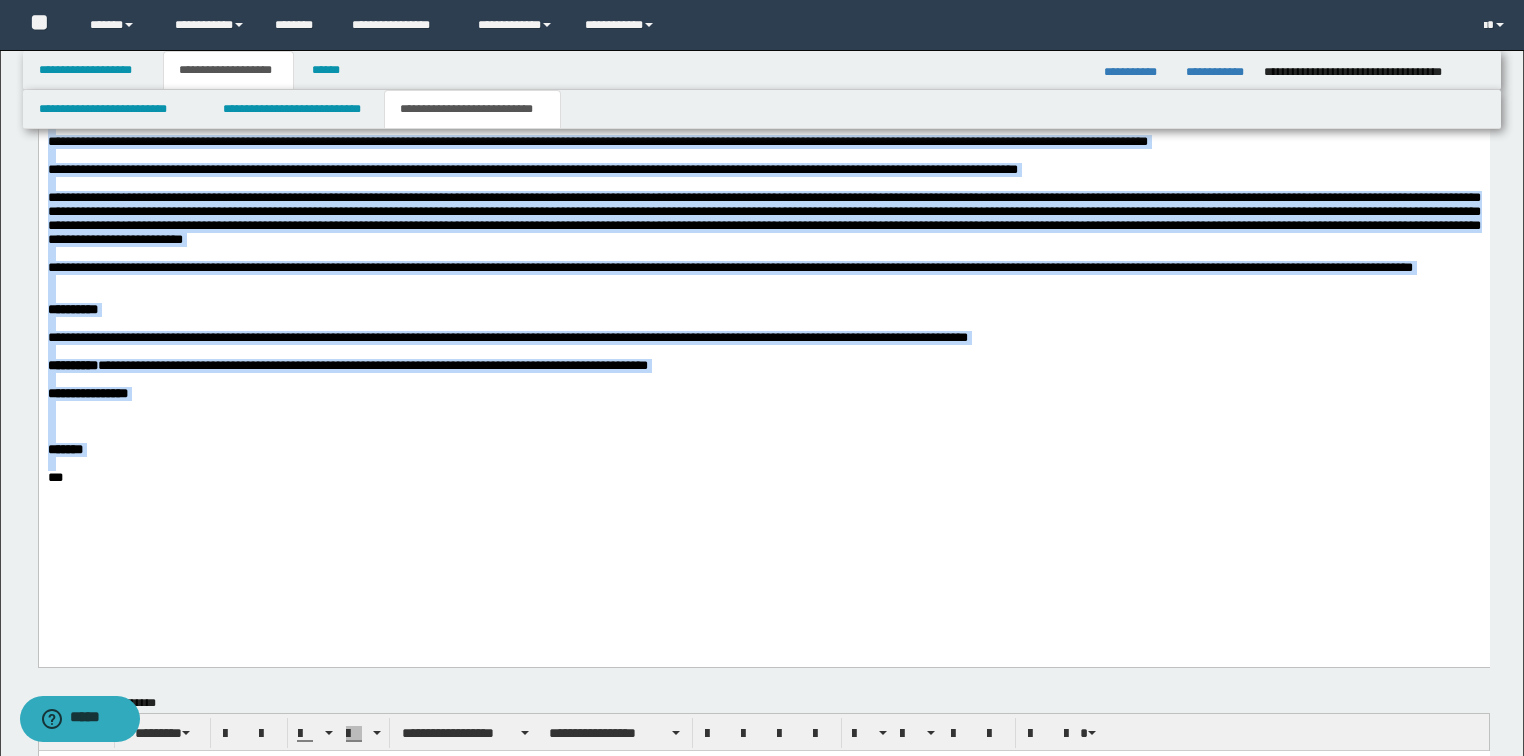 scroll, scrollTop: 1195, scrollLeft: 0, axis: vertical 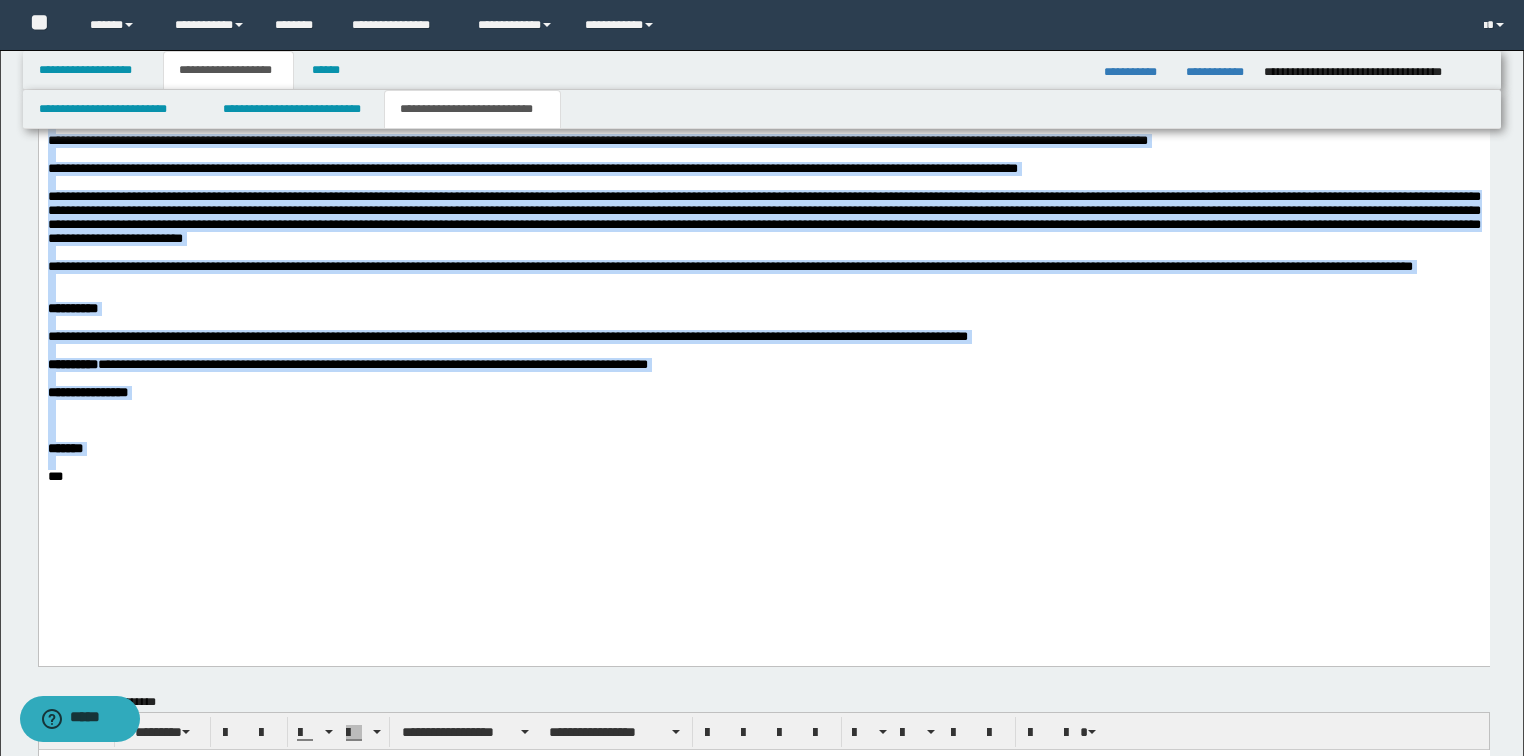 click on "**********" at bounding box center [729, 266] 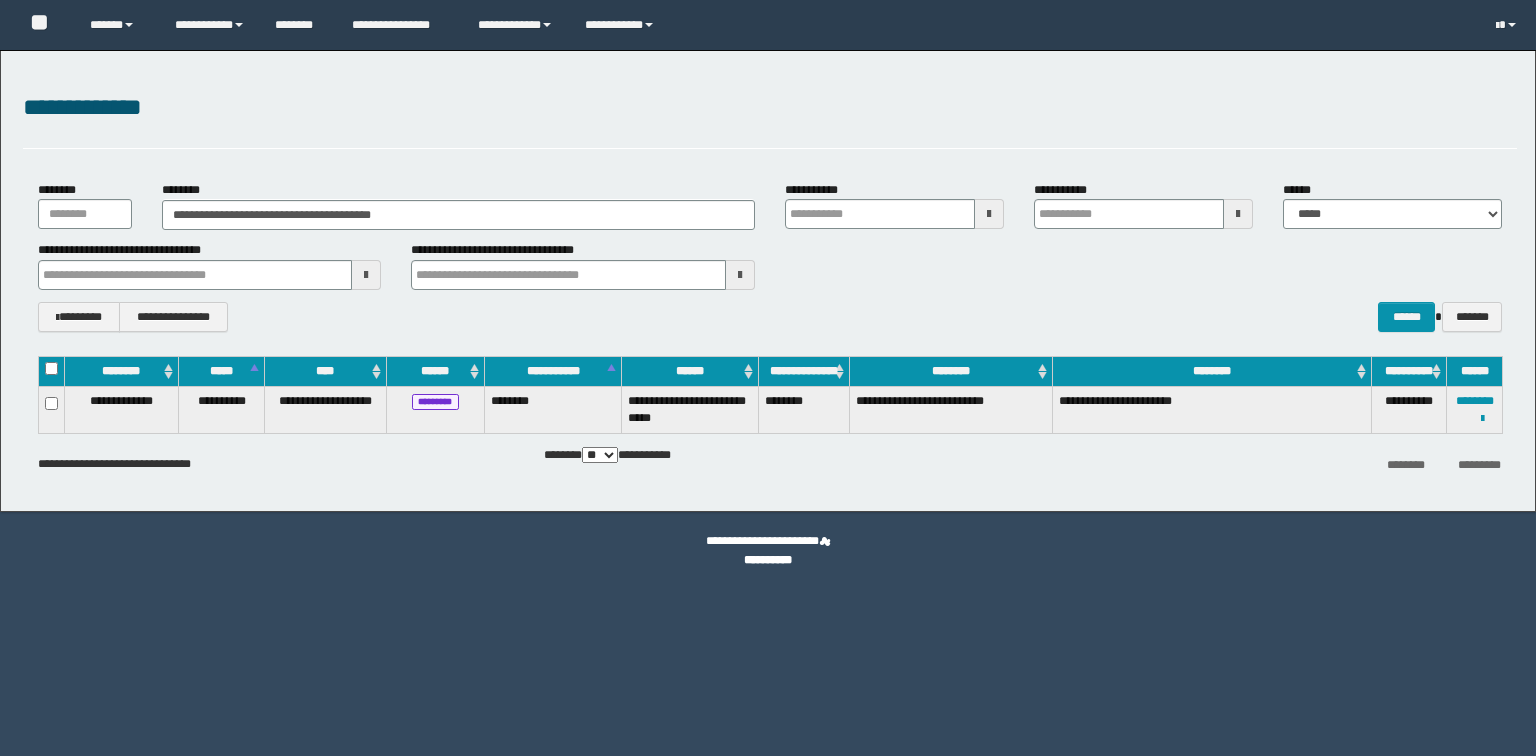 scroll, scrollTop: 0, scrollLeft: 0, axis: both 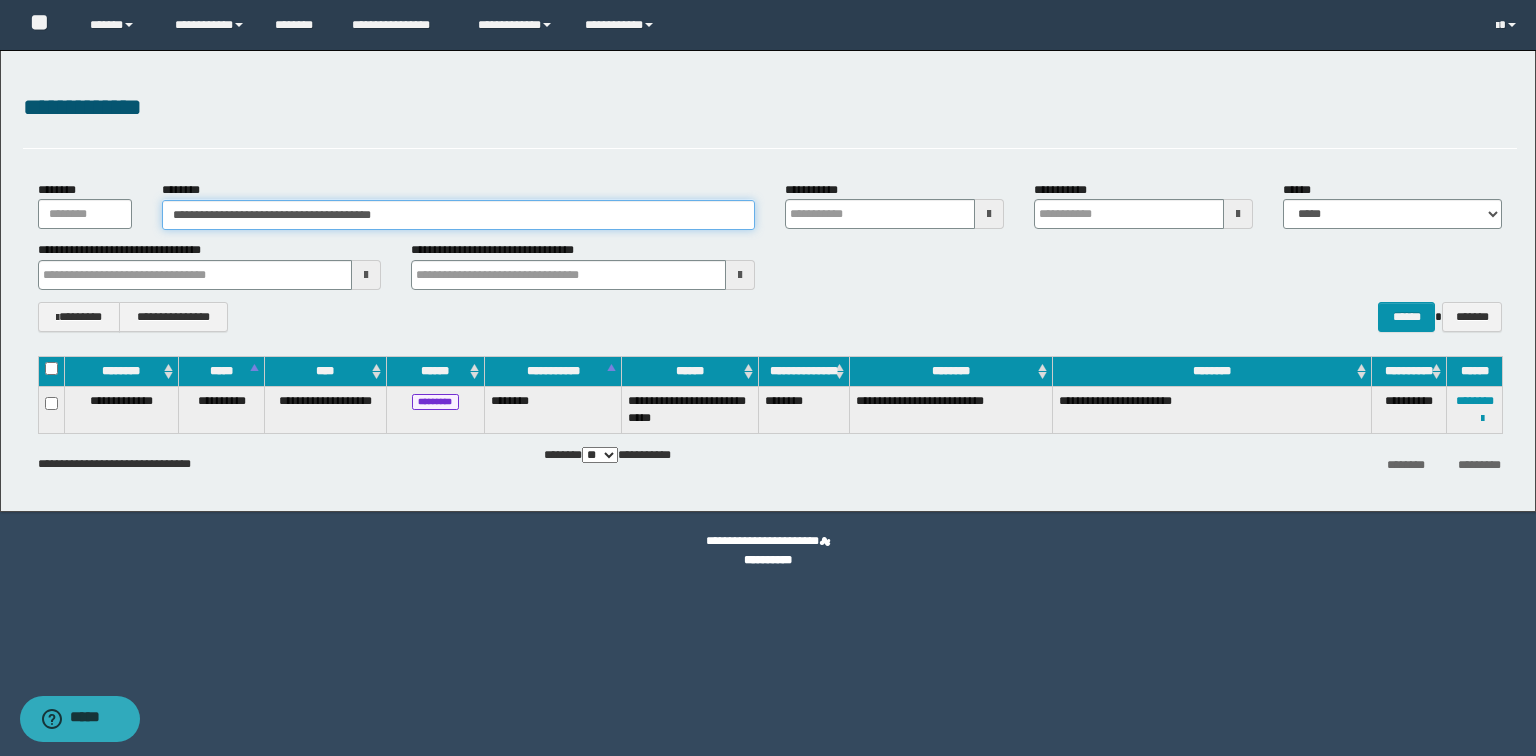 drag, startPoint x: 471, startPoint y: 222, endPoint x: 0, endPoint y: 152, distance: 476.17328 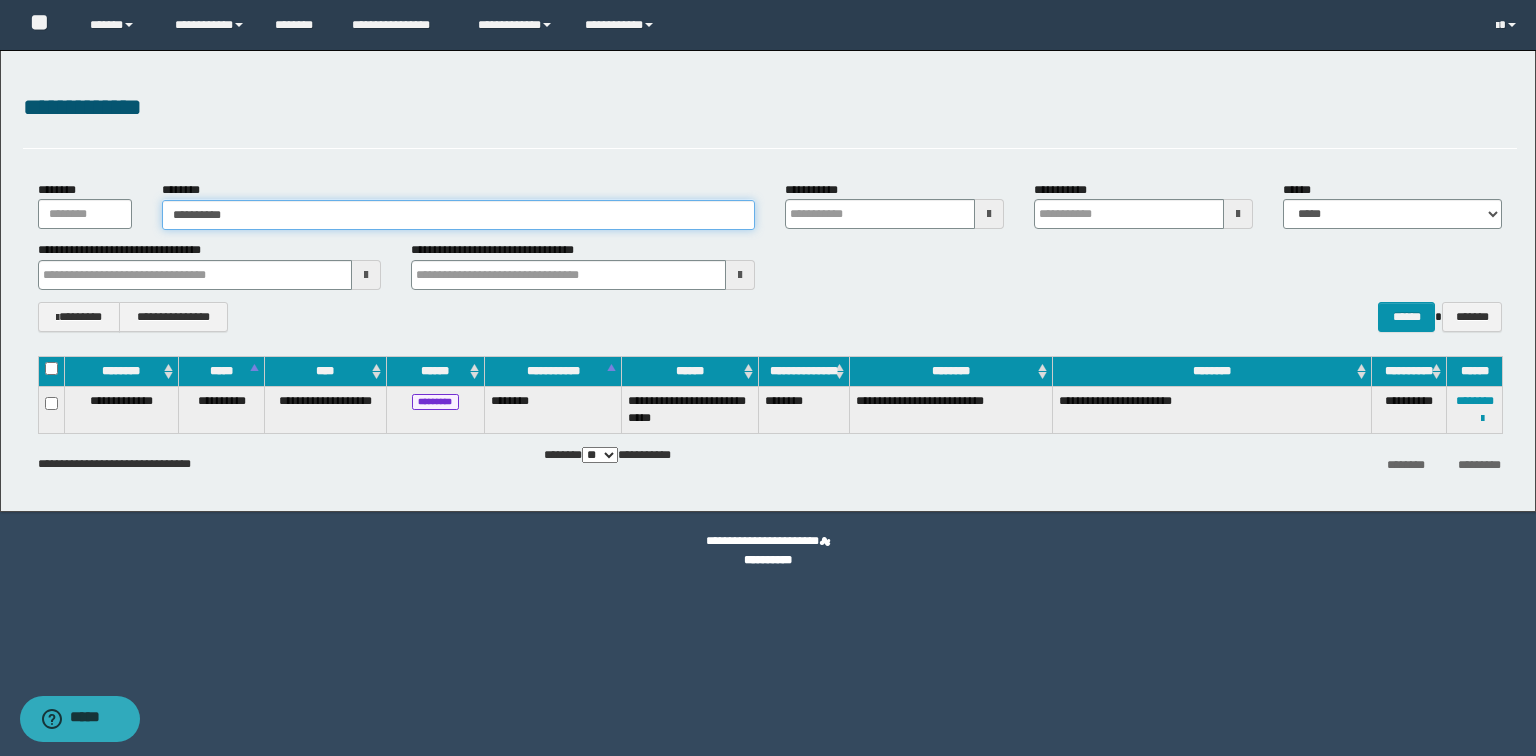 type on "**********" 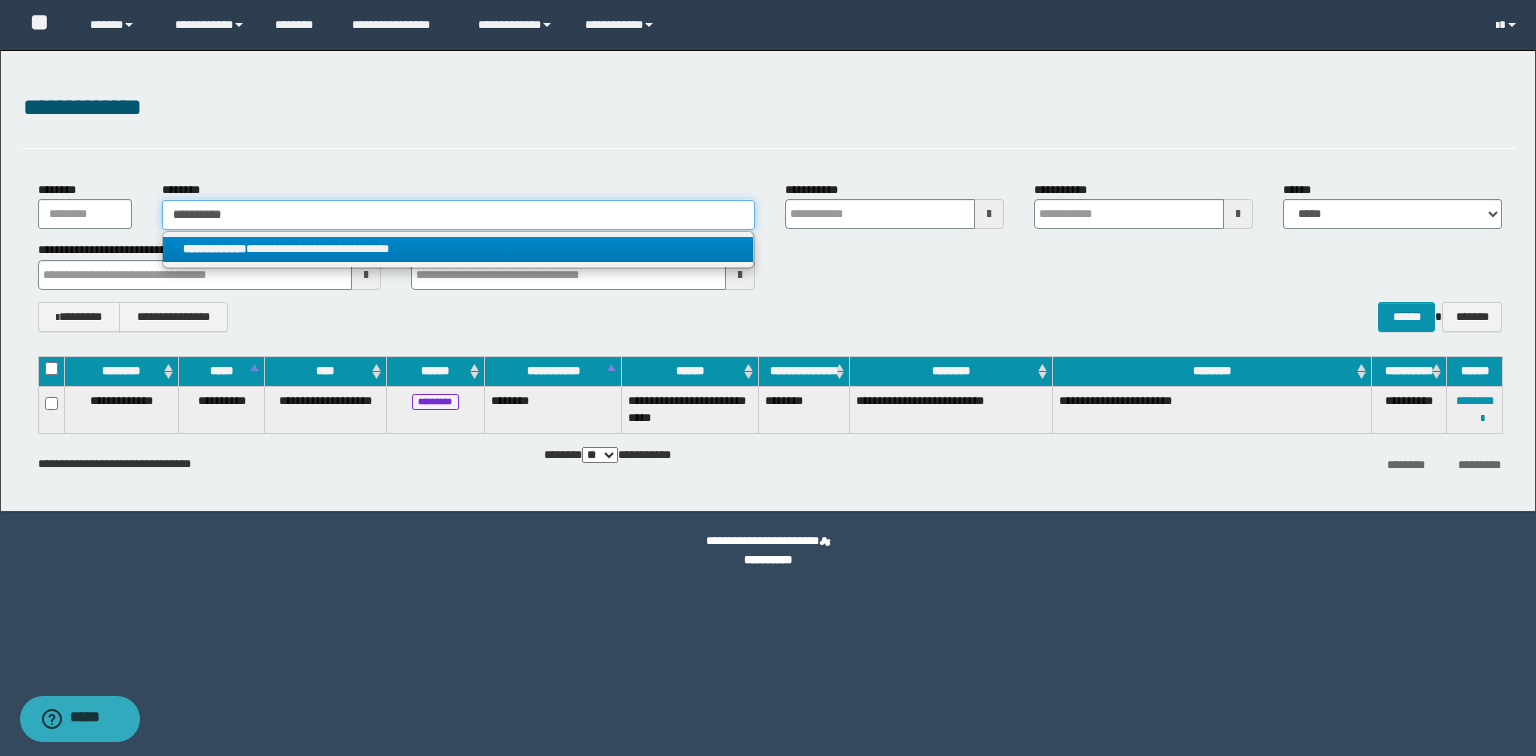 type on "**********" 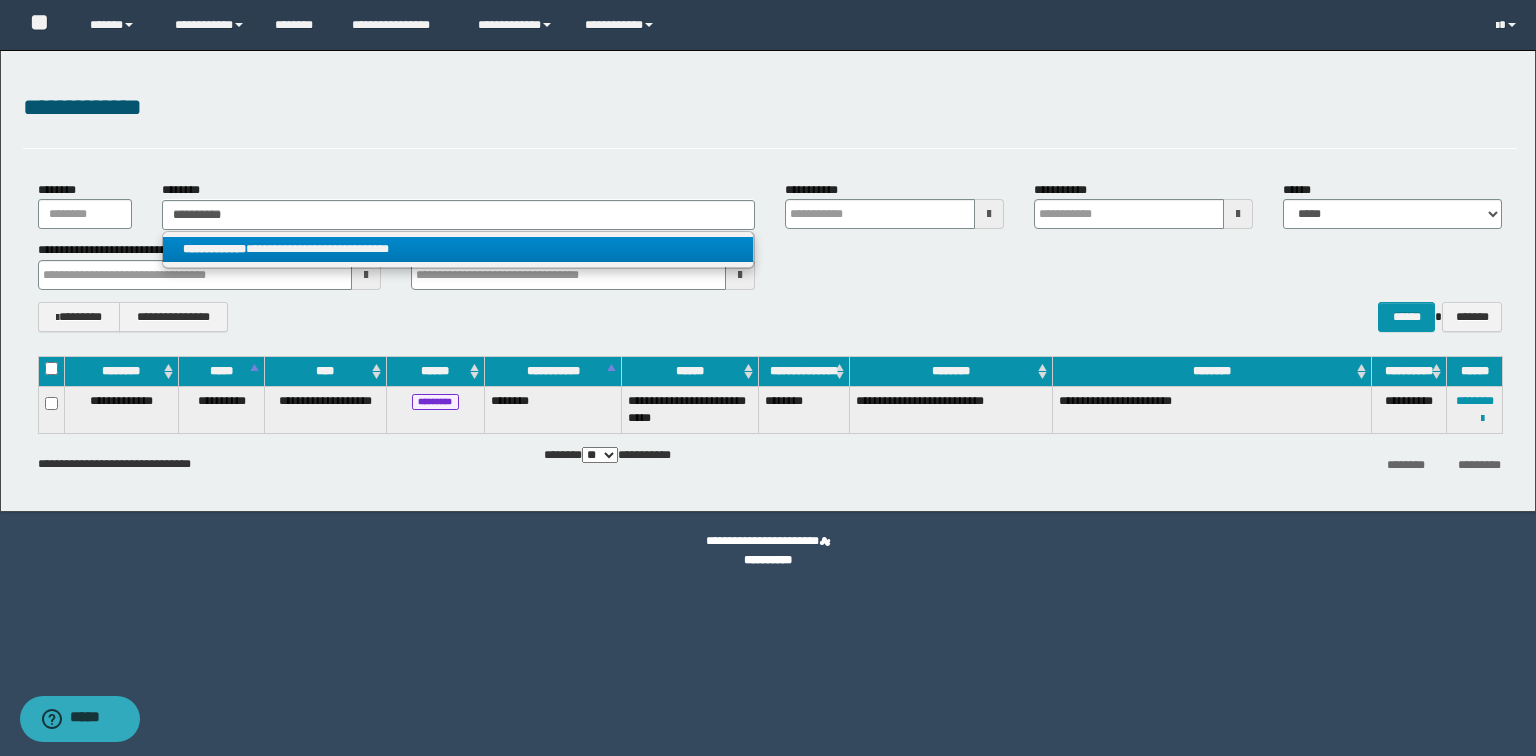 click on "**********" at bounding box center [458, 249] 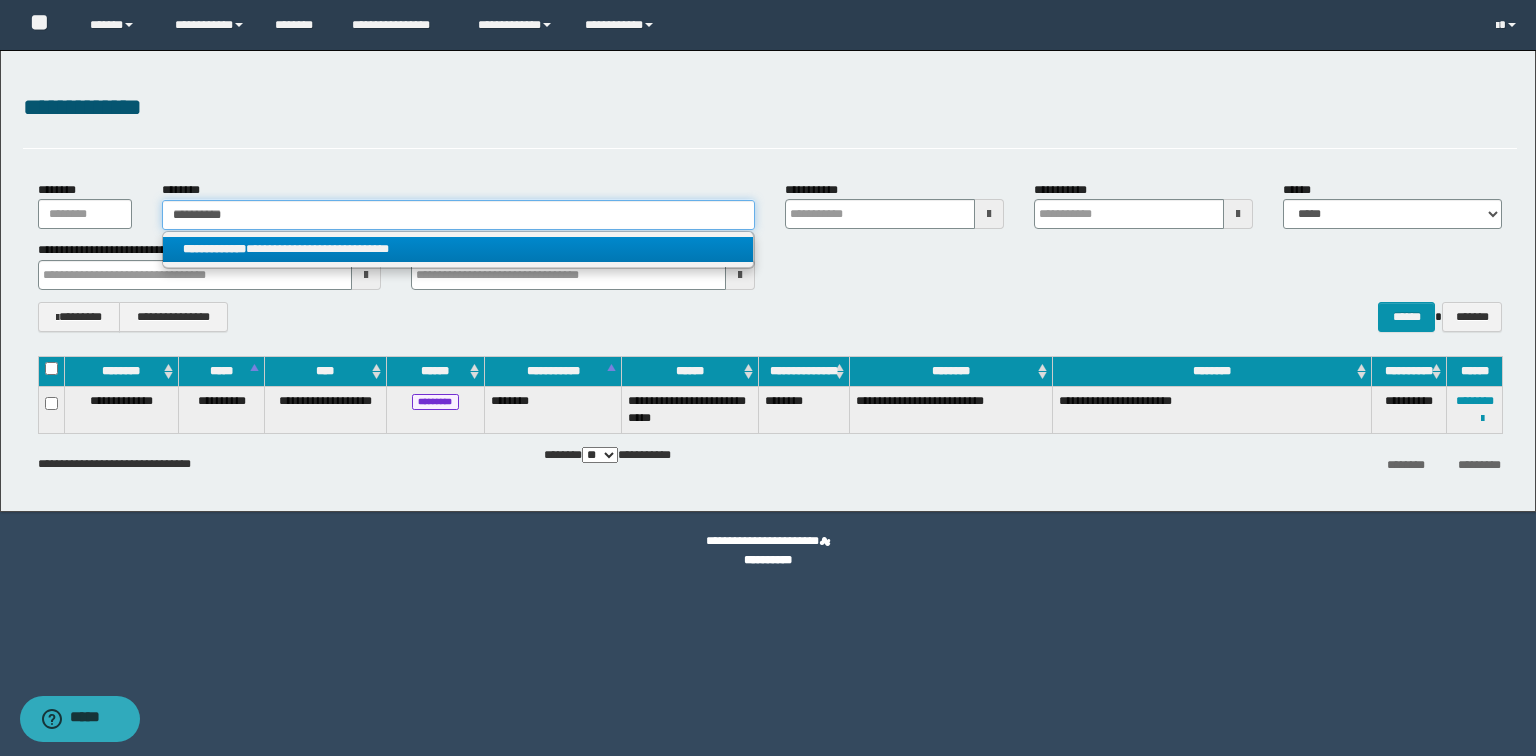 type 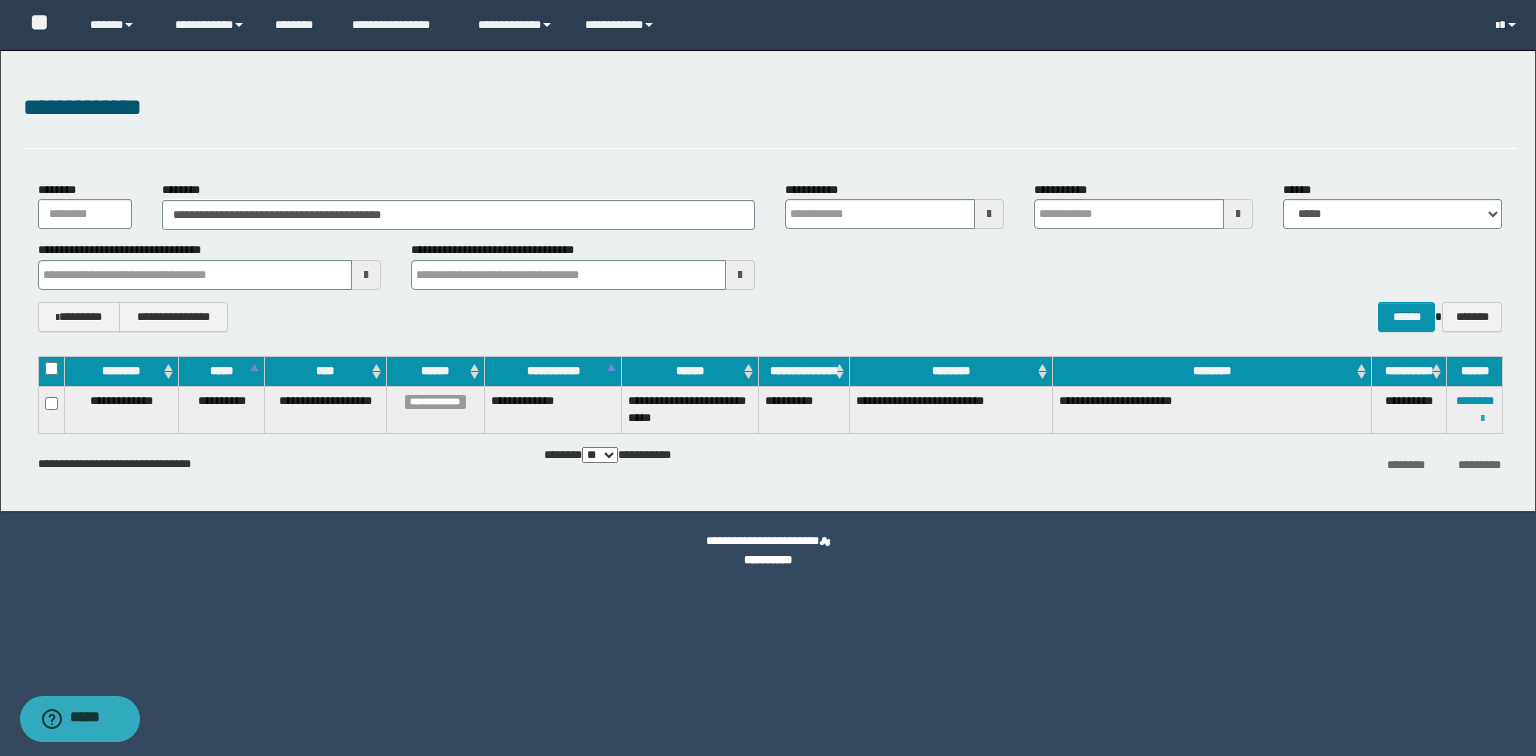 click at bounding box center [1482, 419] 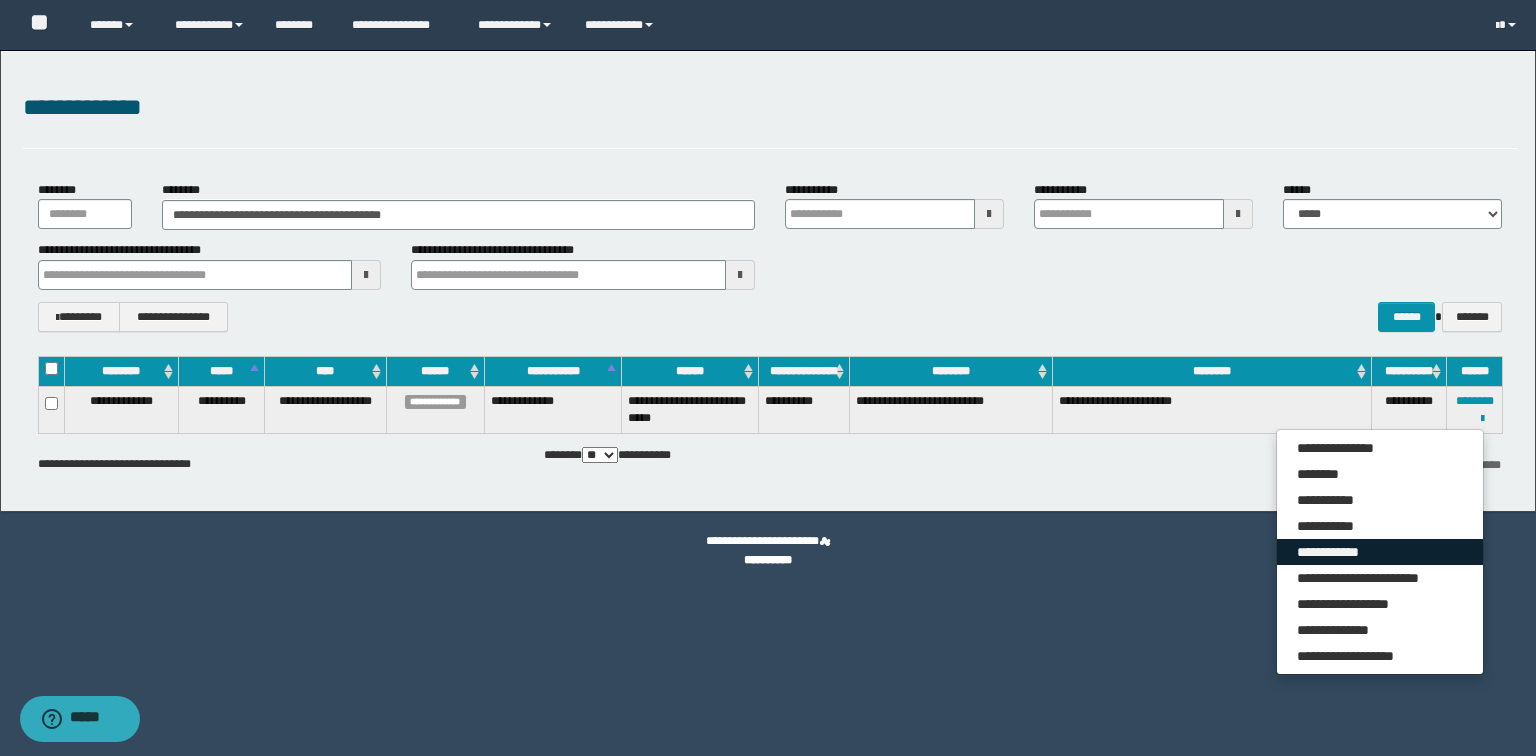 click on "**********" at bounding box center (1380, 552) 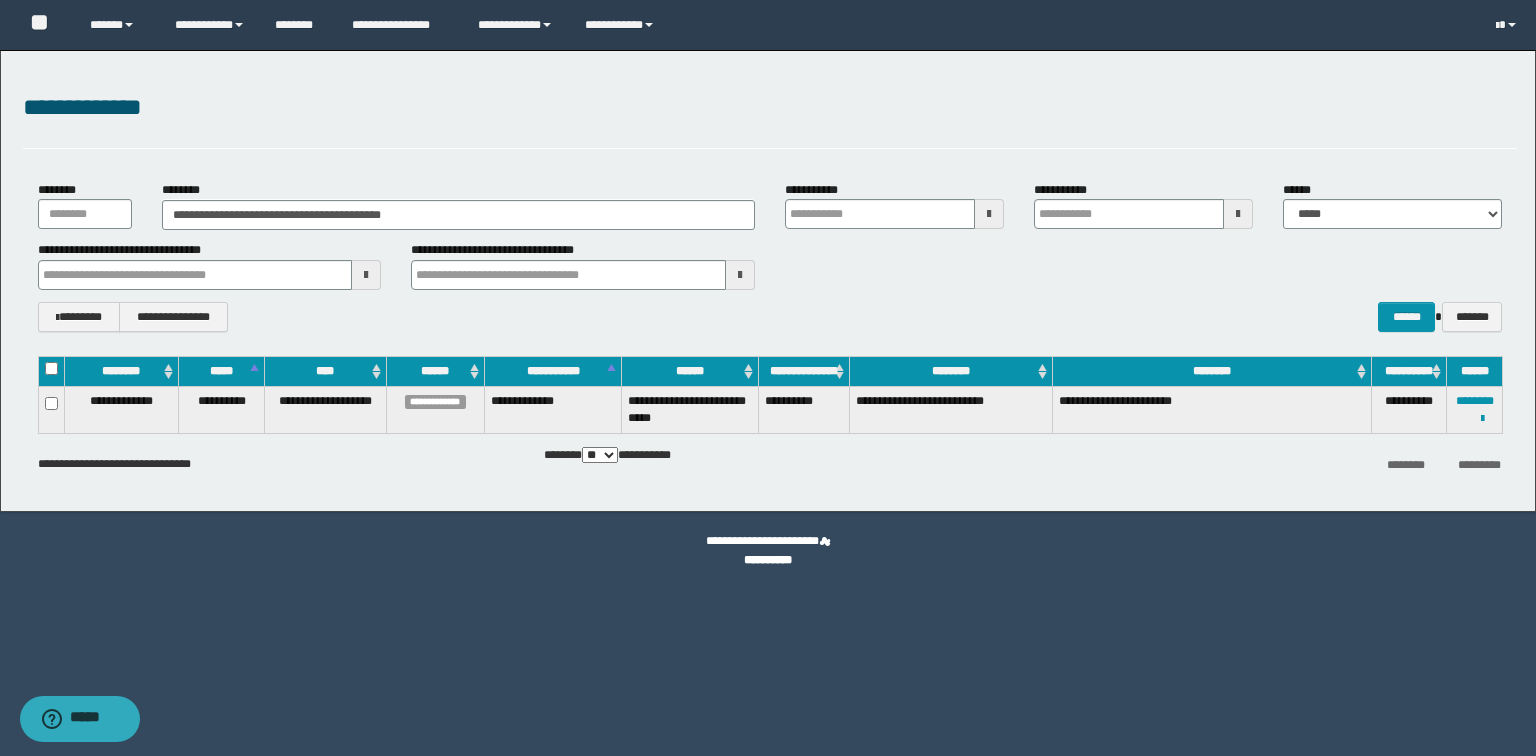 scroll, scrollTop: 0, scrollLeft: 0, axis: both 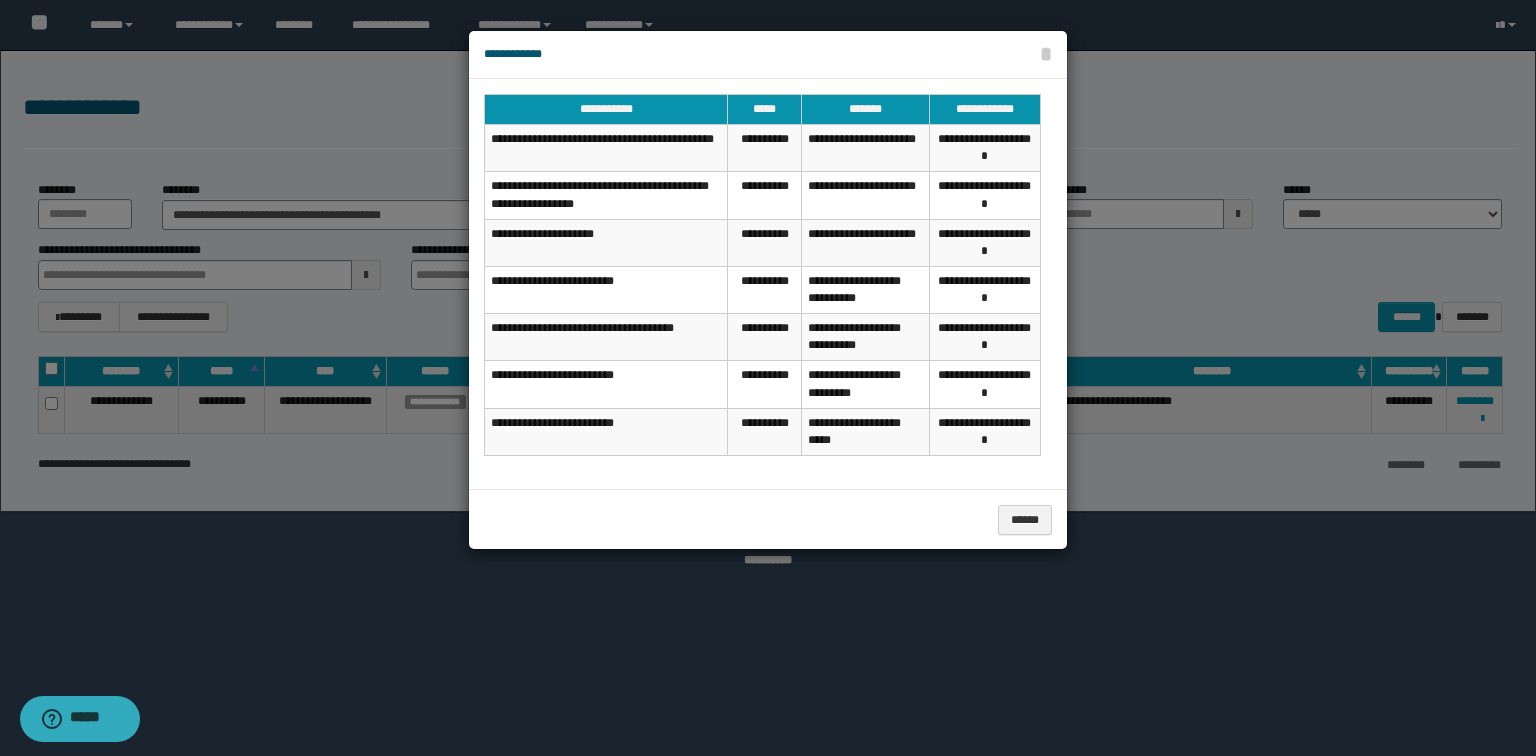 click on "******" at bounding box center [768, 519] 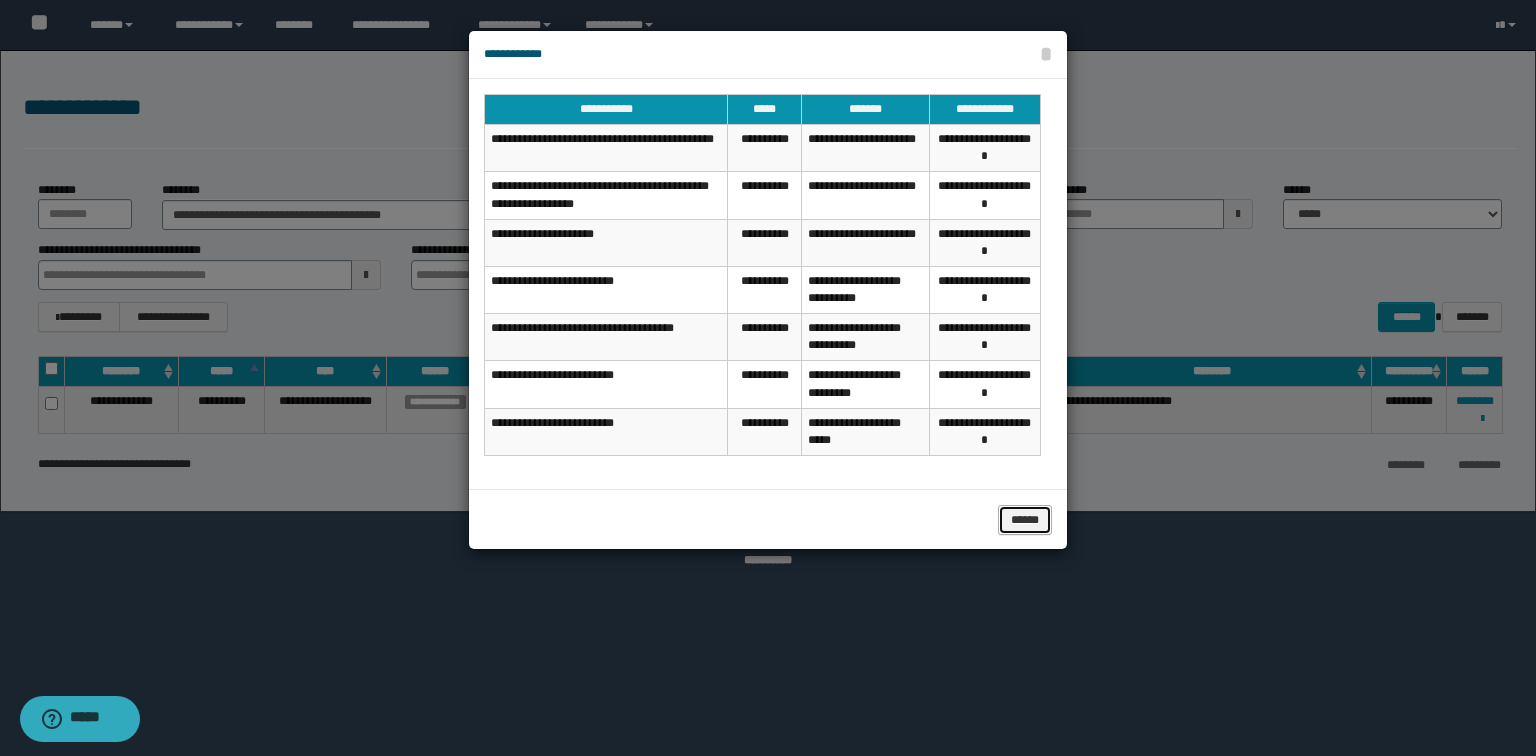 click on "******" at bounding box center (1025, 520) 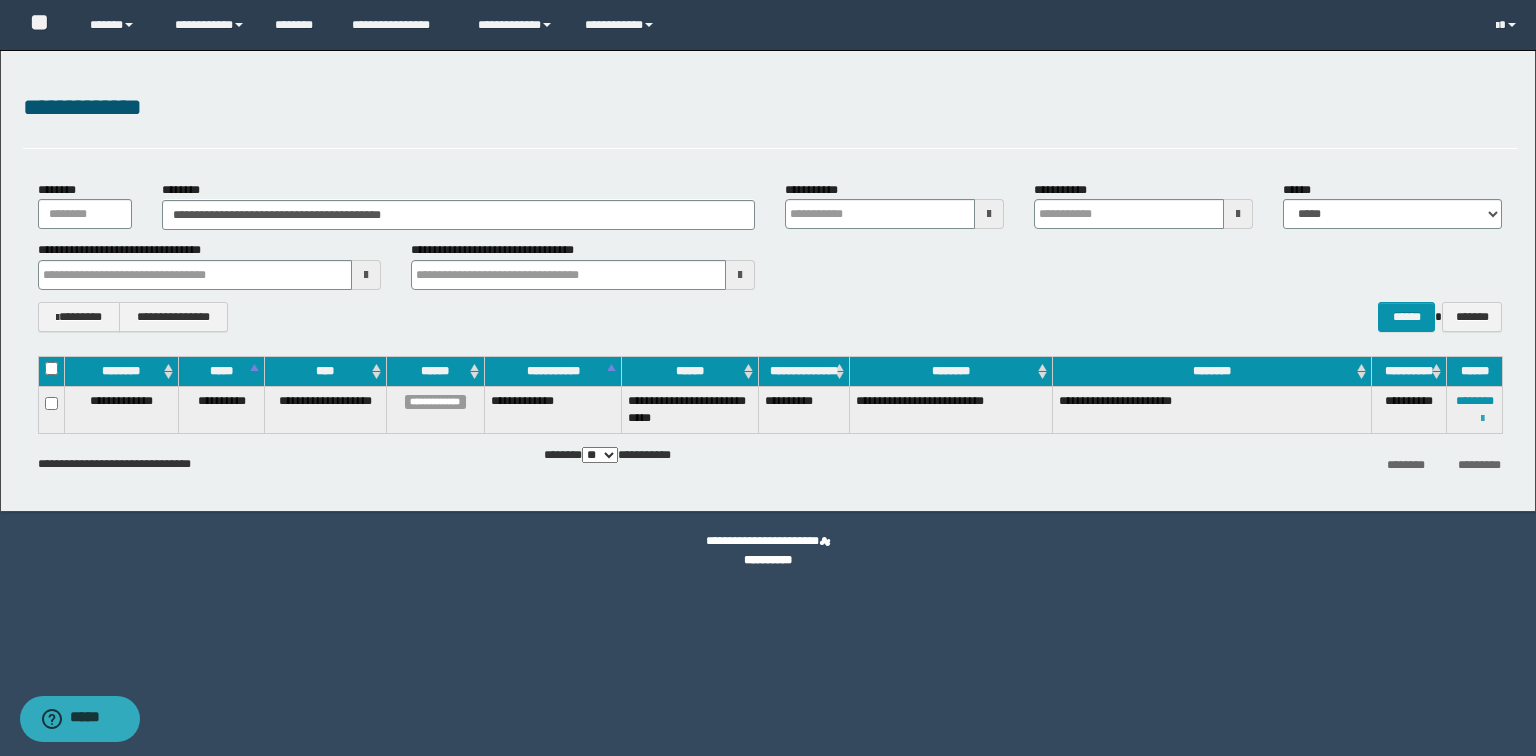click at bounding box center (1482, 419) 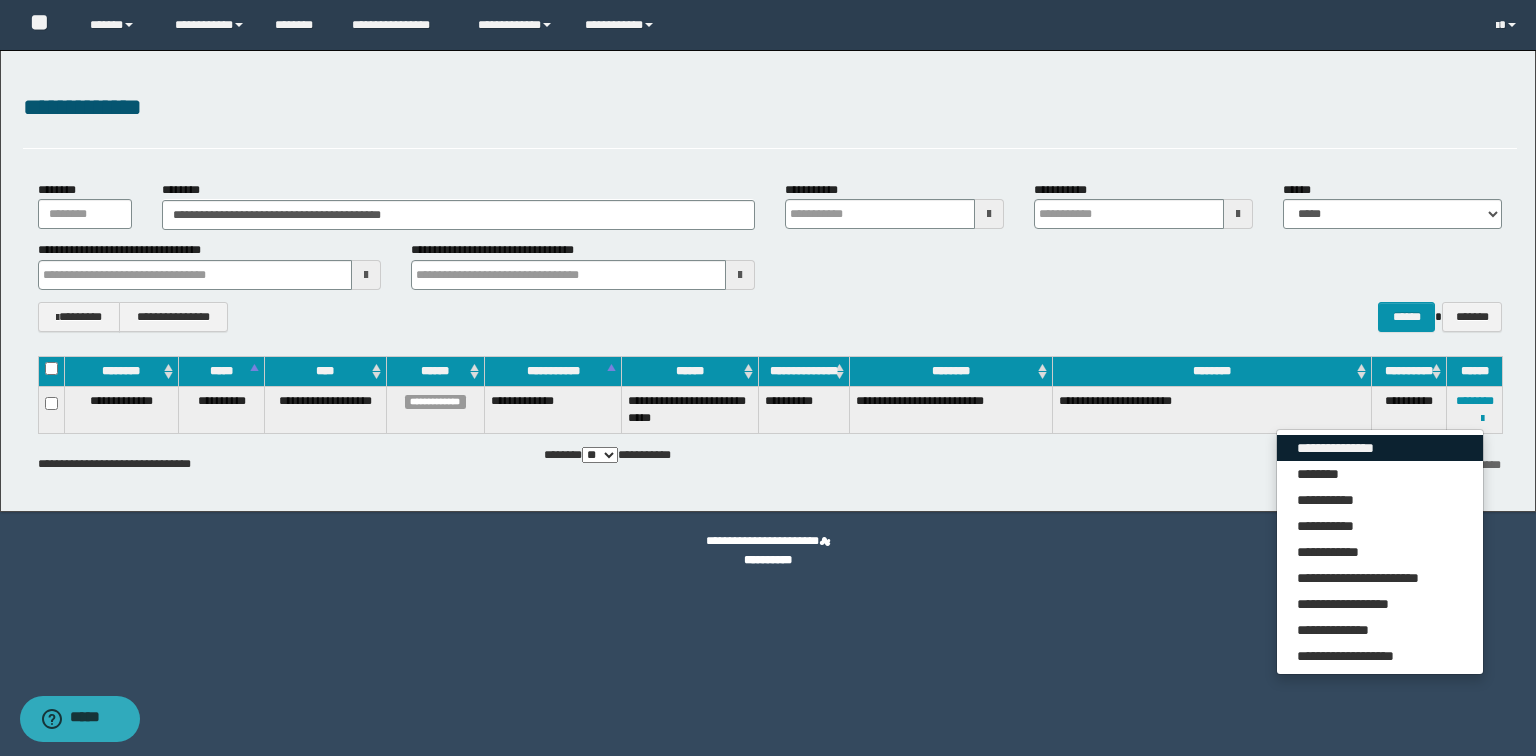click on "**********" at bounding box center (1380, 448) 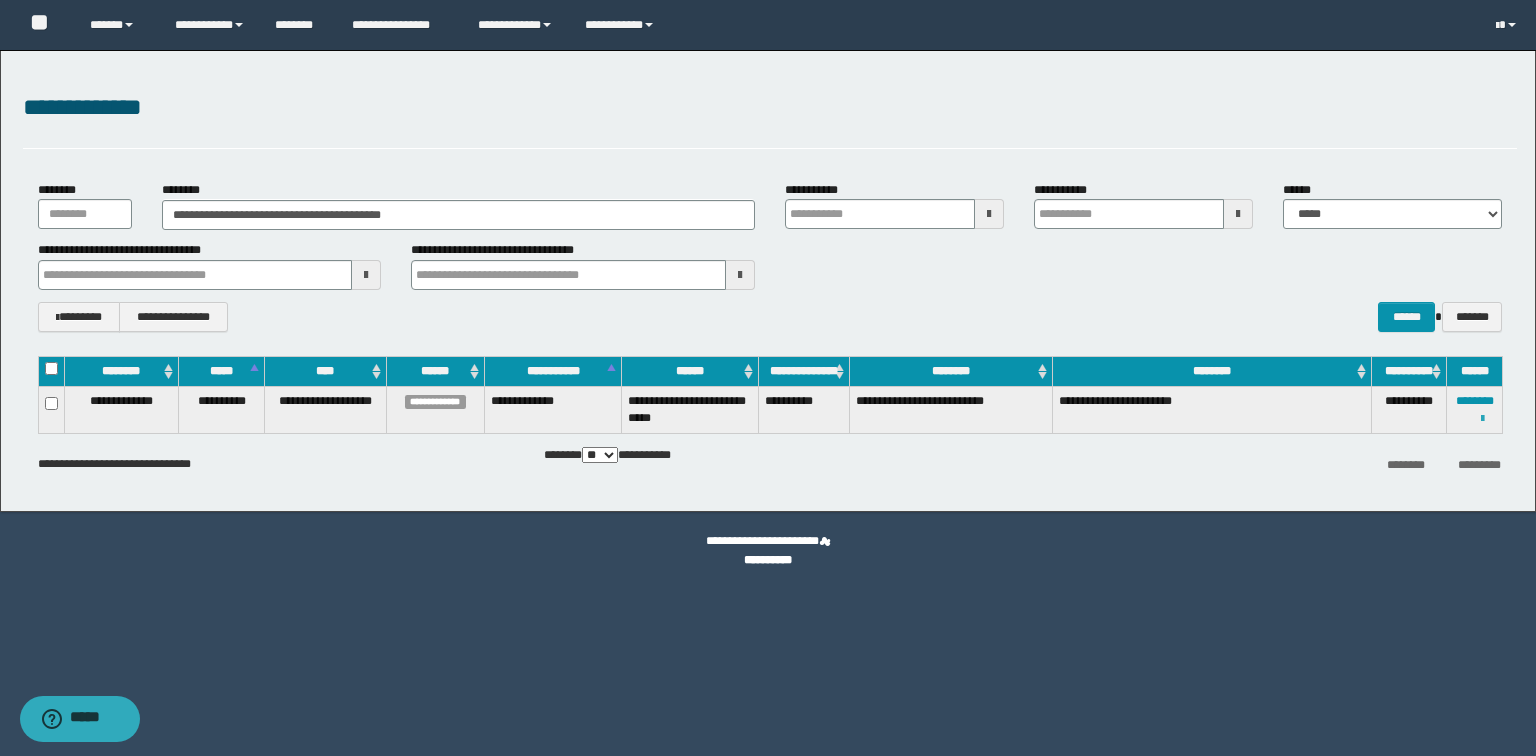 click at bounding box center (1482, 419) 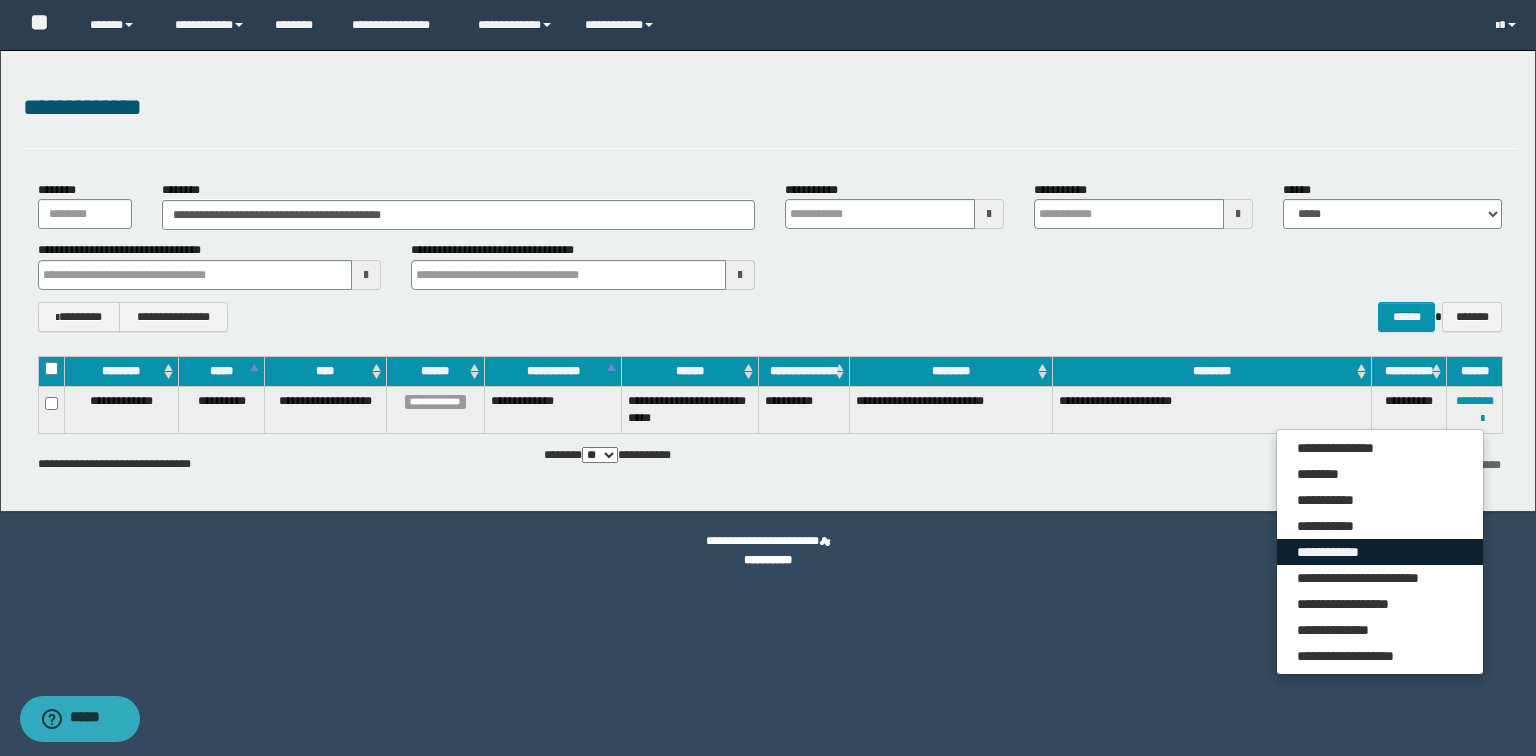 click on "**********" at bounding box center [1380, 552] 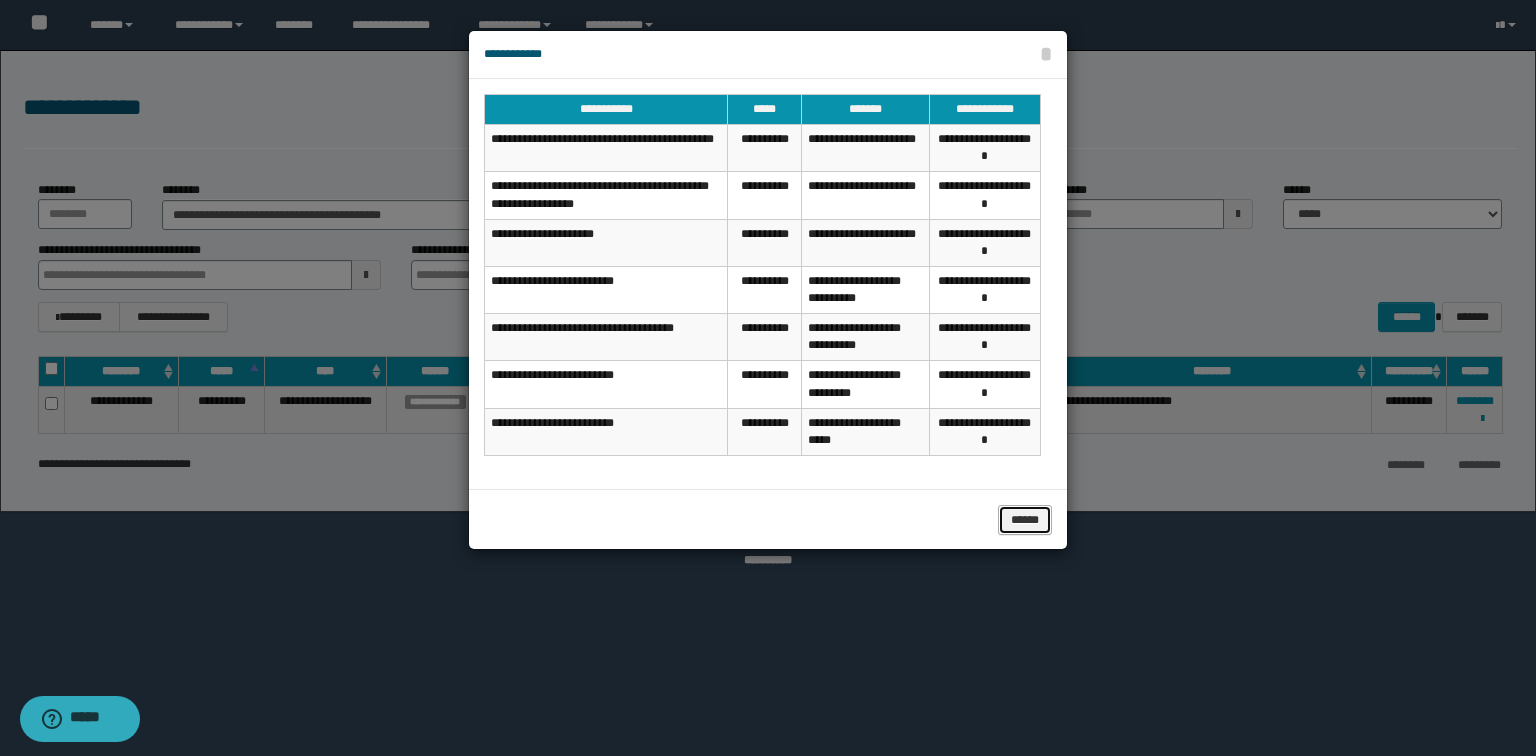 click on "******" at bounding box center (1025, 520) 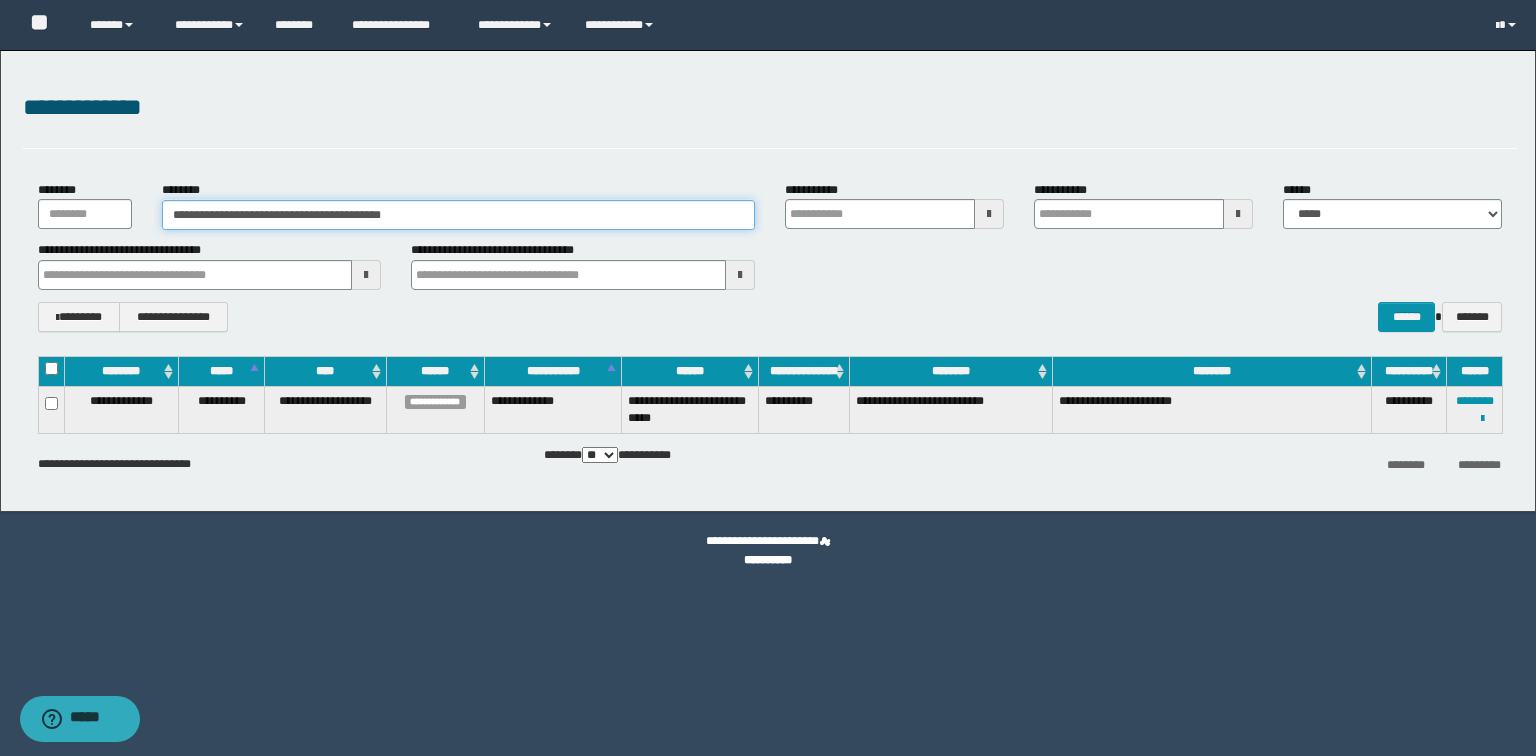 drag, startPoint x: 472, startPoint y: 220, endPoint x: 0, endPoint y: 143, distance: 478.23947 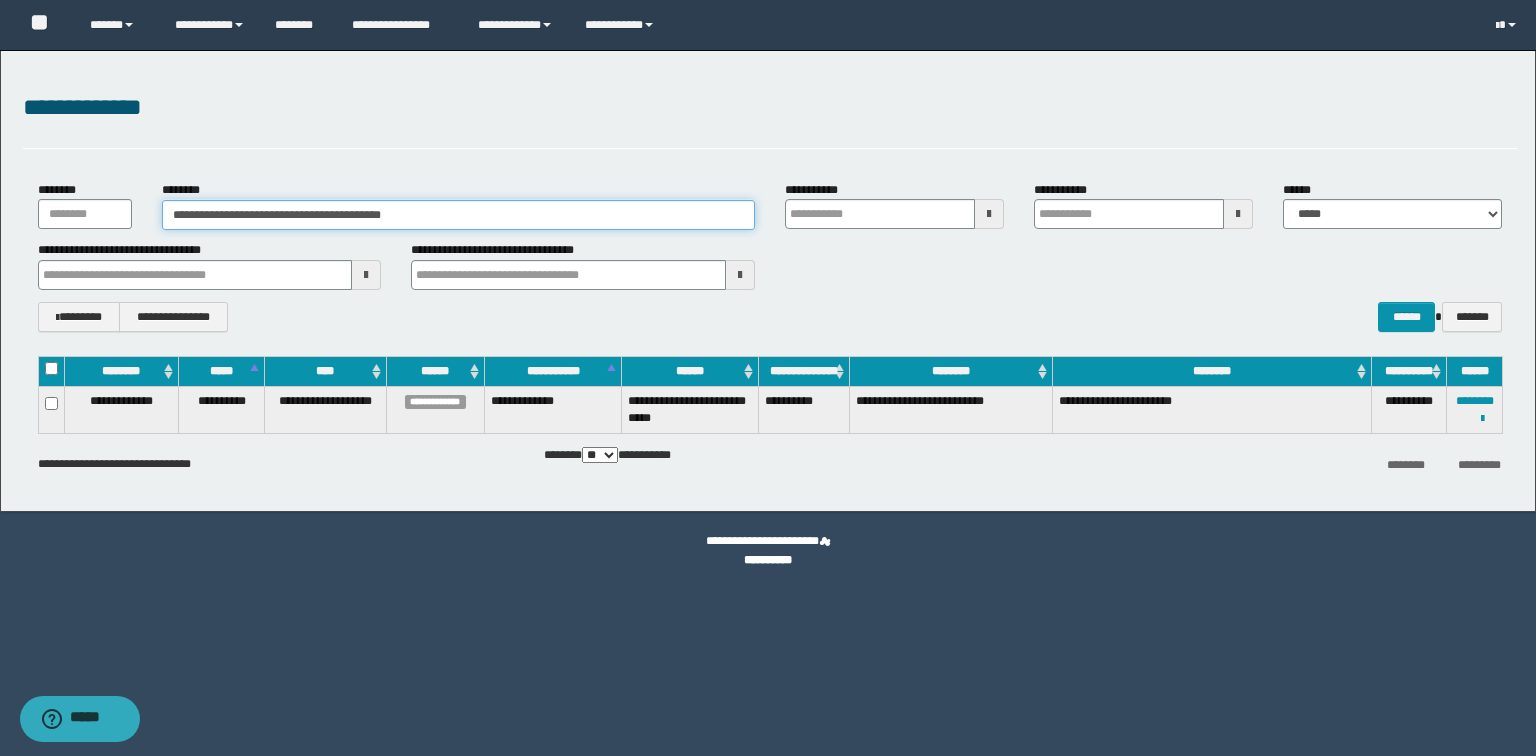 paste 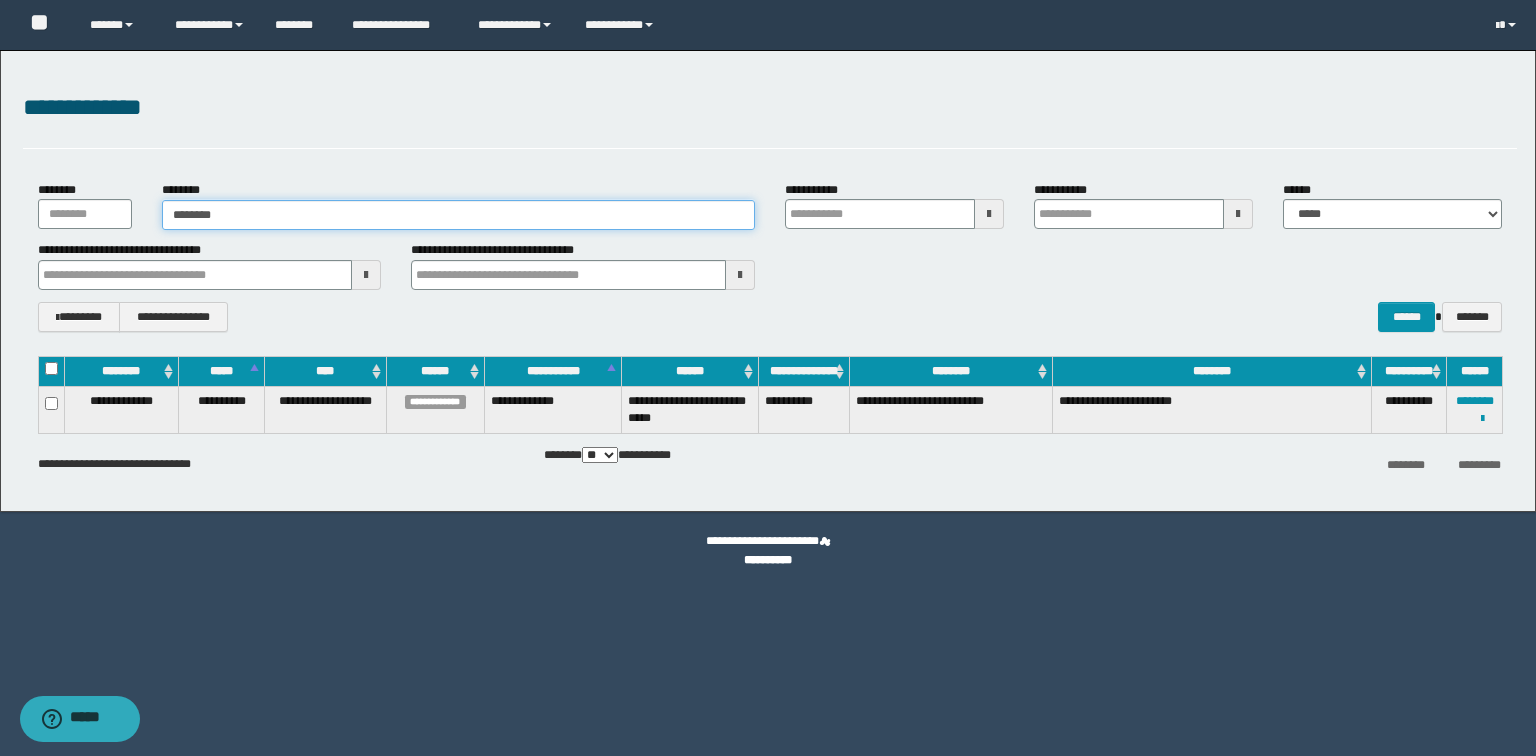 type on "********" 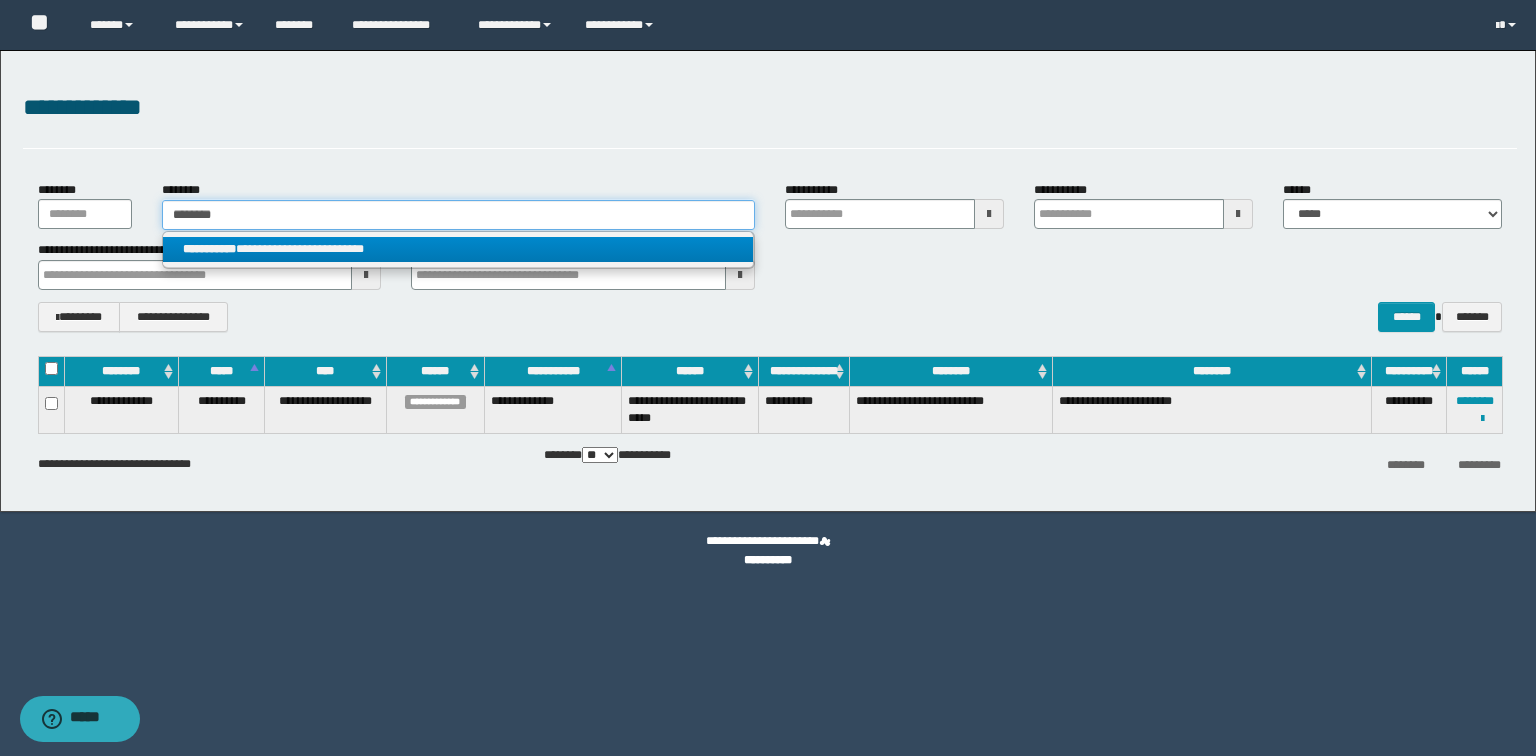 type on "********" 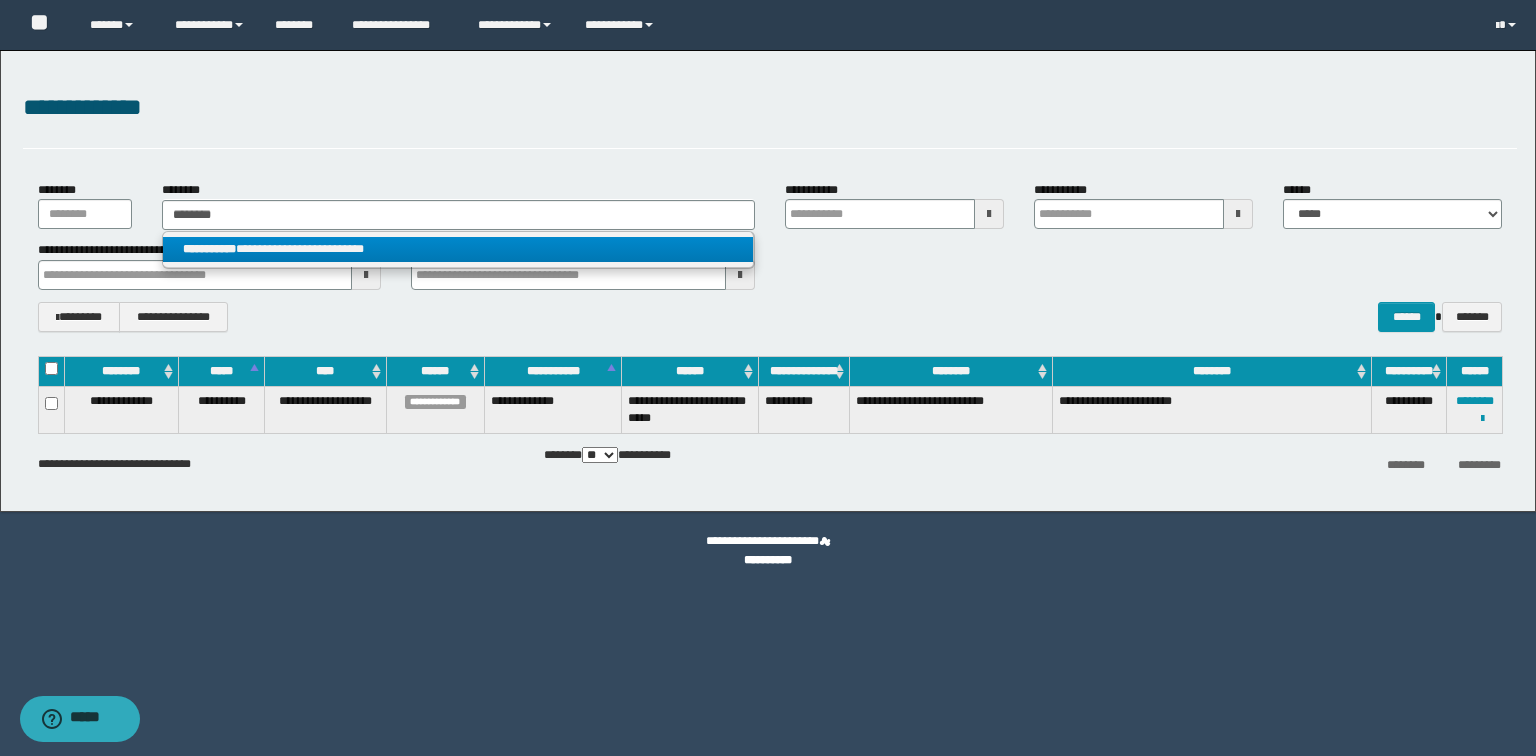 click on "**********" at bounding box center (458, 249) 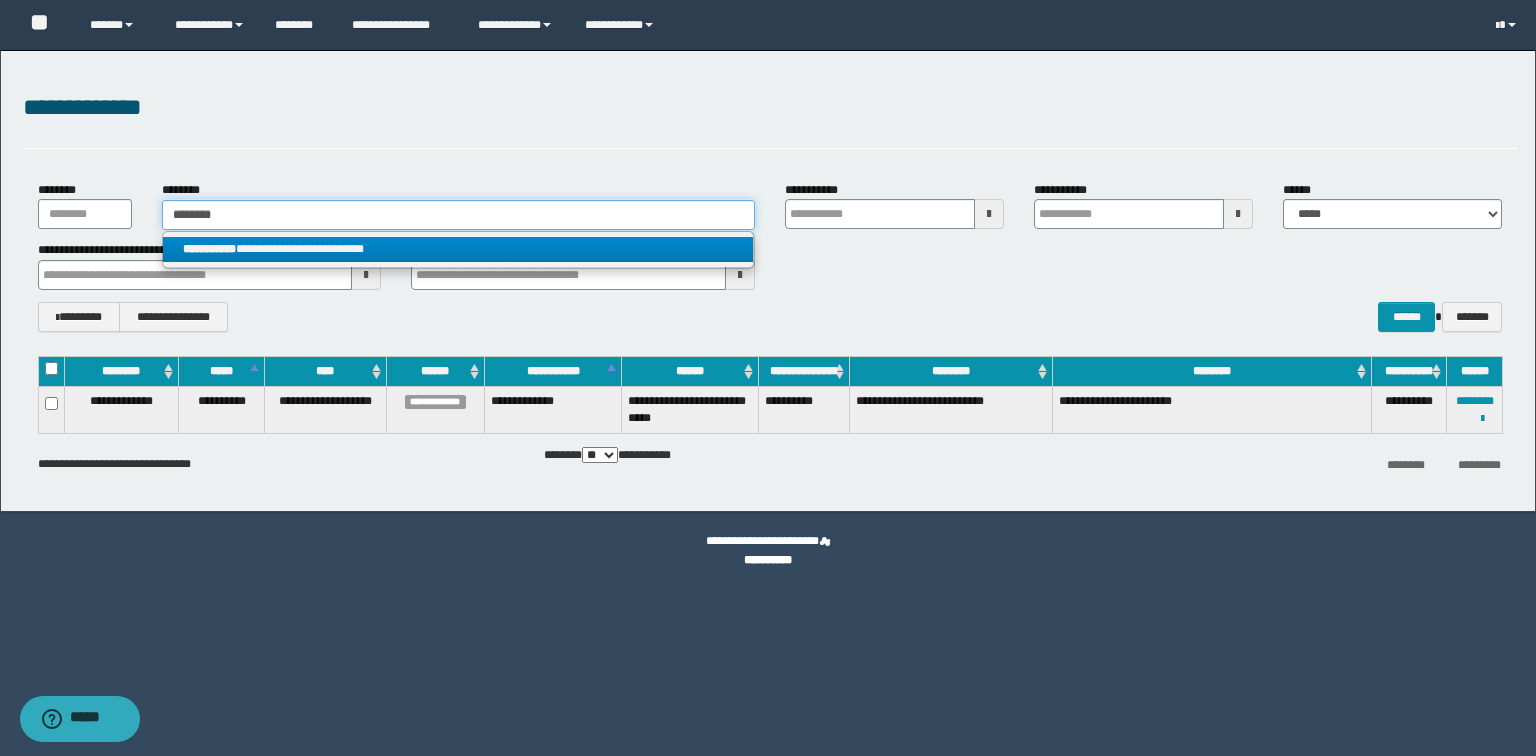type 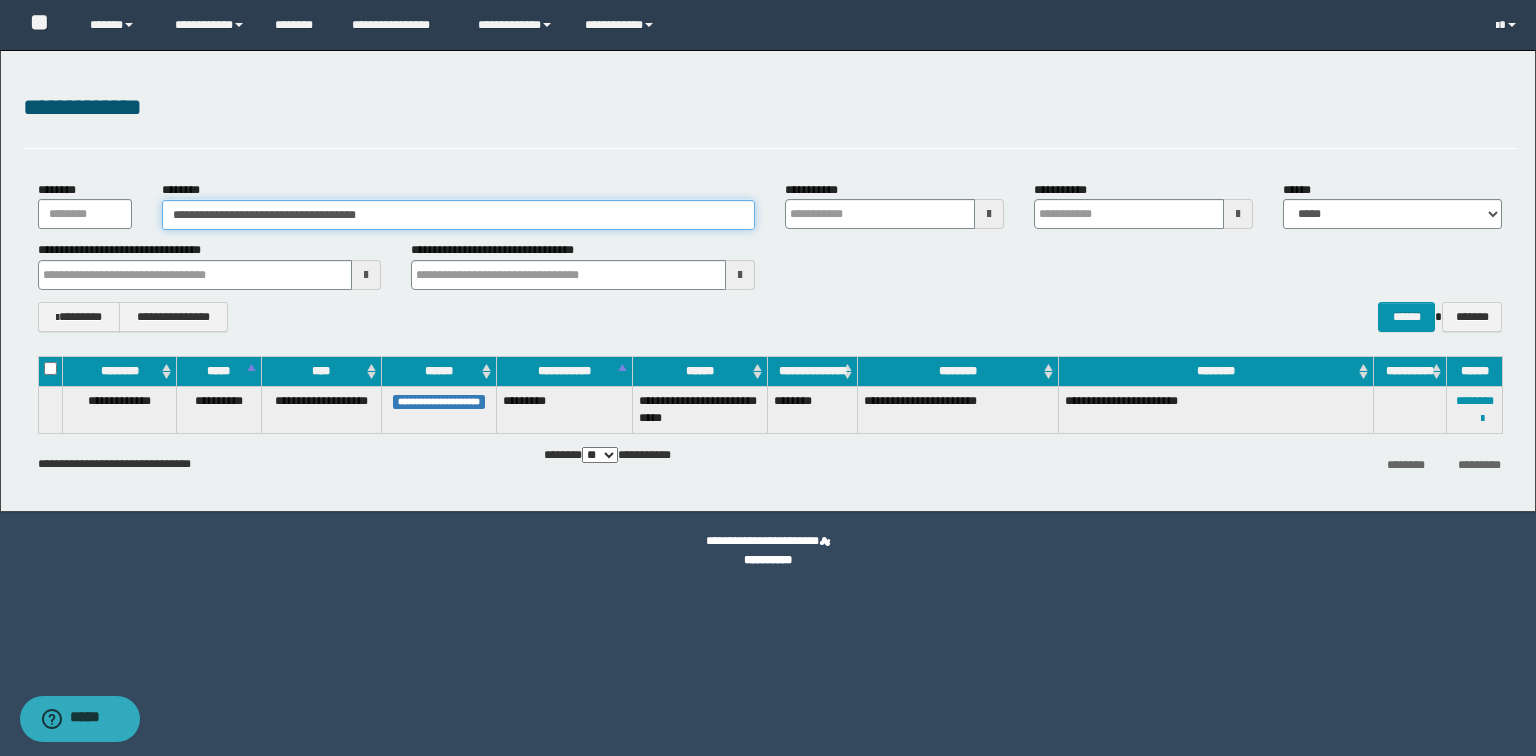 drag, startPoint x: 434, startPoint y: 217, endPoint x: 13, endPoint y: 133, distance: 429.29828 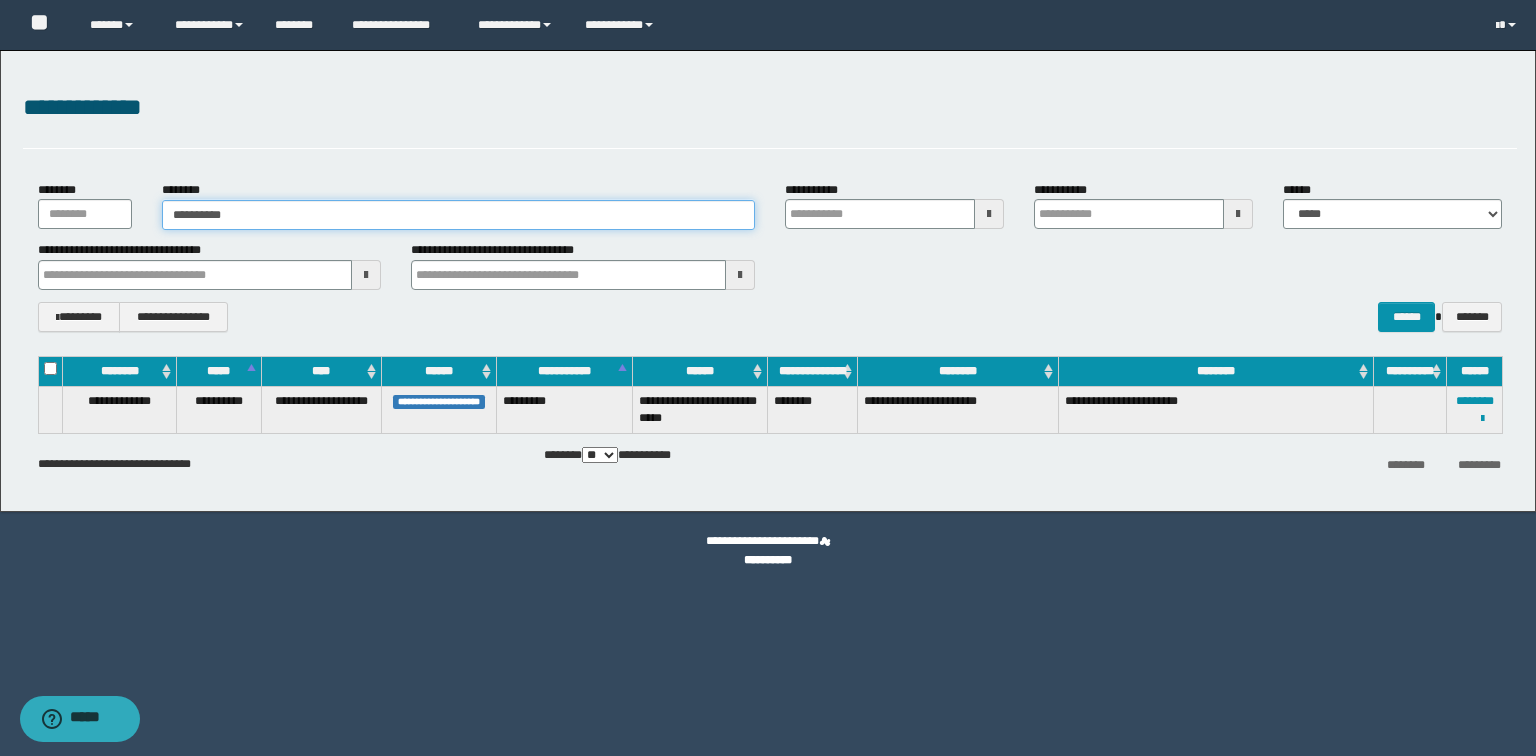 type on "**********" 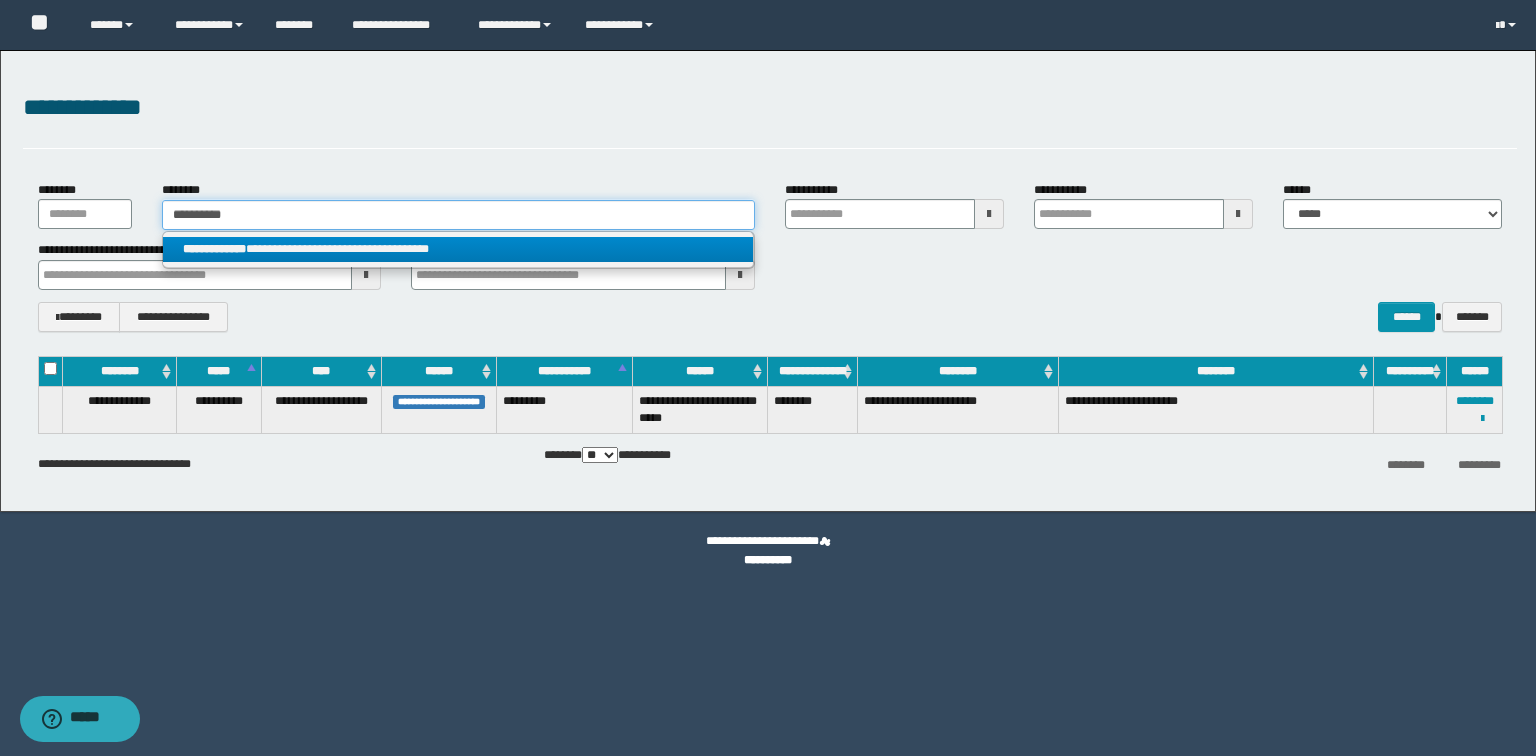 type on "**********" 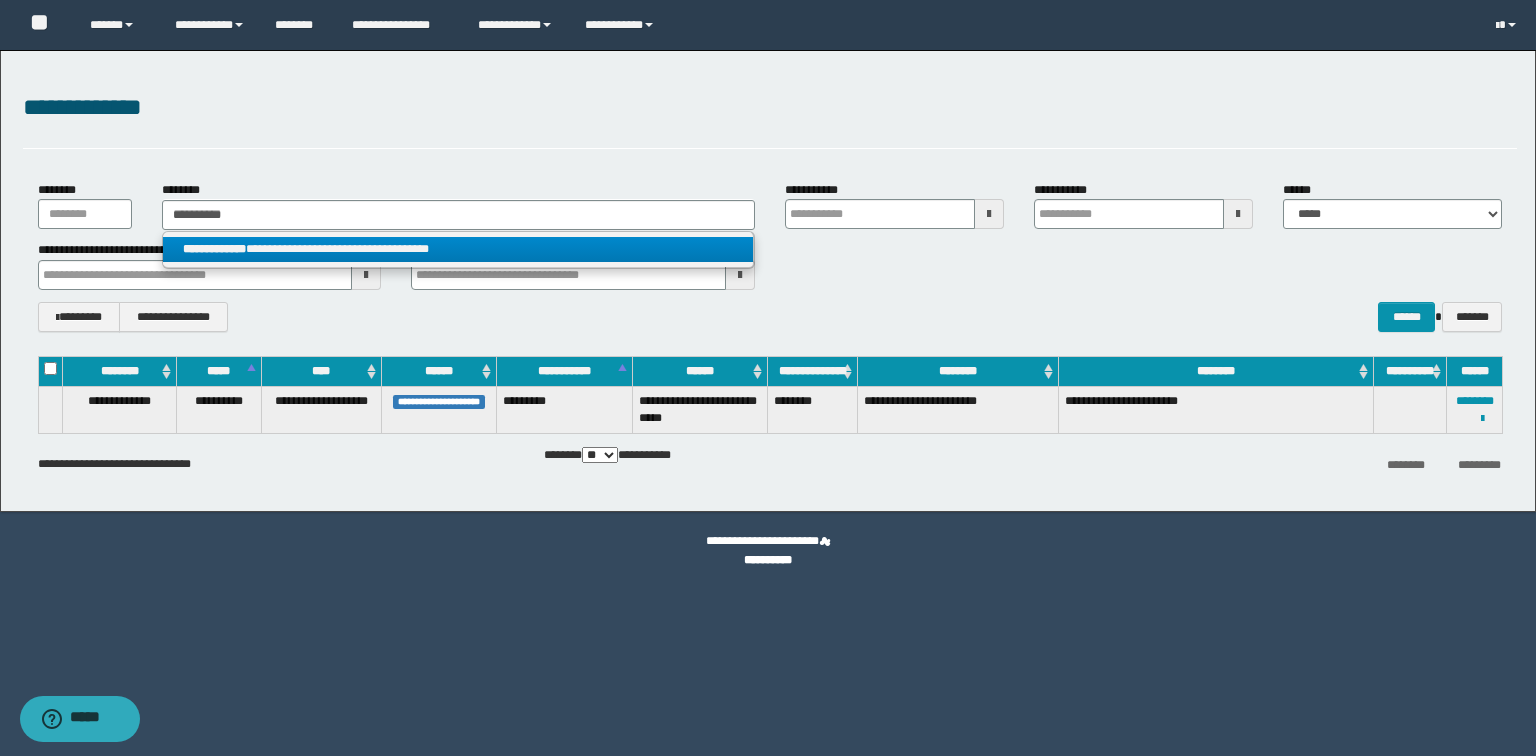 click on "**********" at bounding box center (458, 249) 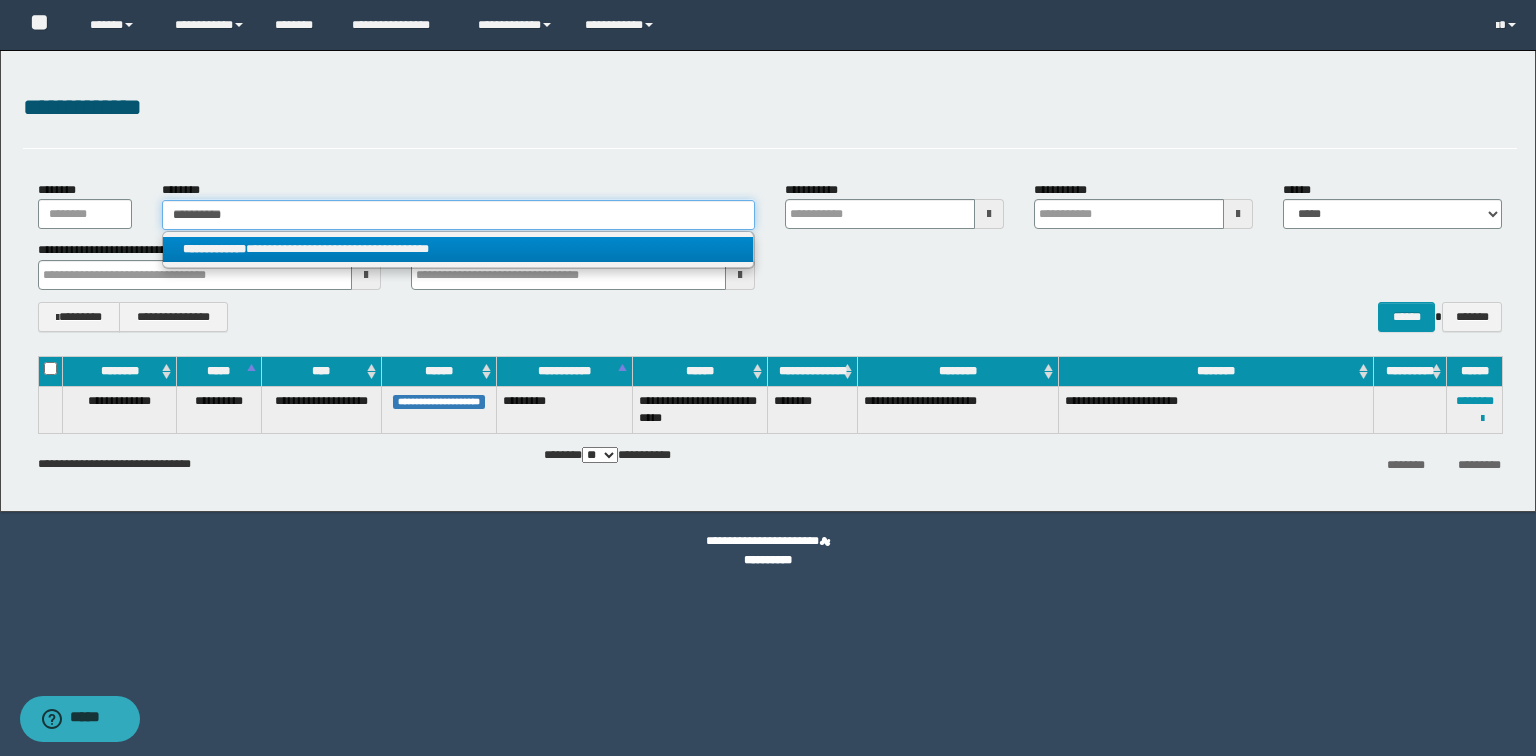 type 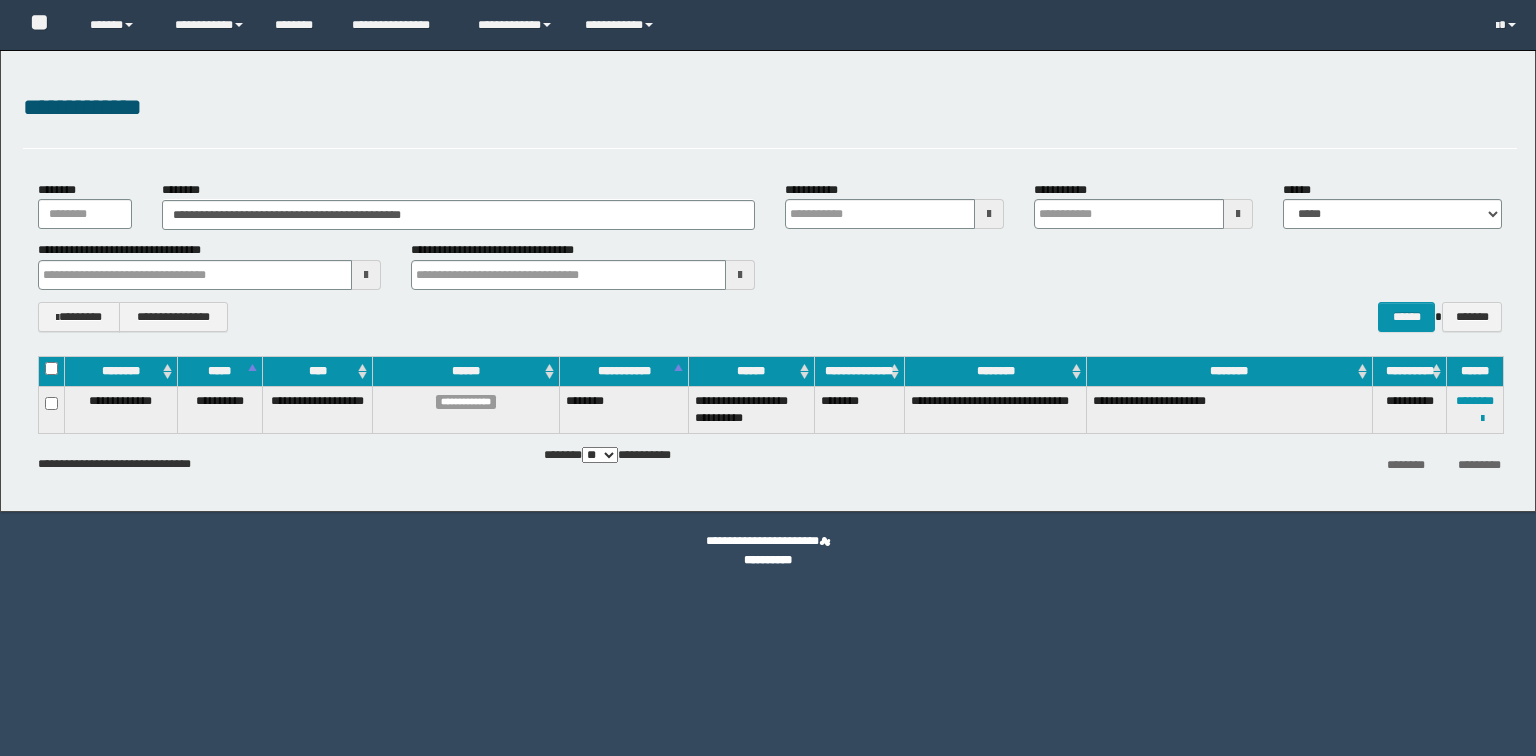 scroll, scrollTop: 0, scrollLeft: 0, axis: both 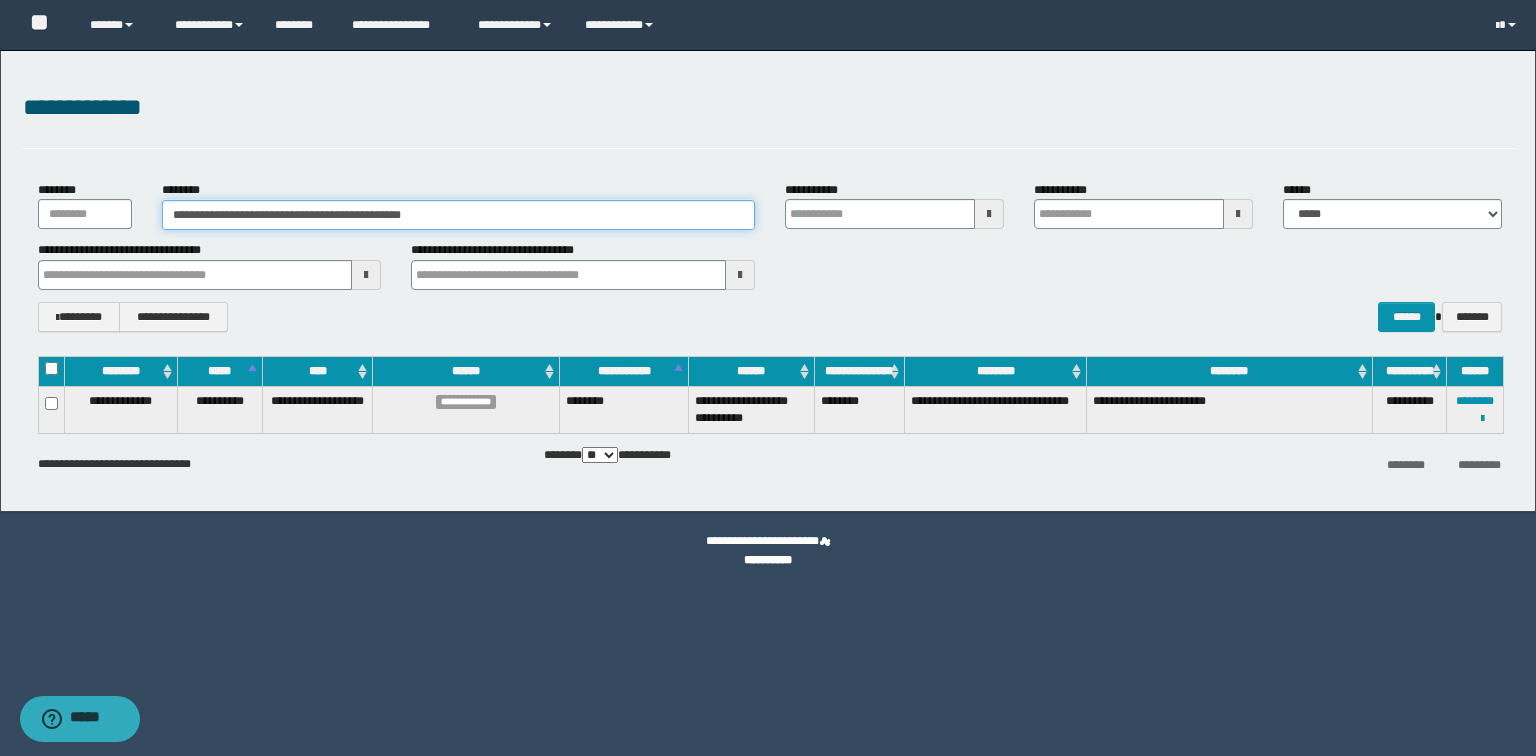 drag, startPoint x: 478, startPoint y: 216, endPoint x: 0, endPoint y: 168, distance: 480.404 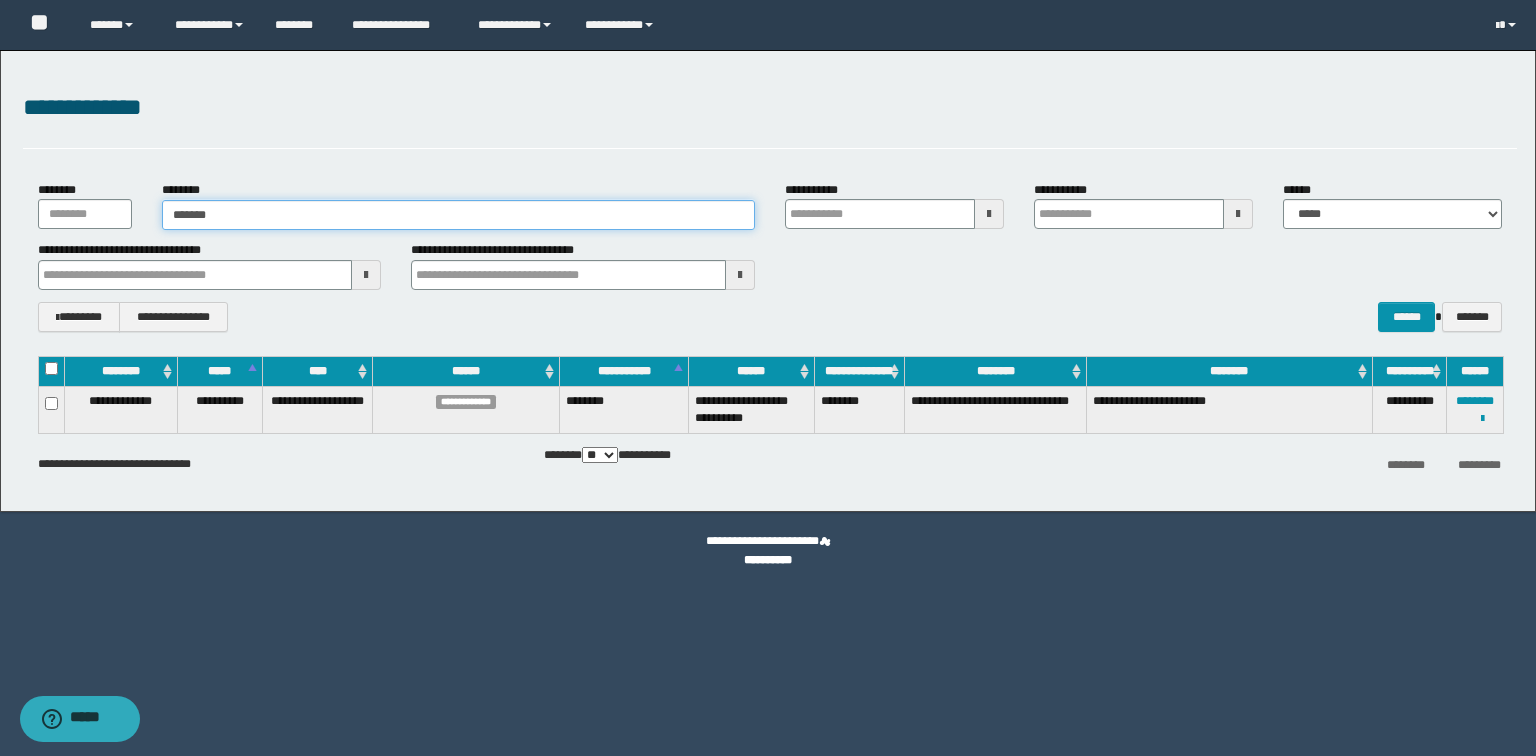 type on "*******" 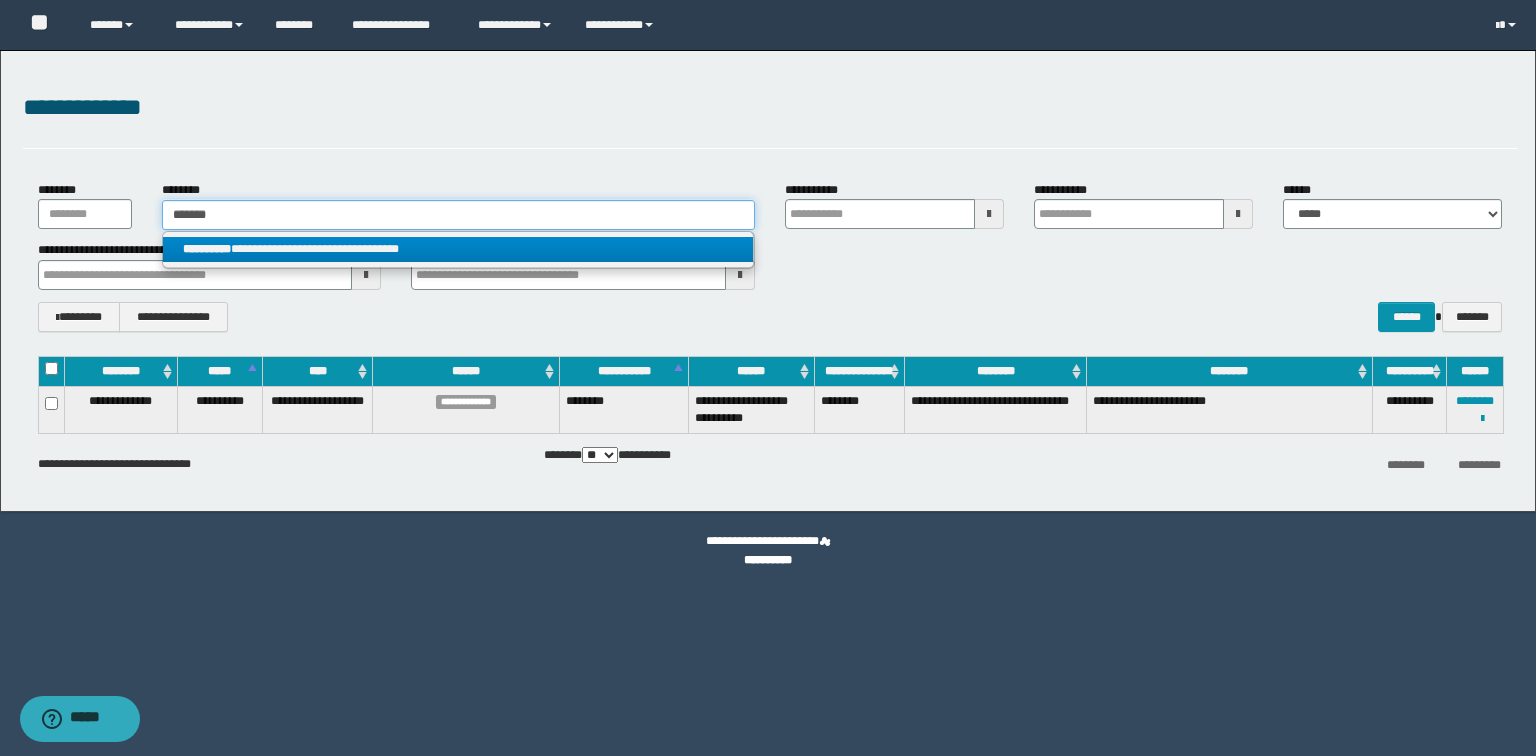 type on "*******" 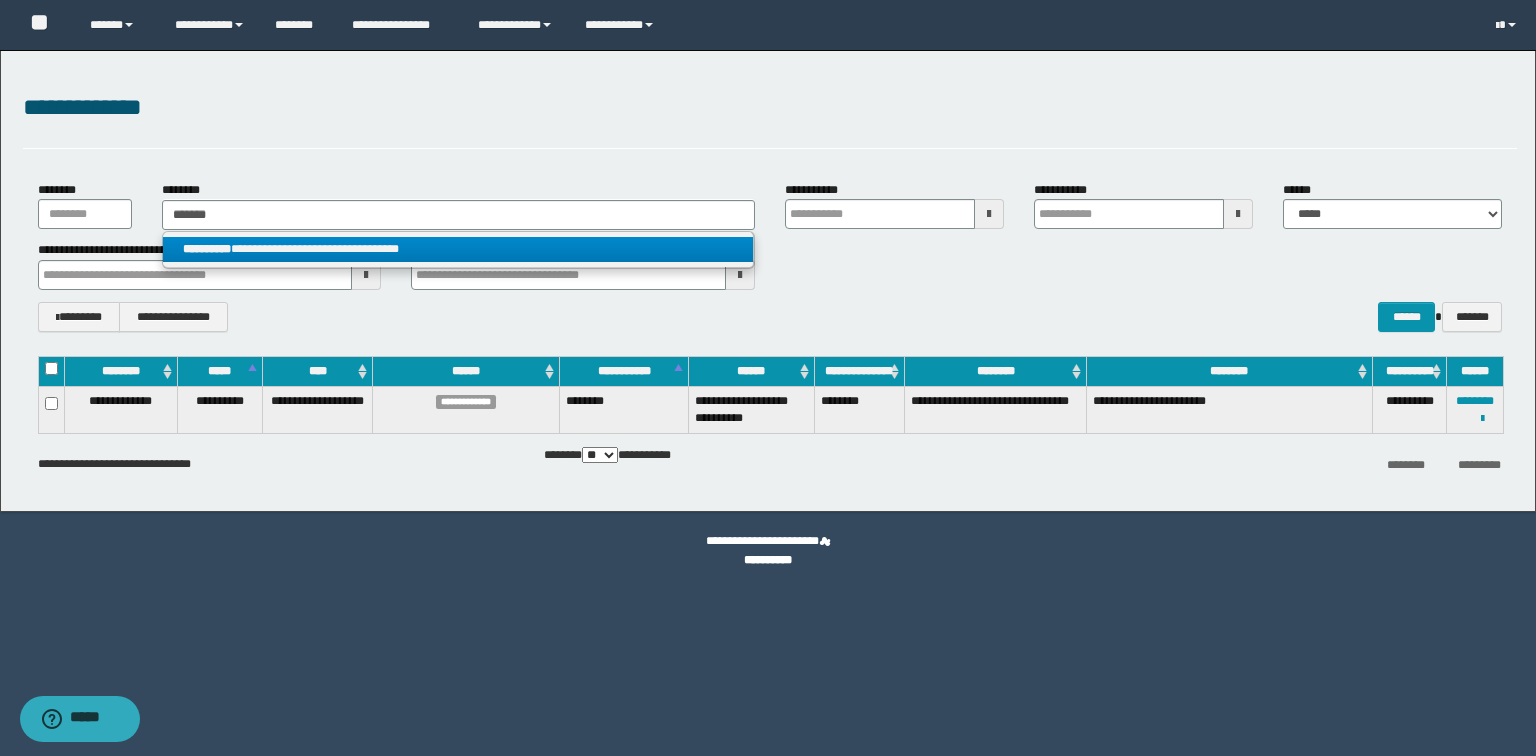 click on "**********" at bounding box center [458, 249] 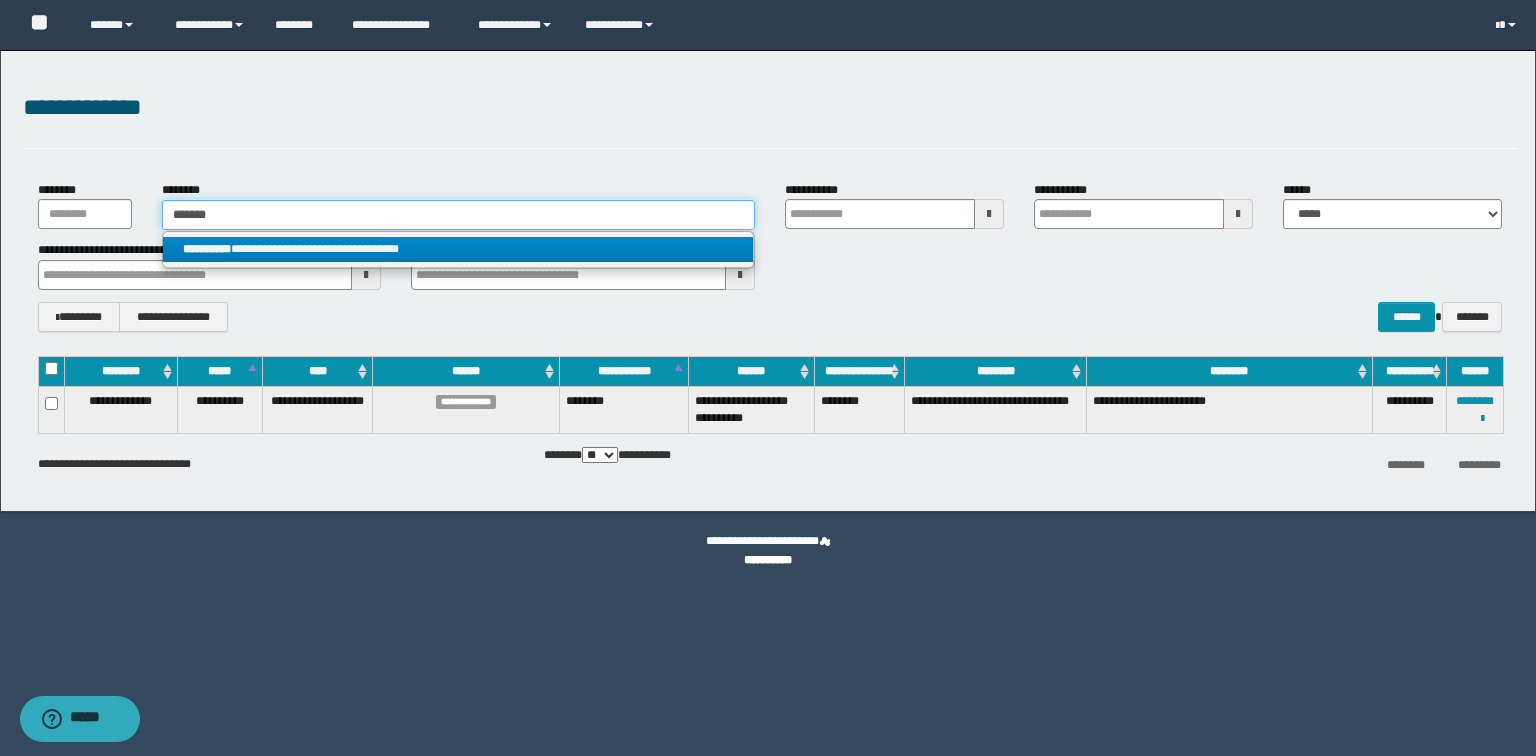 type 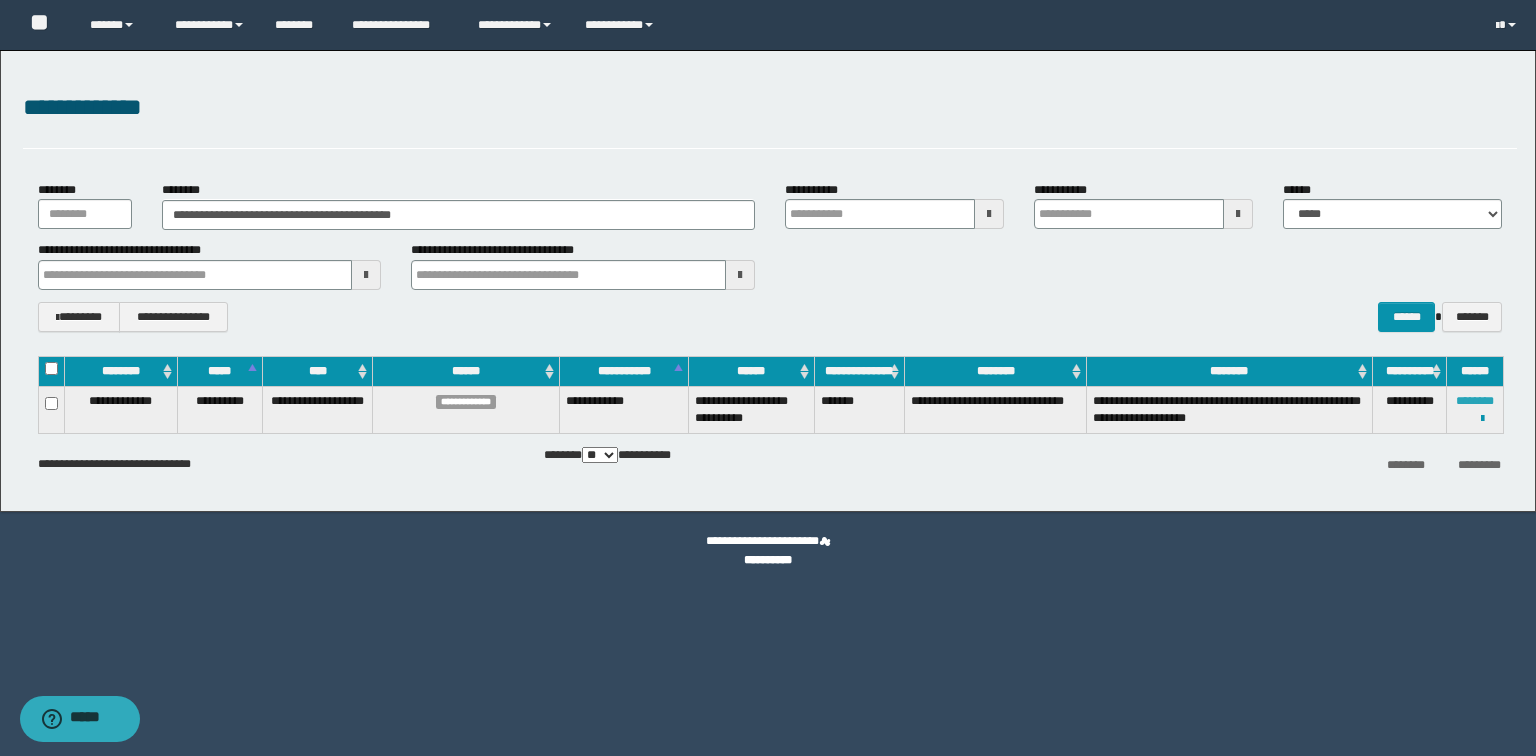 click on "********" at bounding box center [1475, 401] 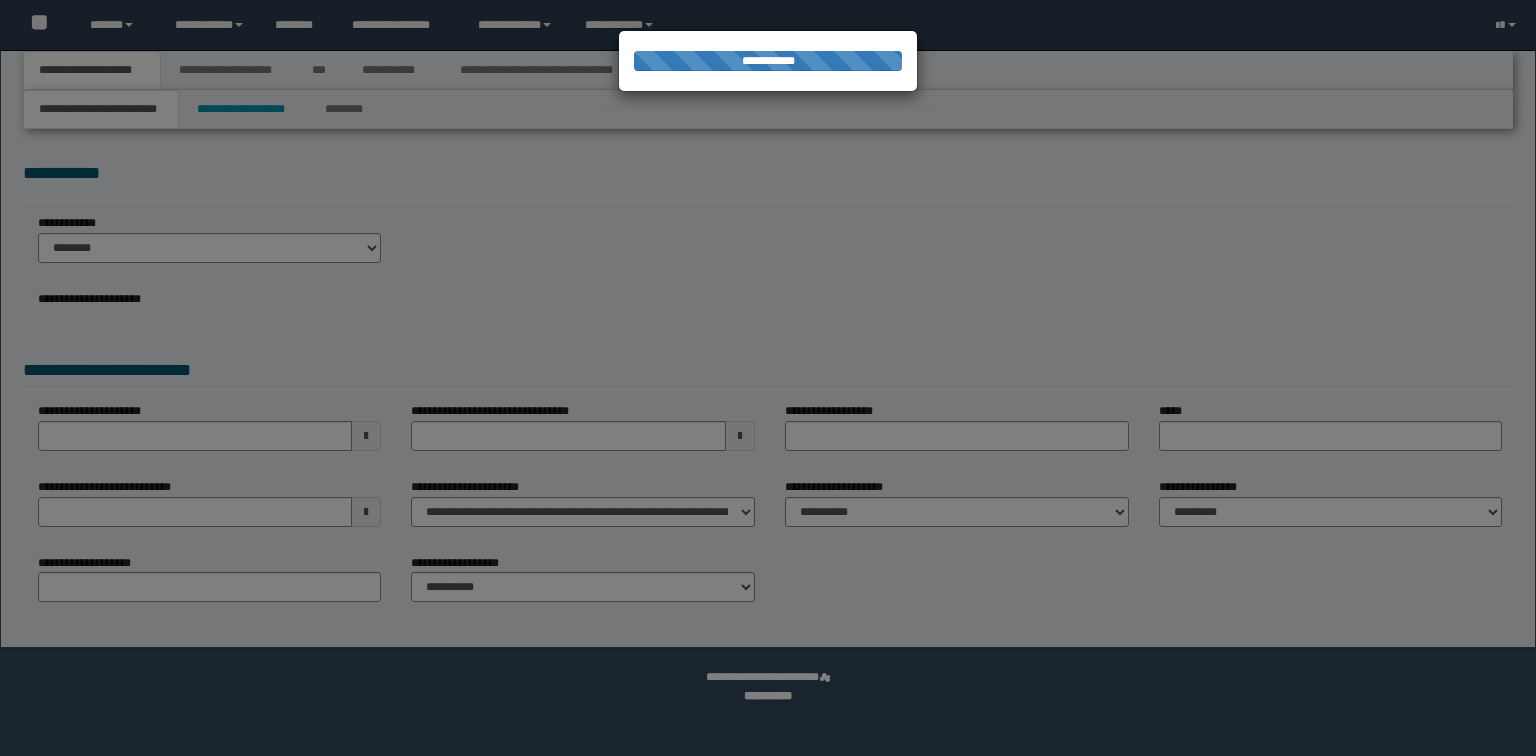 scroll, scrollTop: 0, scrollLeft: 0, axis: both 